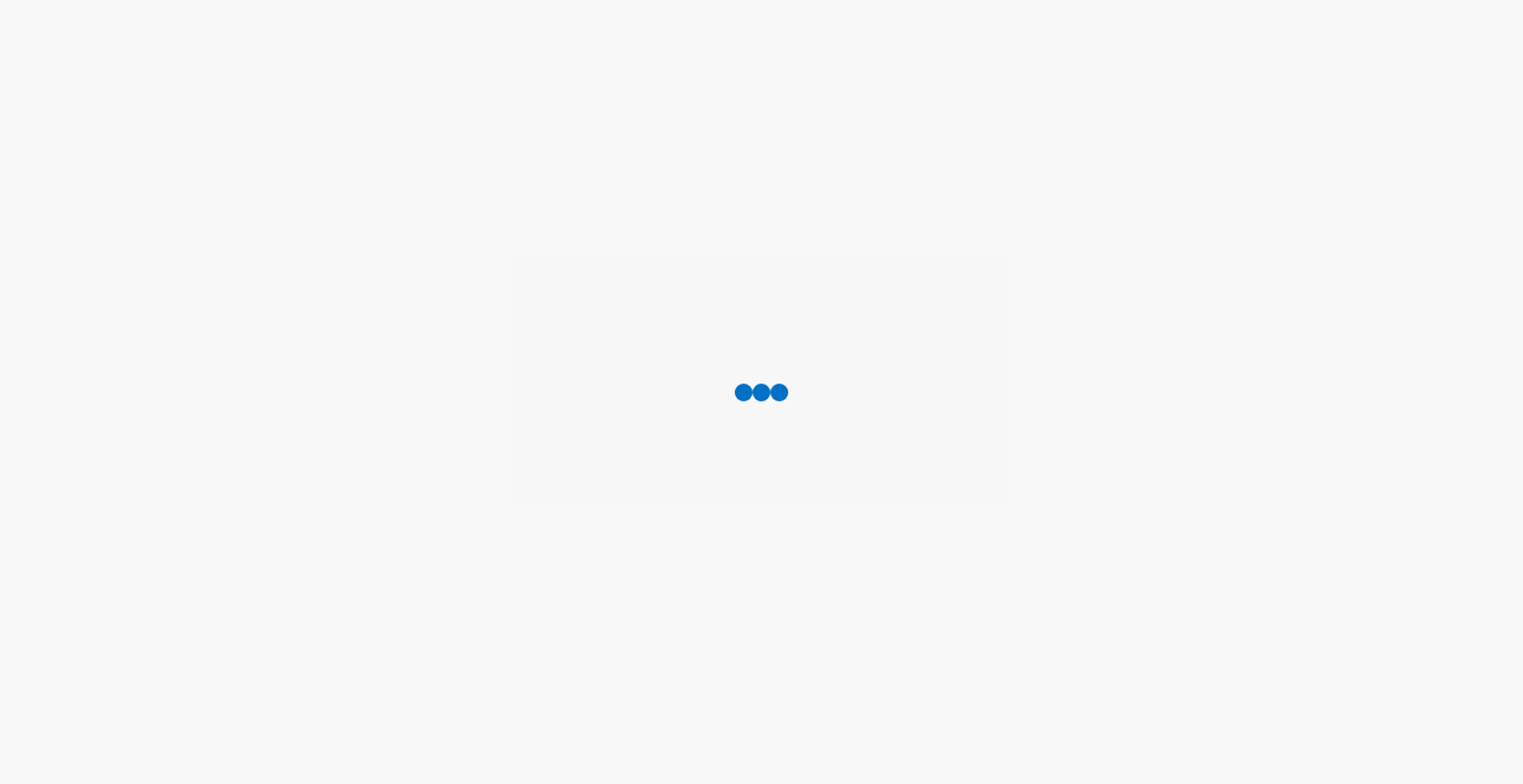 scroll, scrollTop: 0, scrollLeft: 0, axis: both 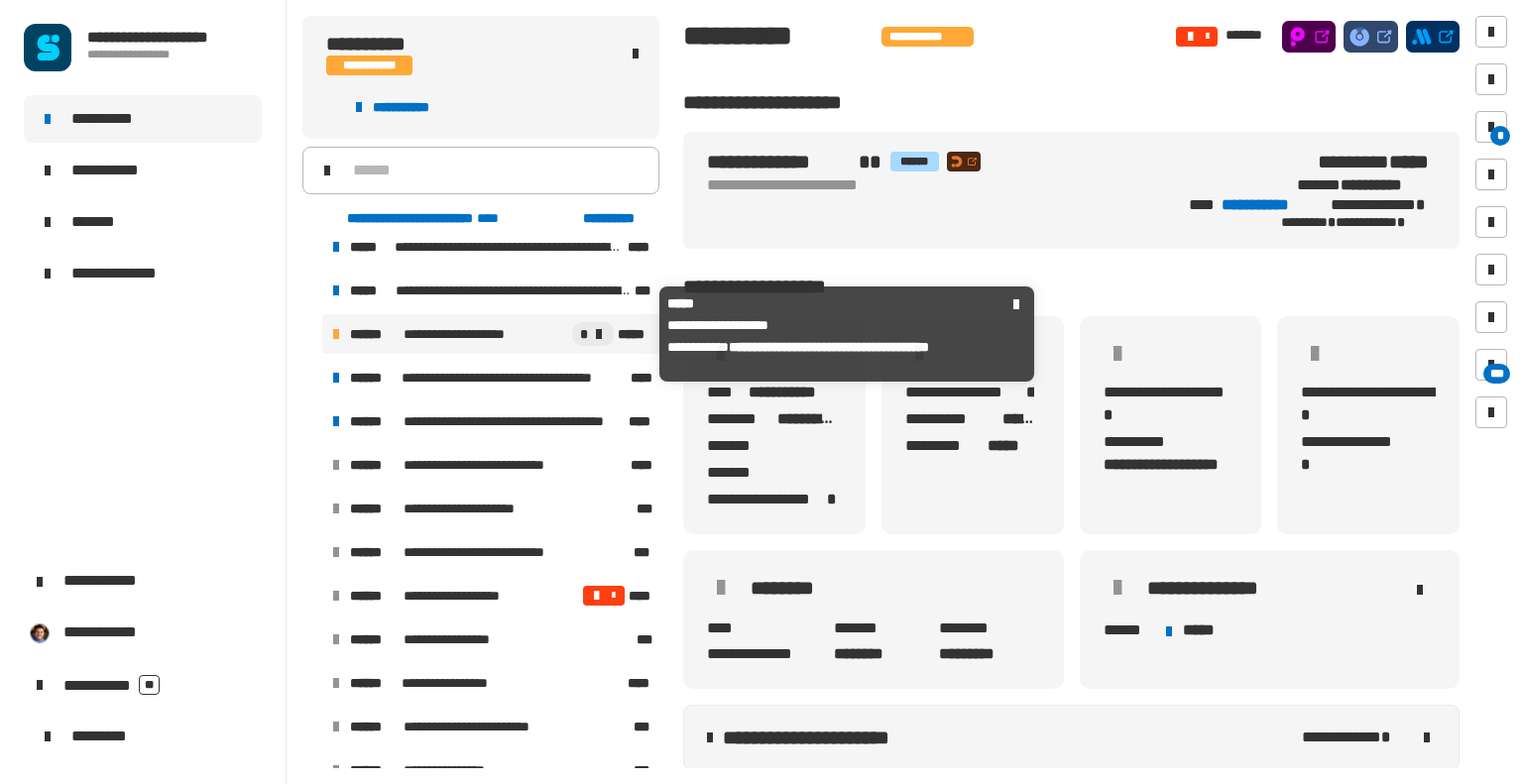 click on "**********" at bounding box center (460, 334) 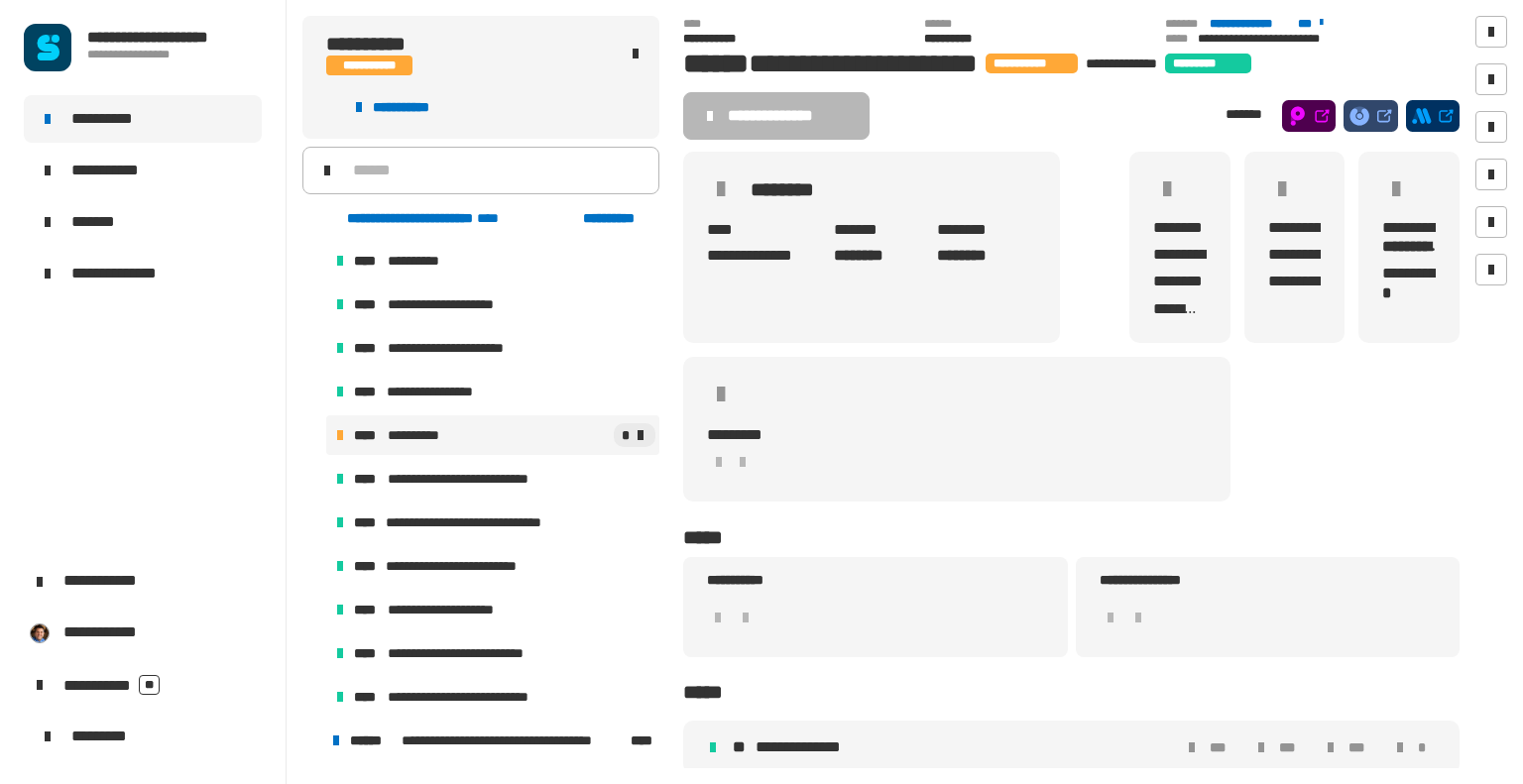 scroll, scrollTop: 1701, scrollLeft: 0, axis: vertical 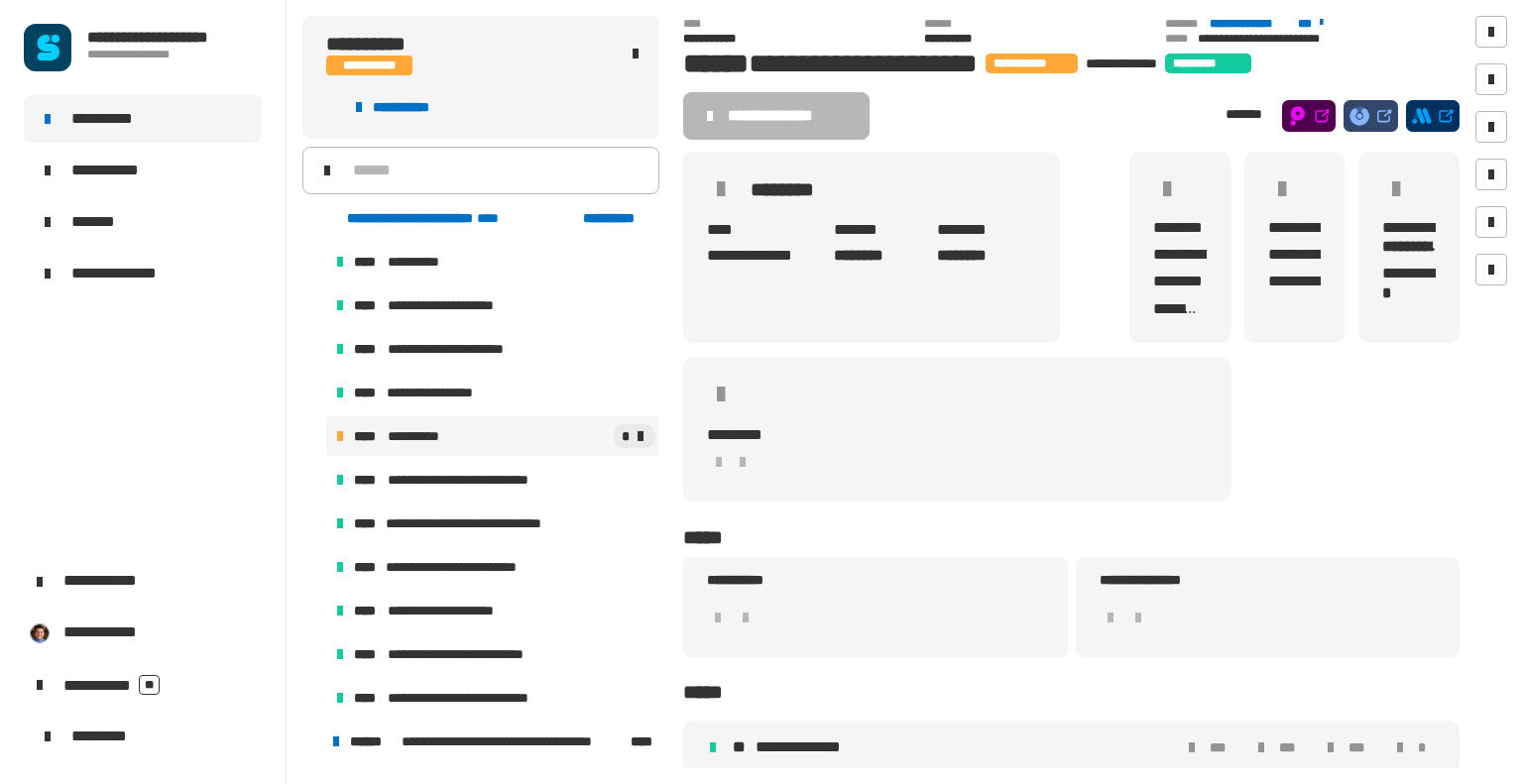 click on "**********" at bounding box center (426, 436) 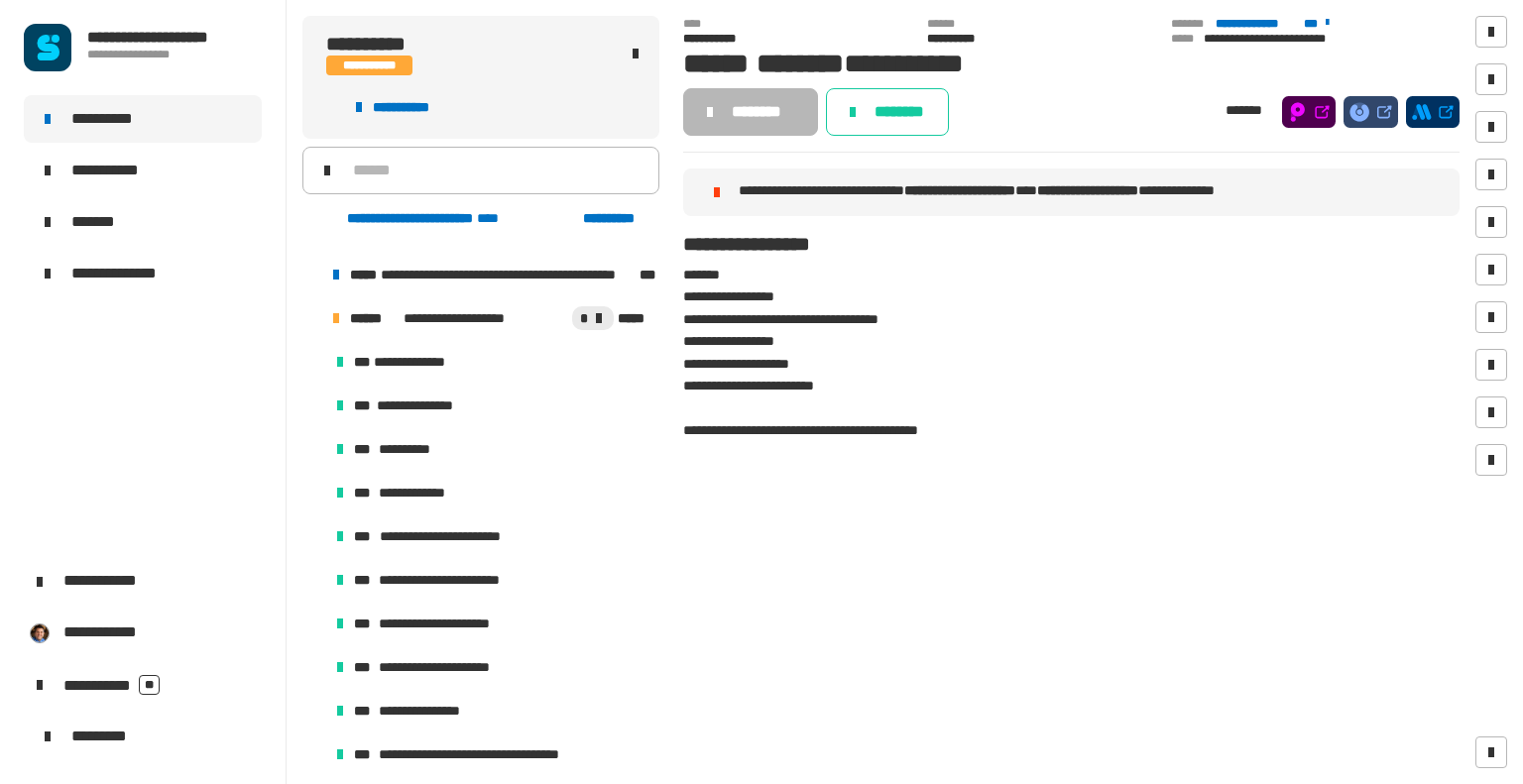 scroll, scrollTop: 158, scrollLeft: 0, axis: vertical 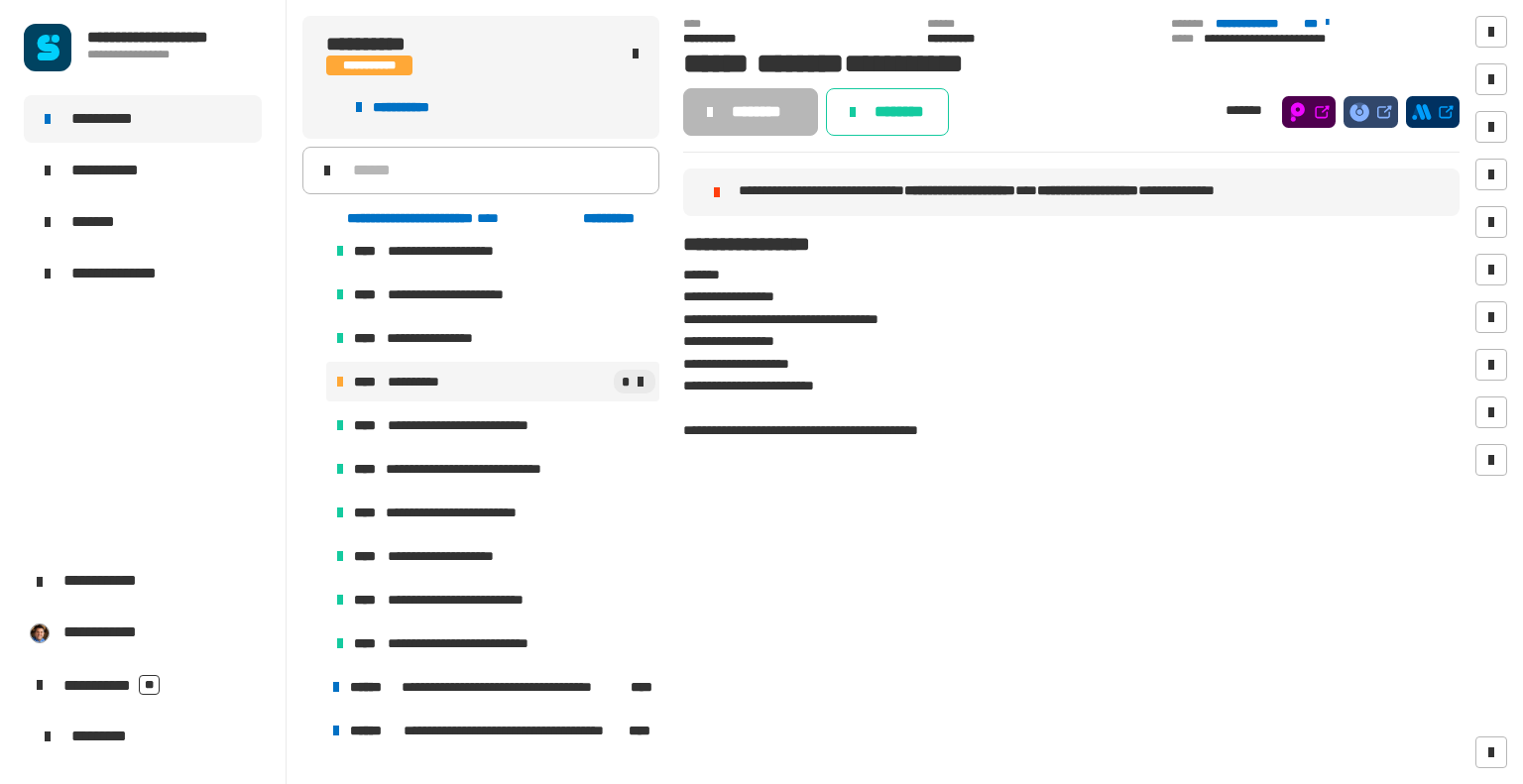 click on "**********" at bounding box center (426, 382) 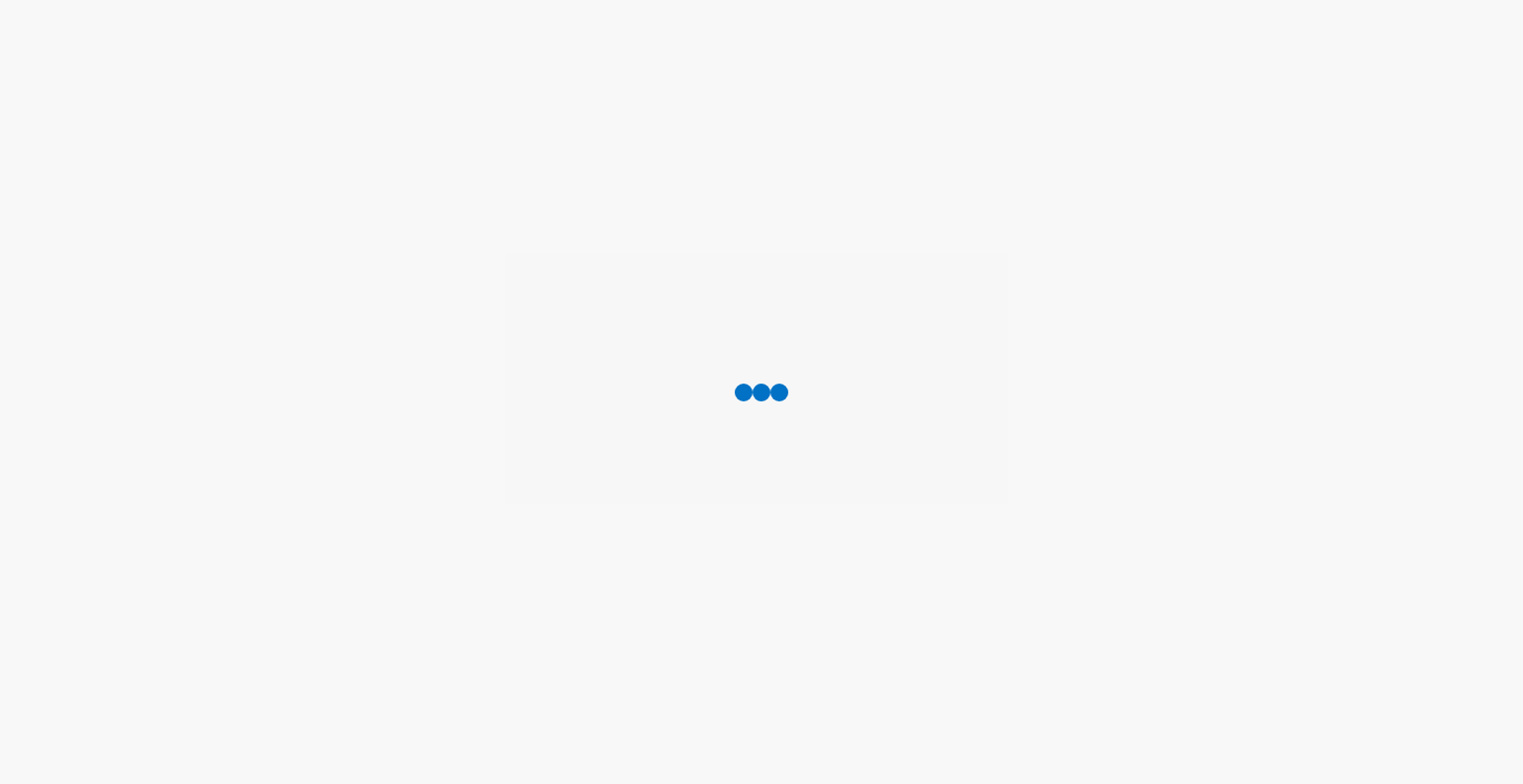 scroll, scrollTop: 0, scrollLeft: 0, axis: both 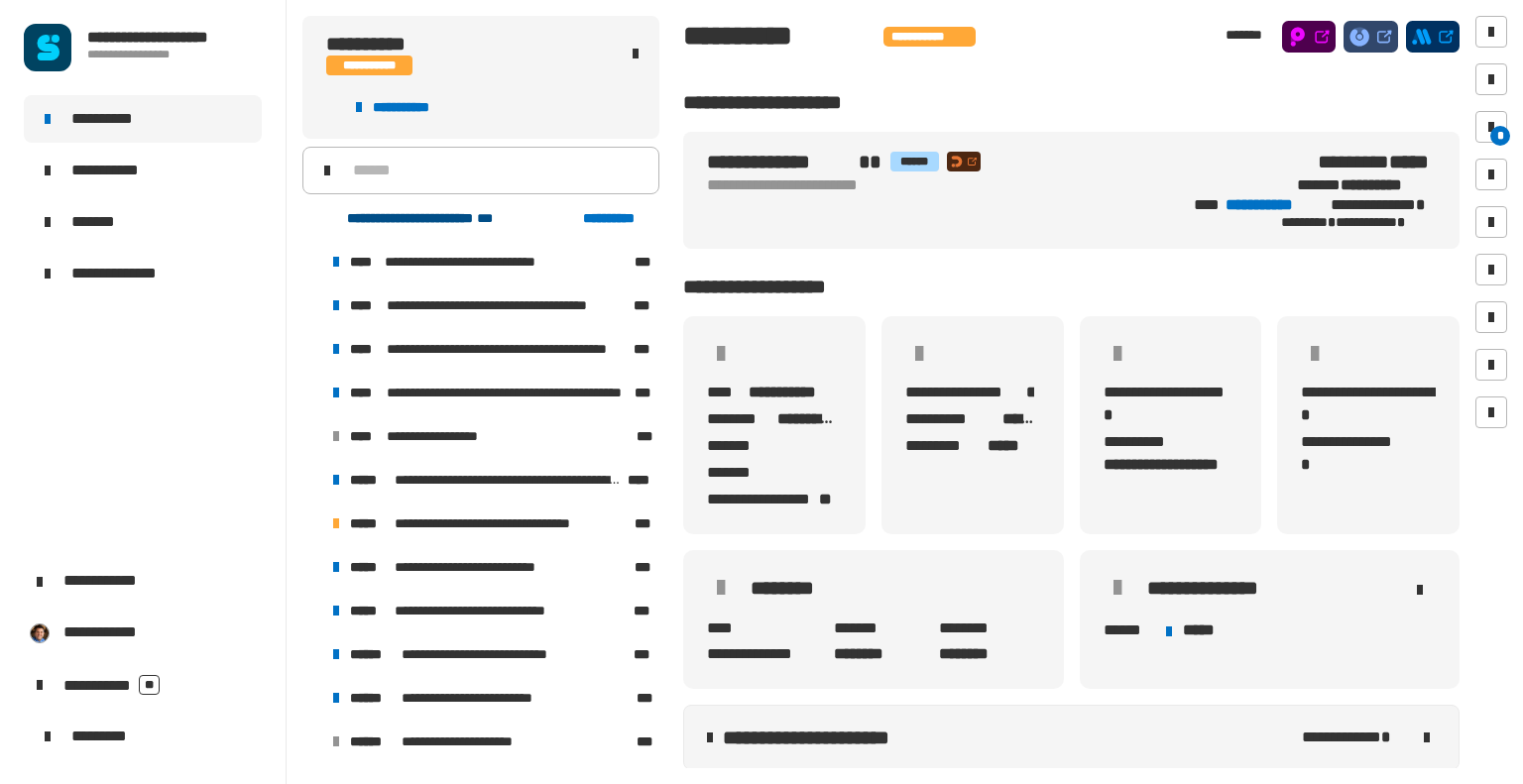 click on "**********" 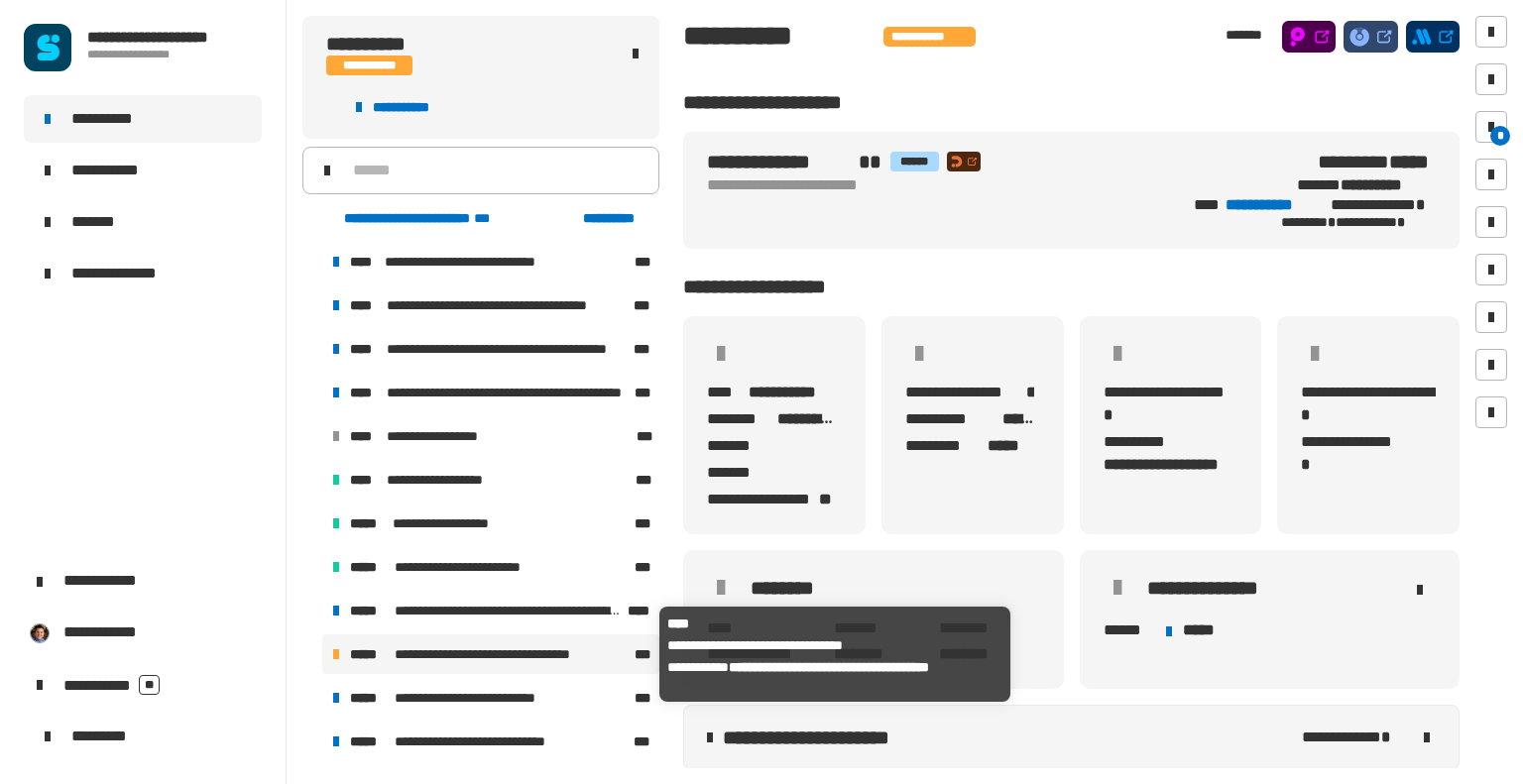 click on "**********" at bounding box center [501, 654] 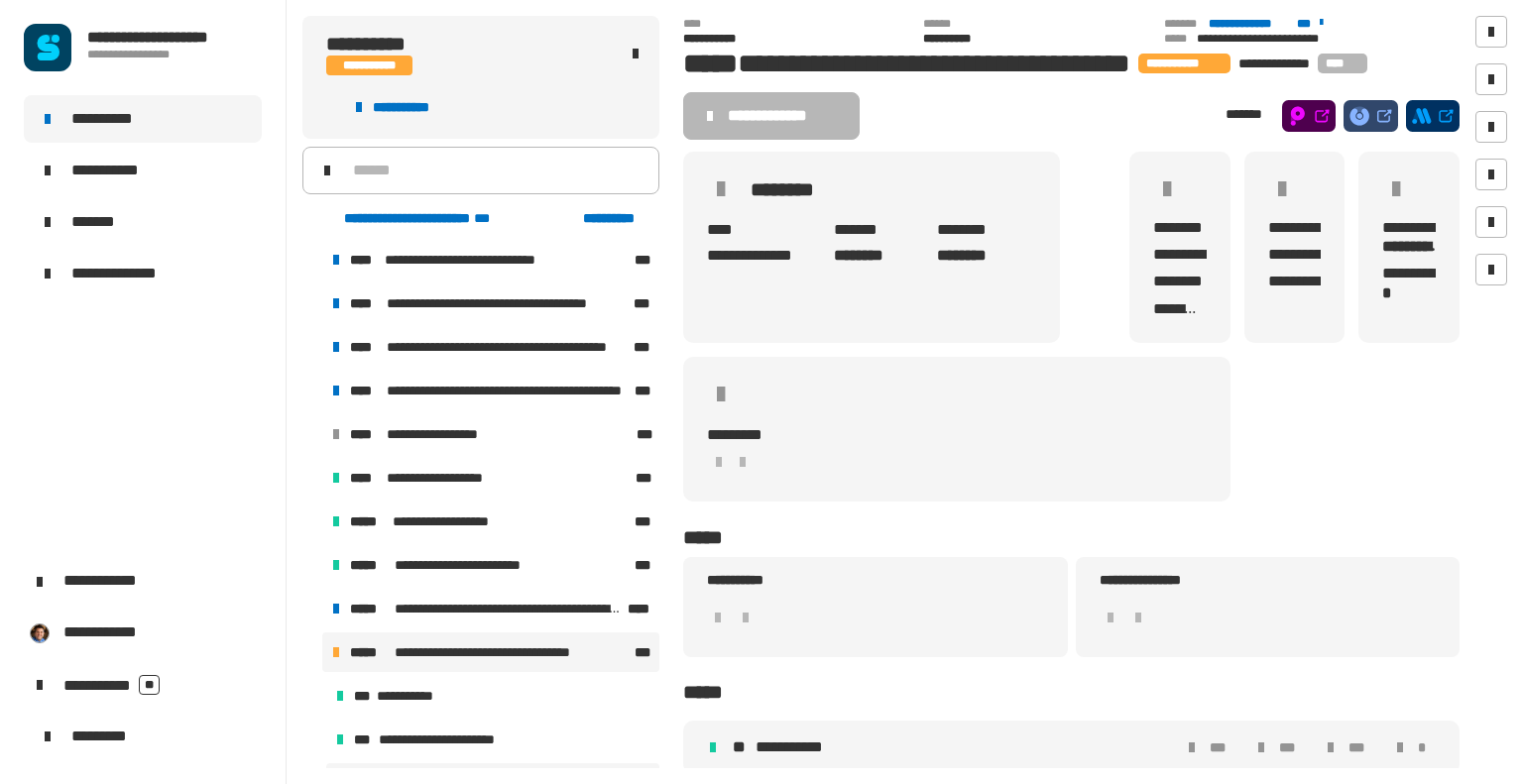 scroll, scrollTop: 0, scrollLeft: 0, axis: both 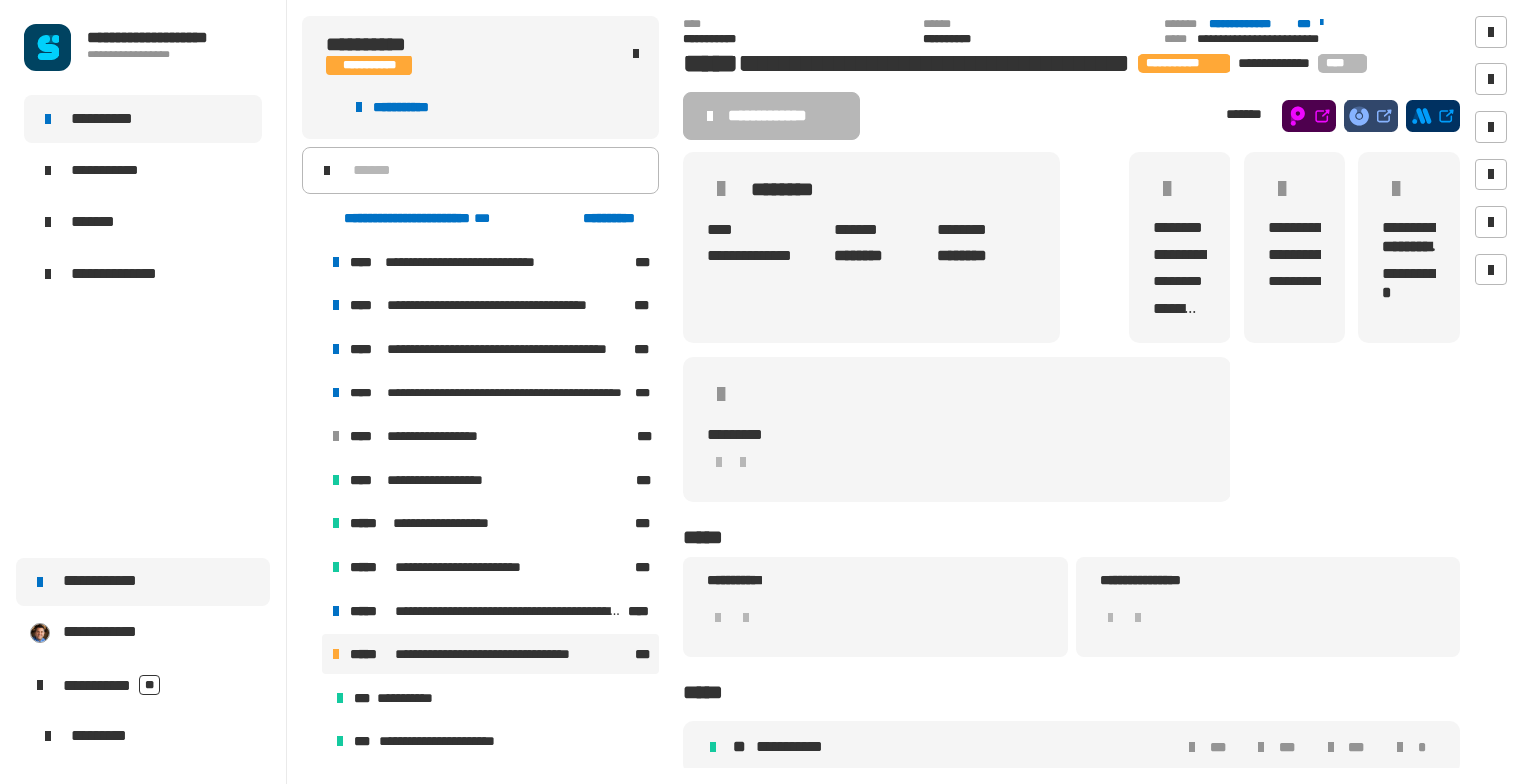click 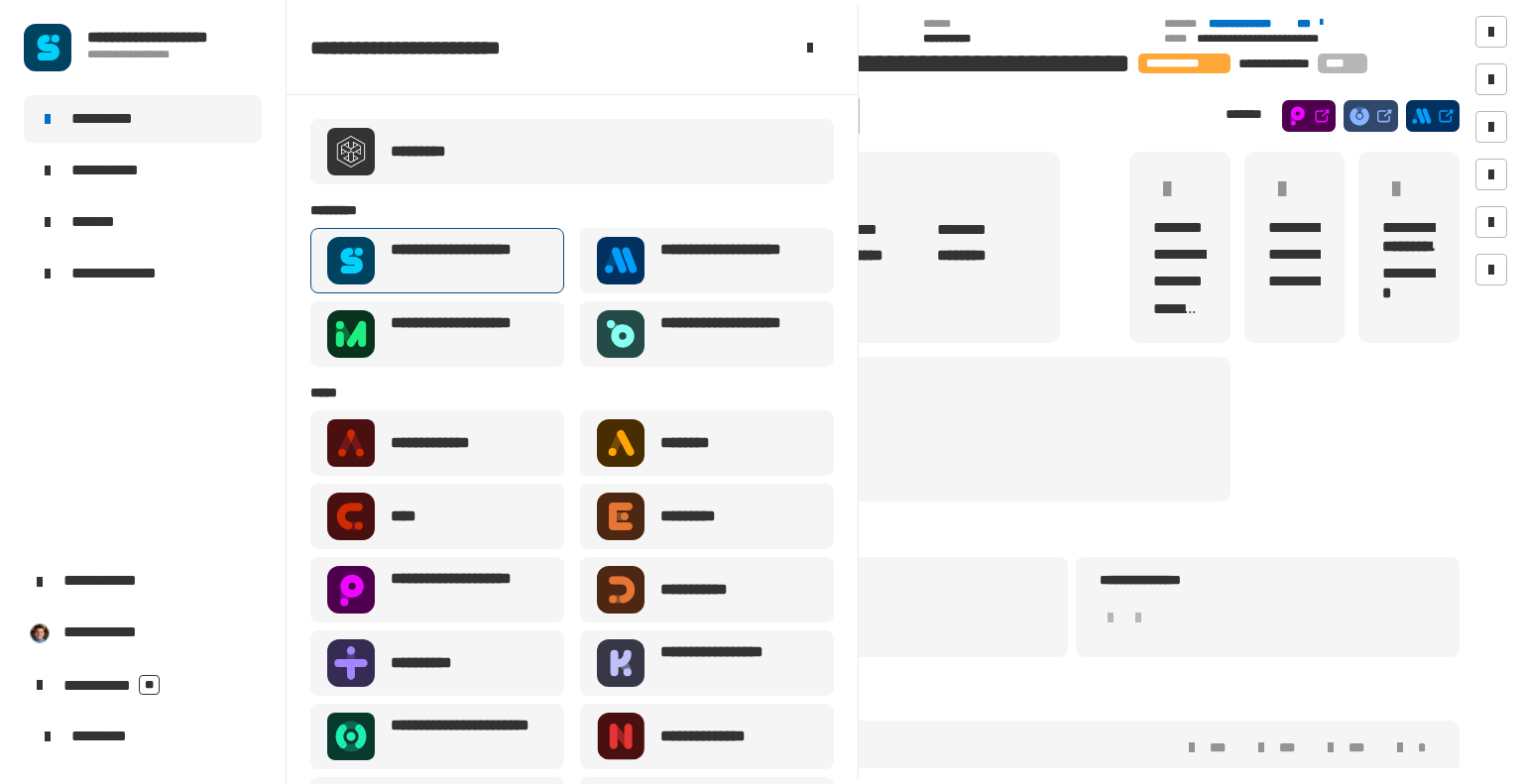 click on "**********" at bounding box center [463, 261] 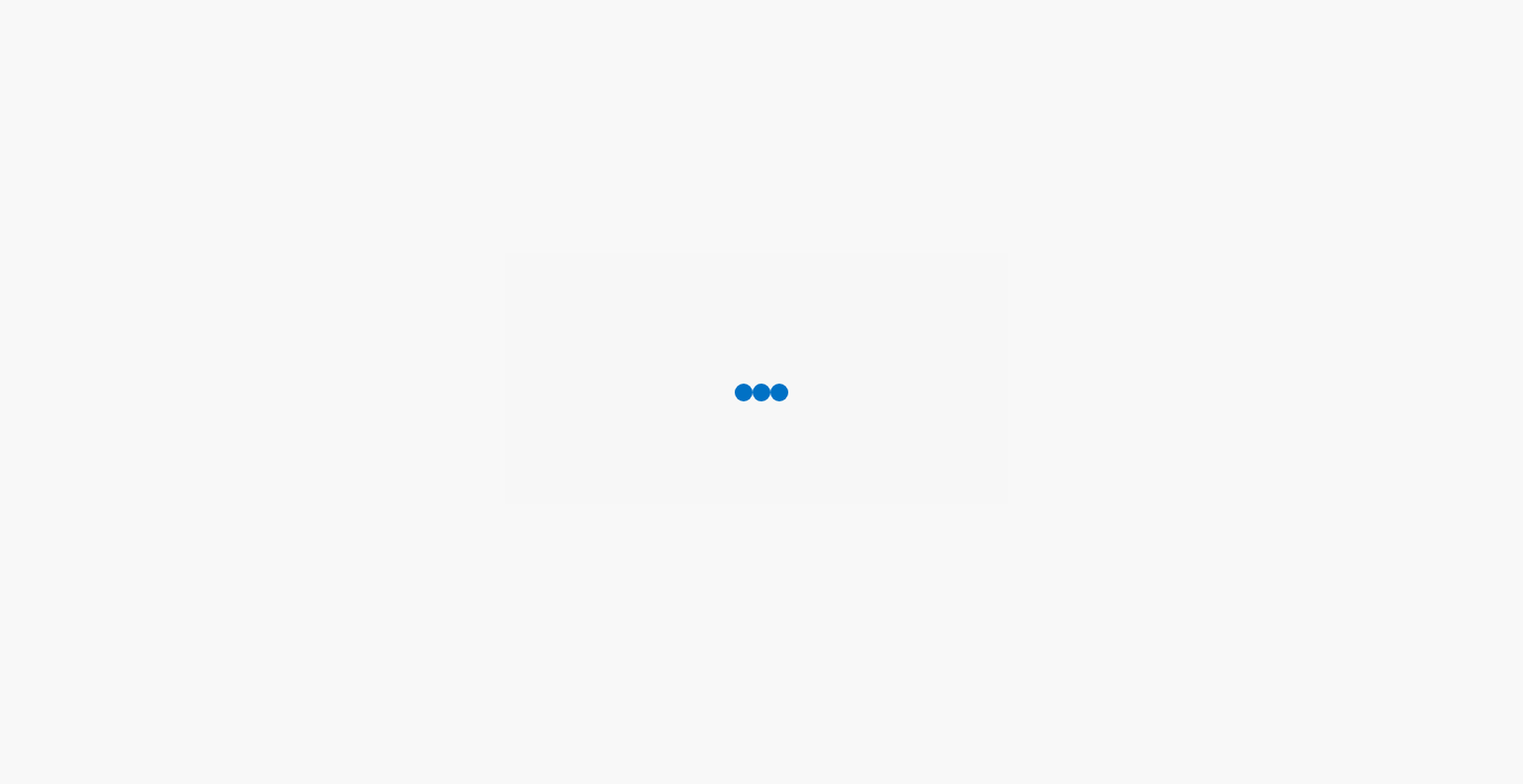scroll, scrollTop: 0, scrollLeft: 0, axis: both 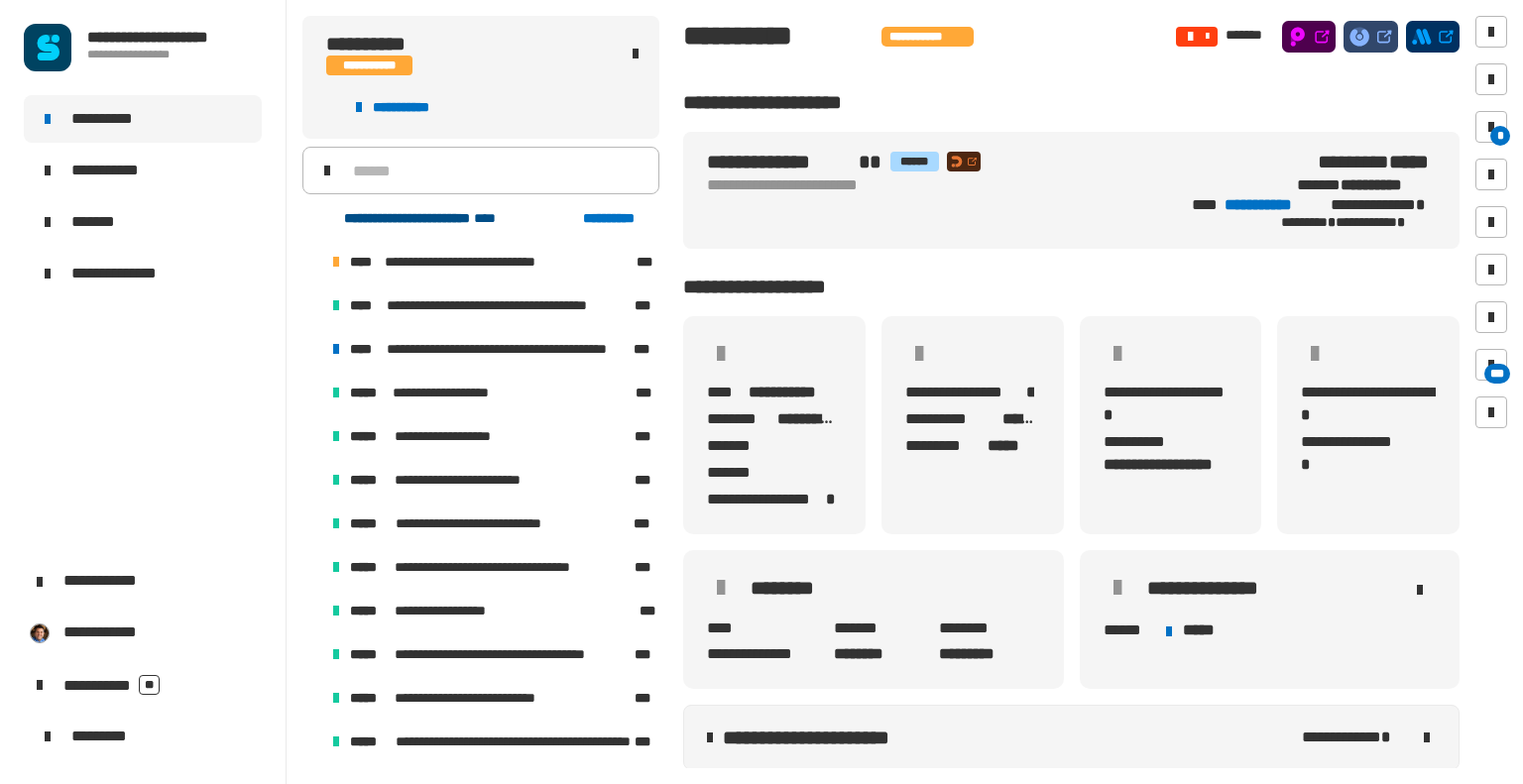 click on "**********" 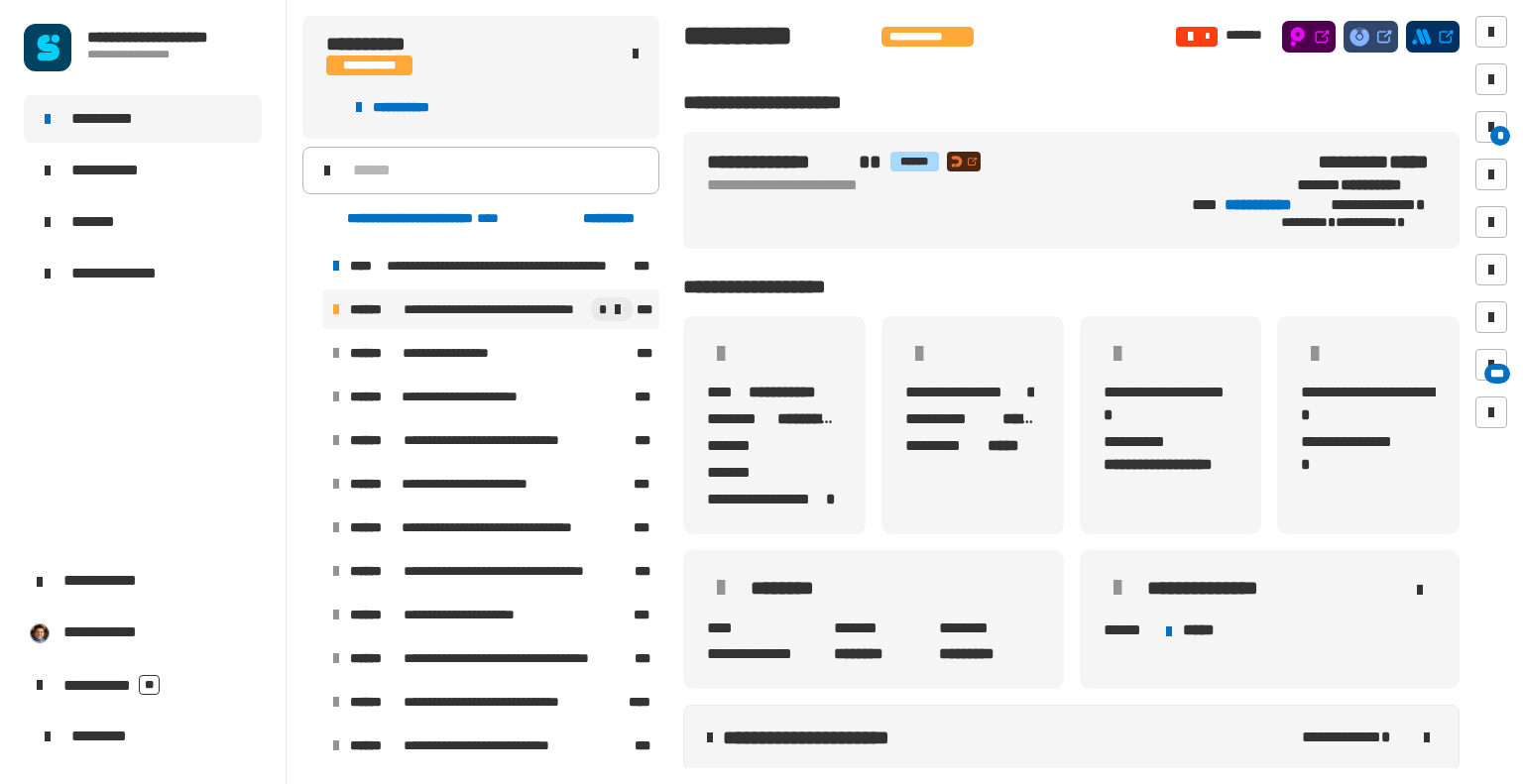 click on "**********" at bounding box center (491, 309) 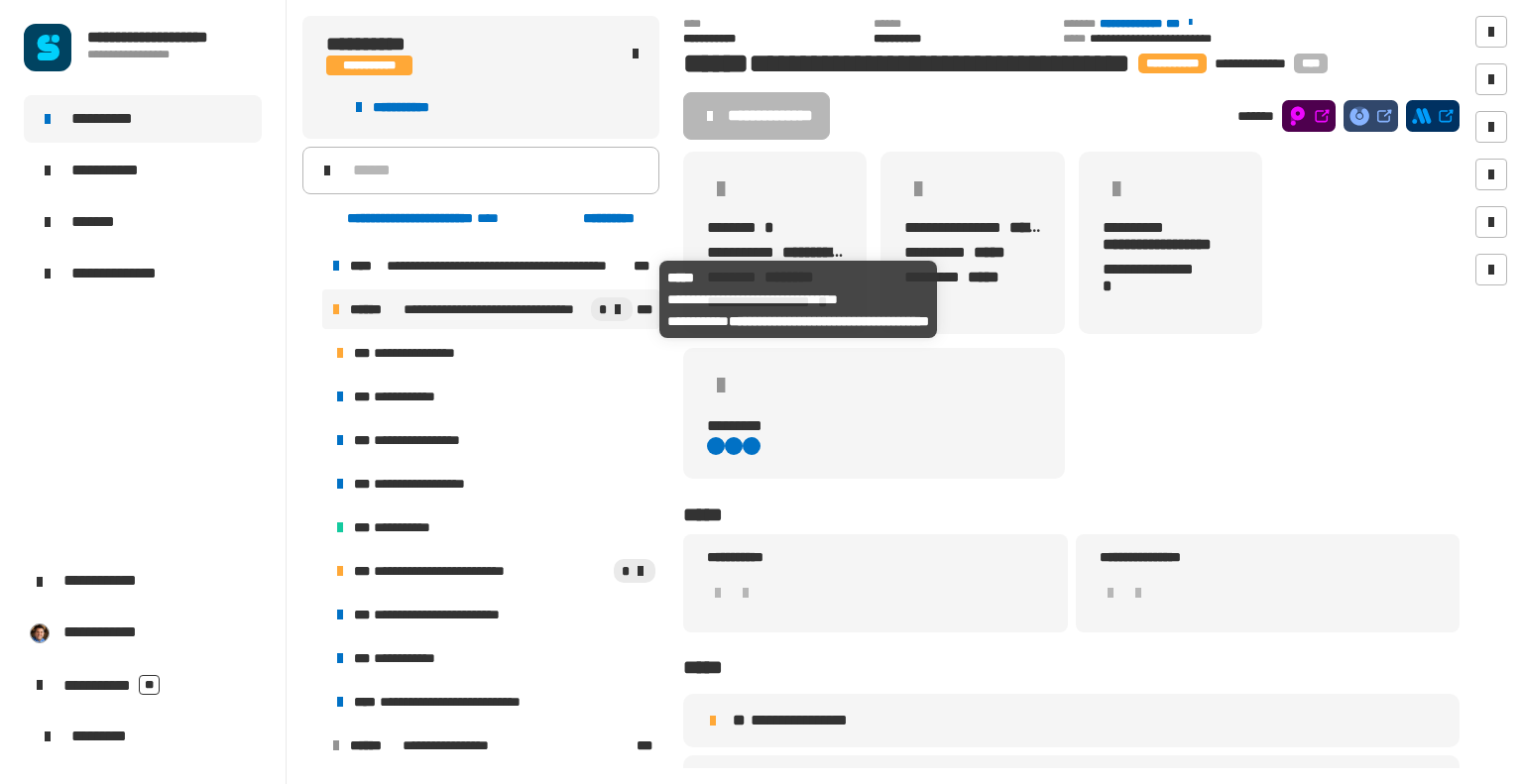 scroll, scrollTop: 41, scrollLeft: 0, axis: vertical 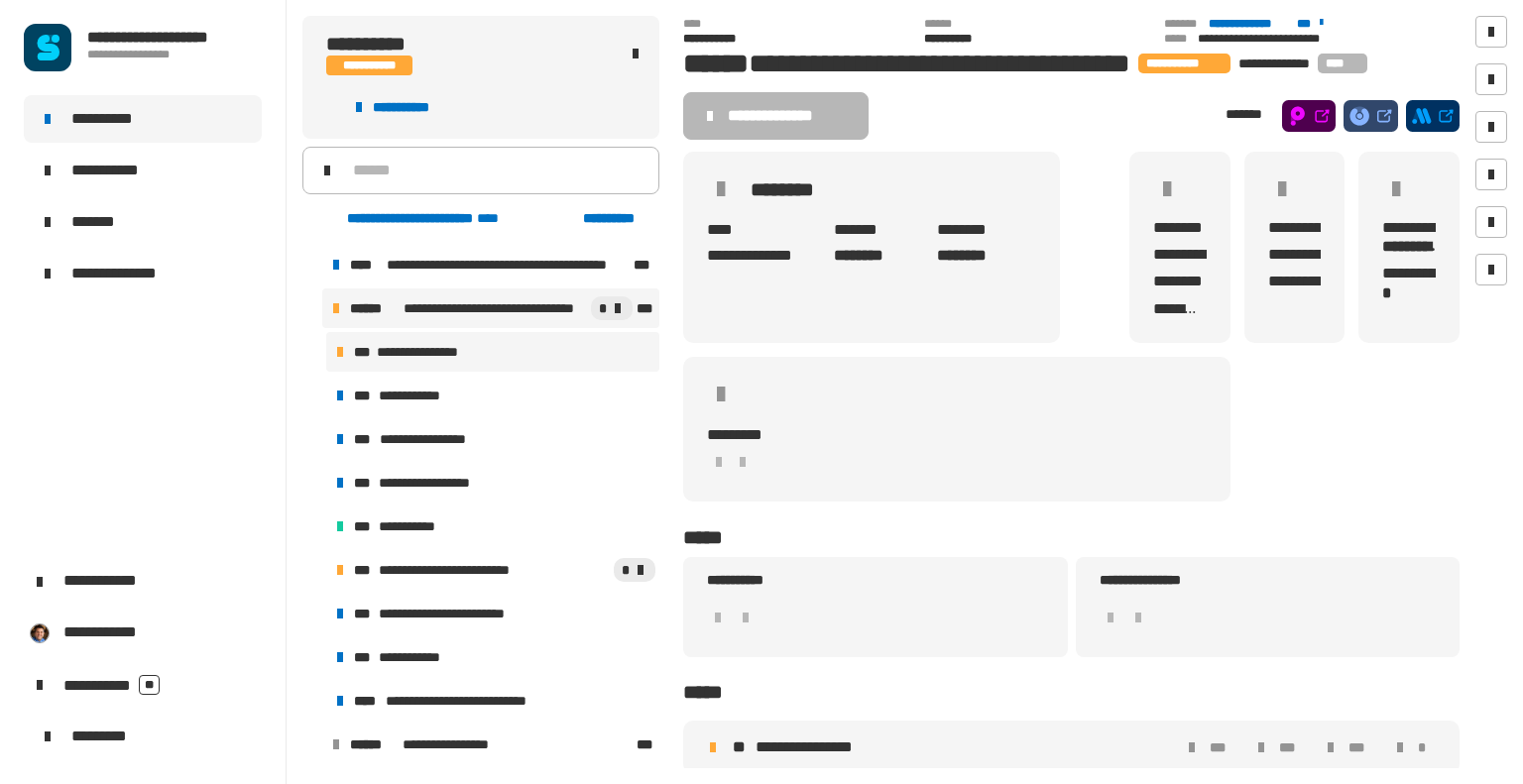 click on "**********" at bounding box center [424, 352] 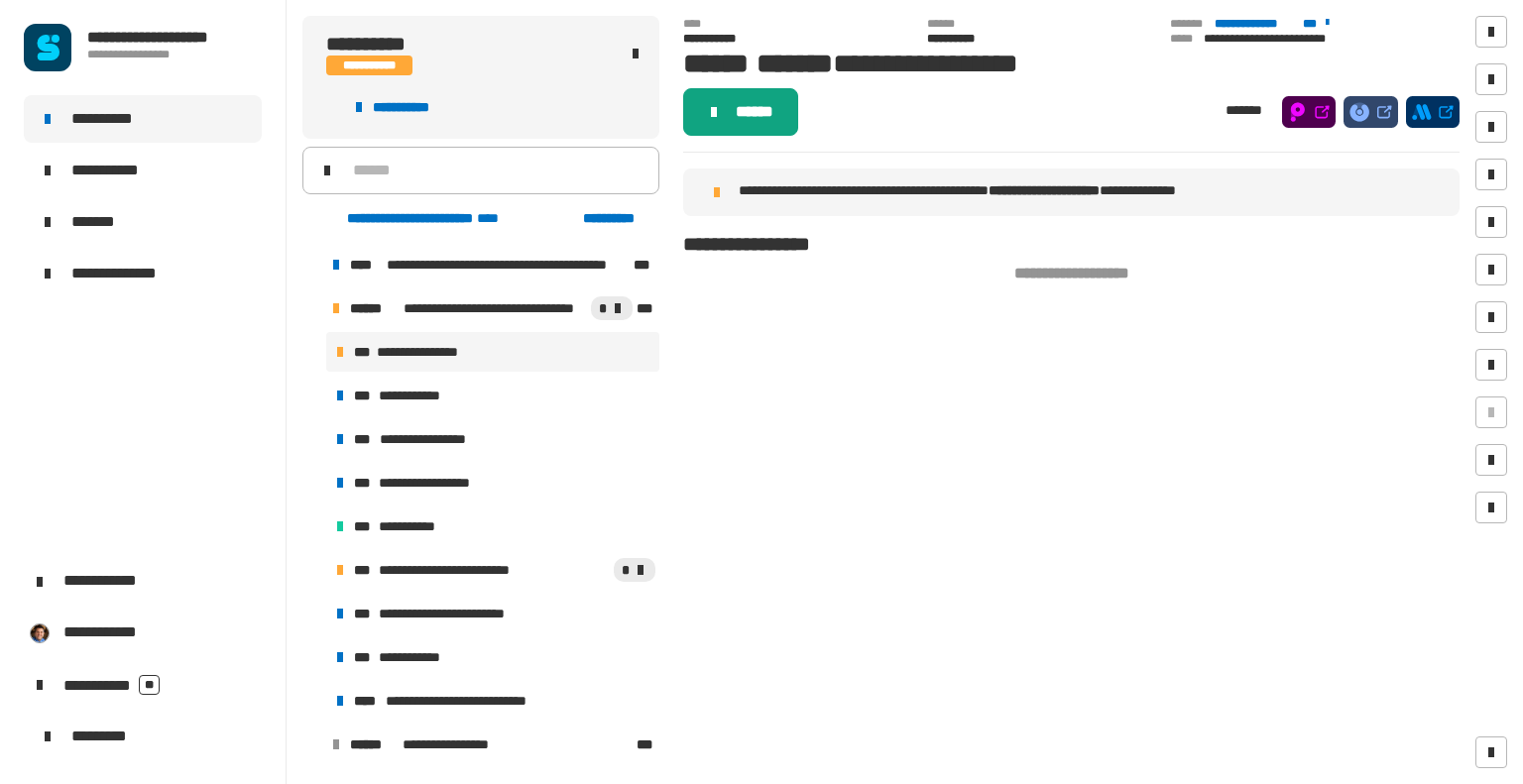click on "******" 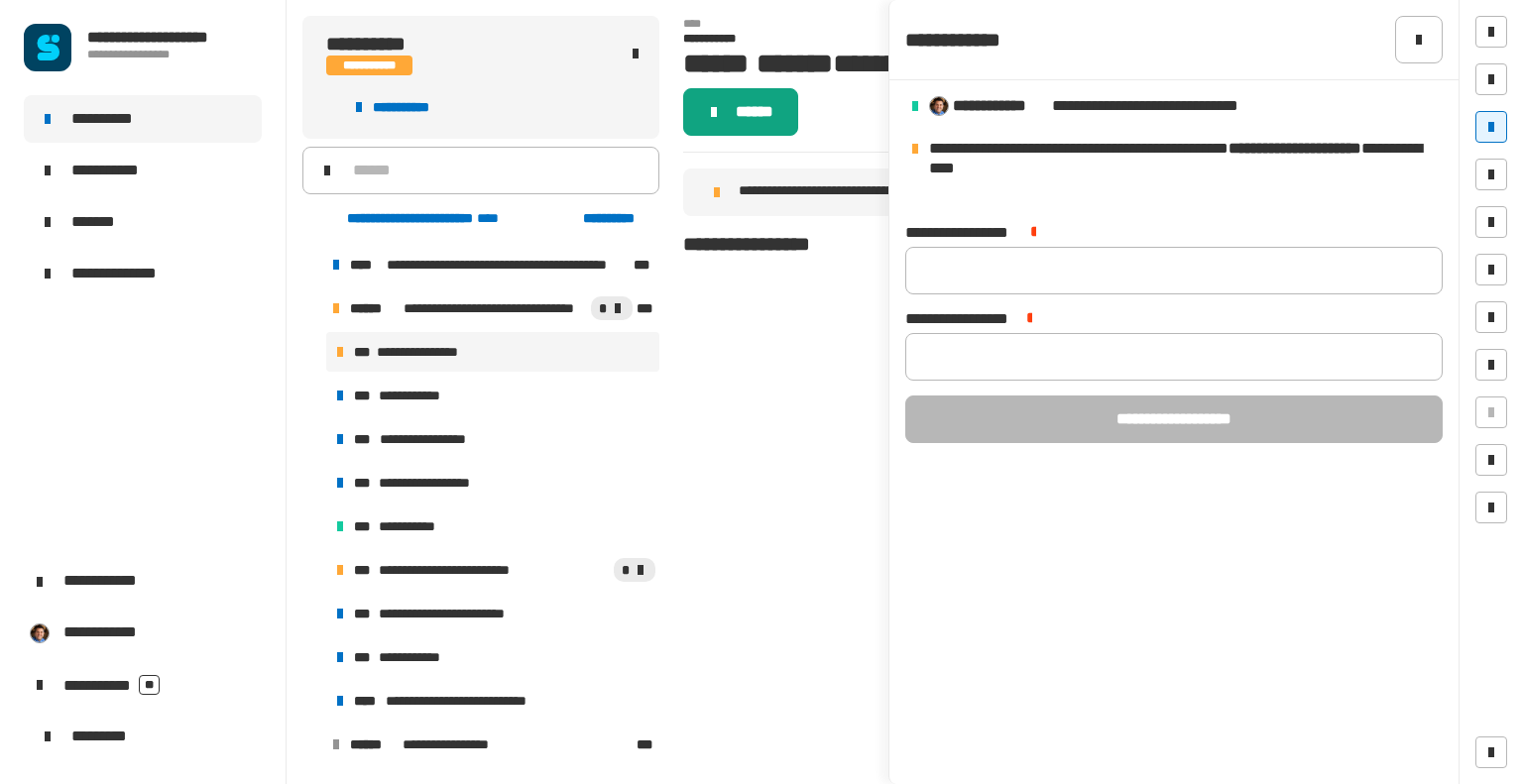 click on "******" 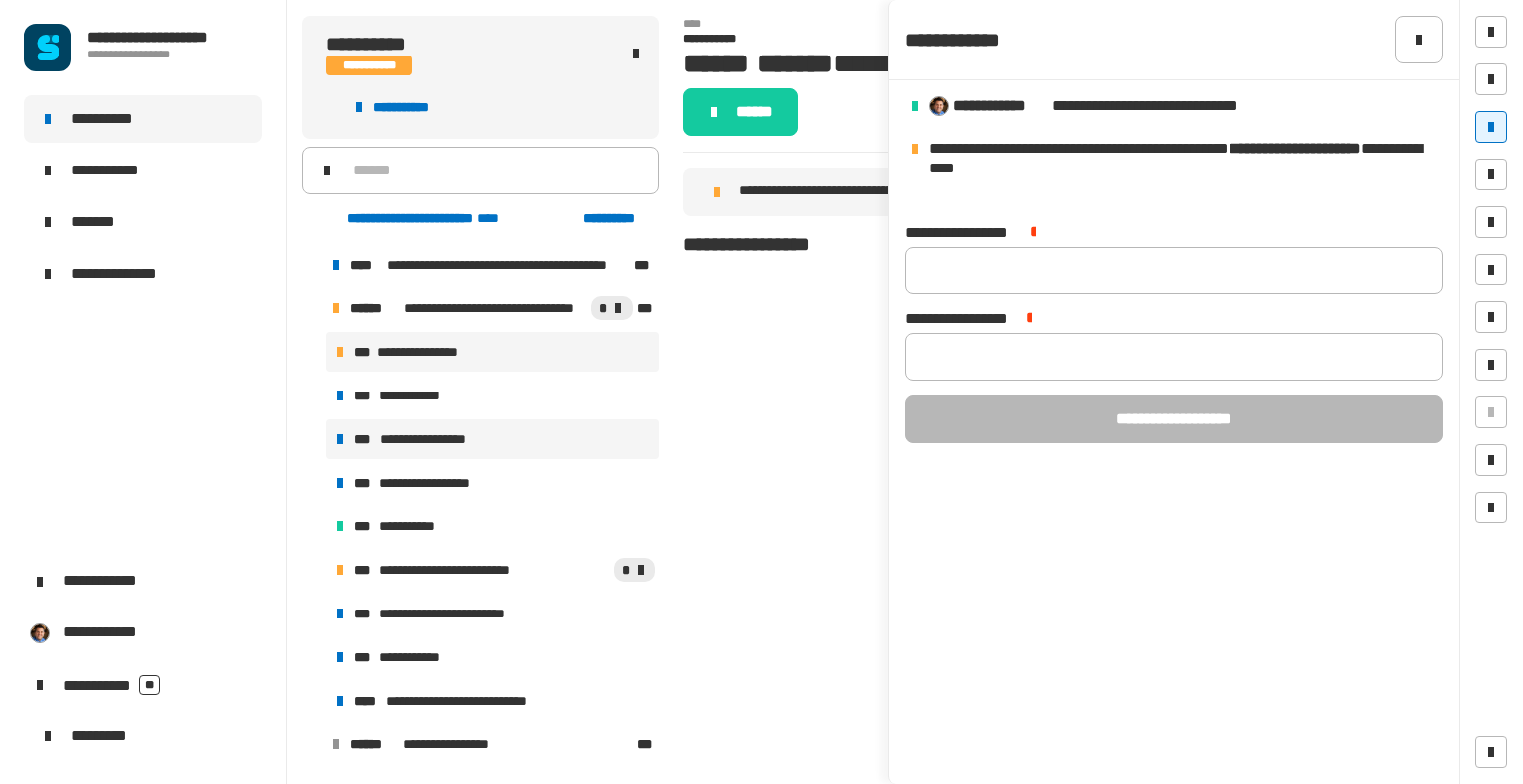 click on "**********" at bounding box center [439, 439] 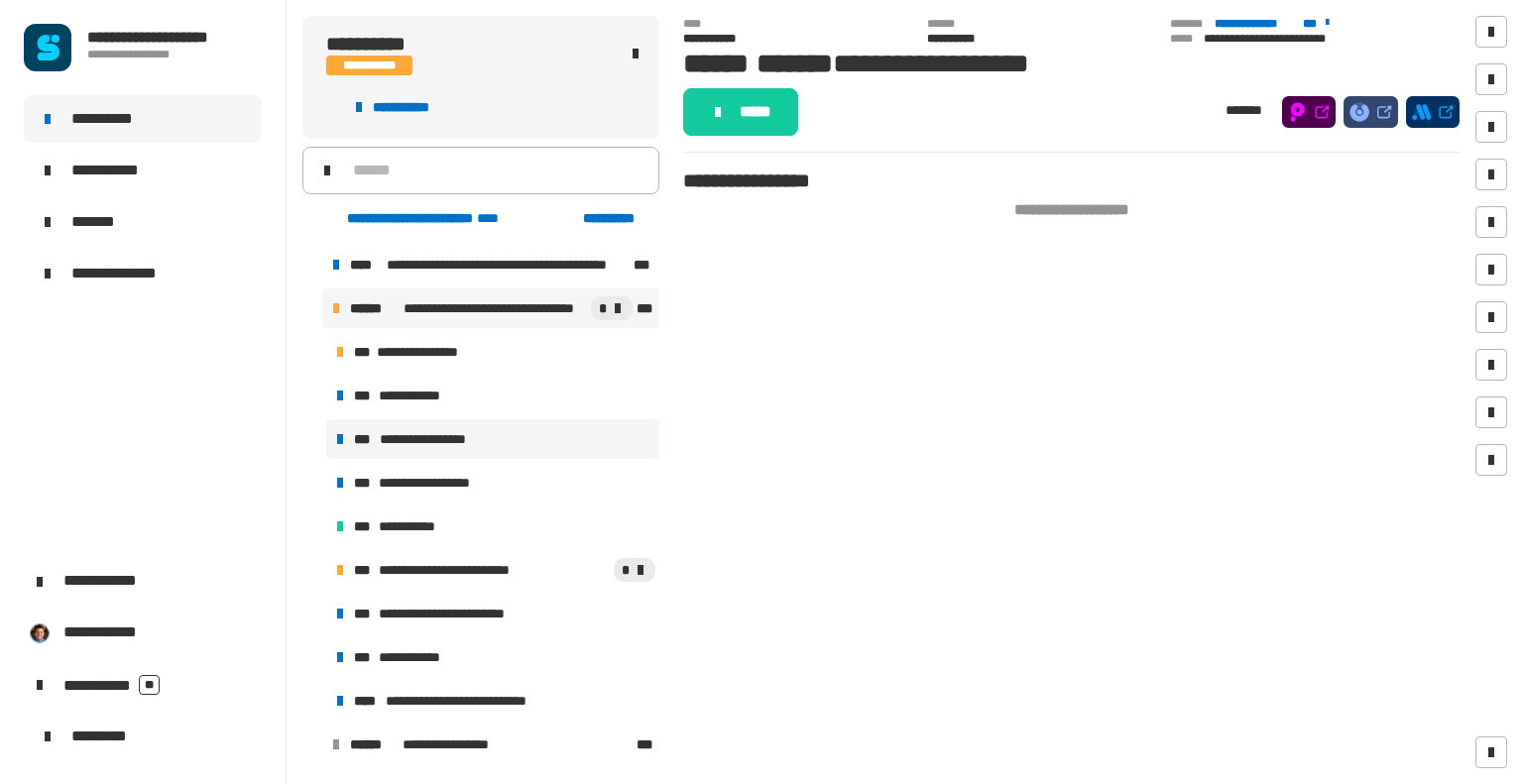 click on "**********" at bounding box center (491, 308) 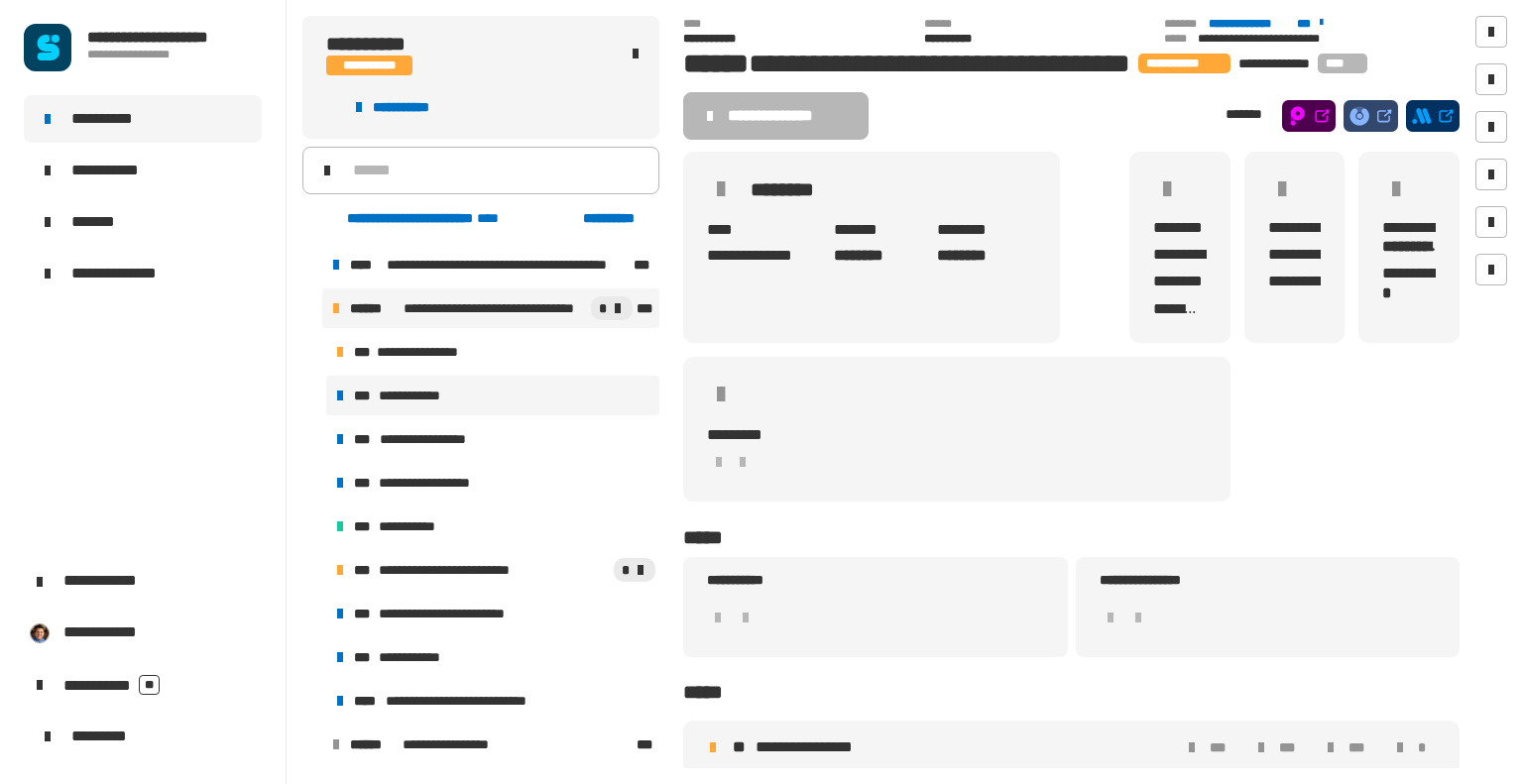 click on "**********" at bounding box center [413, 395] 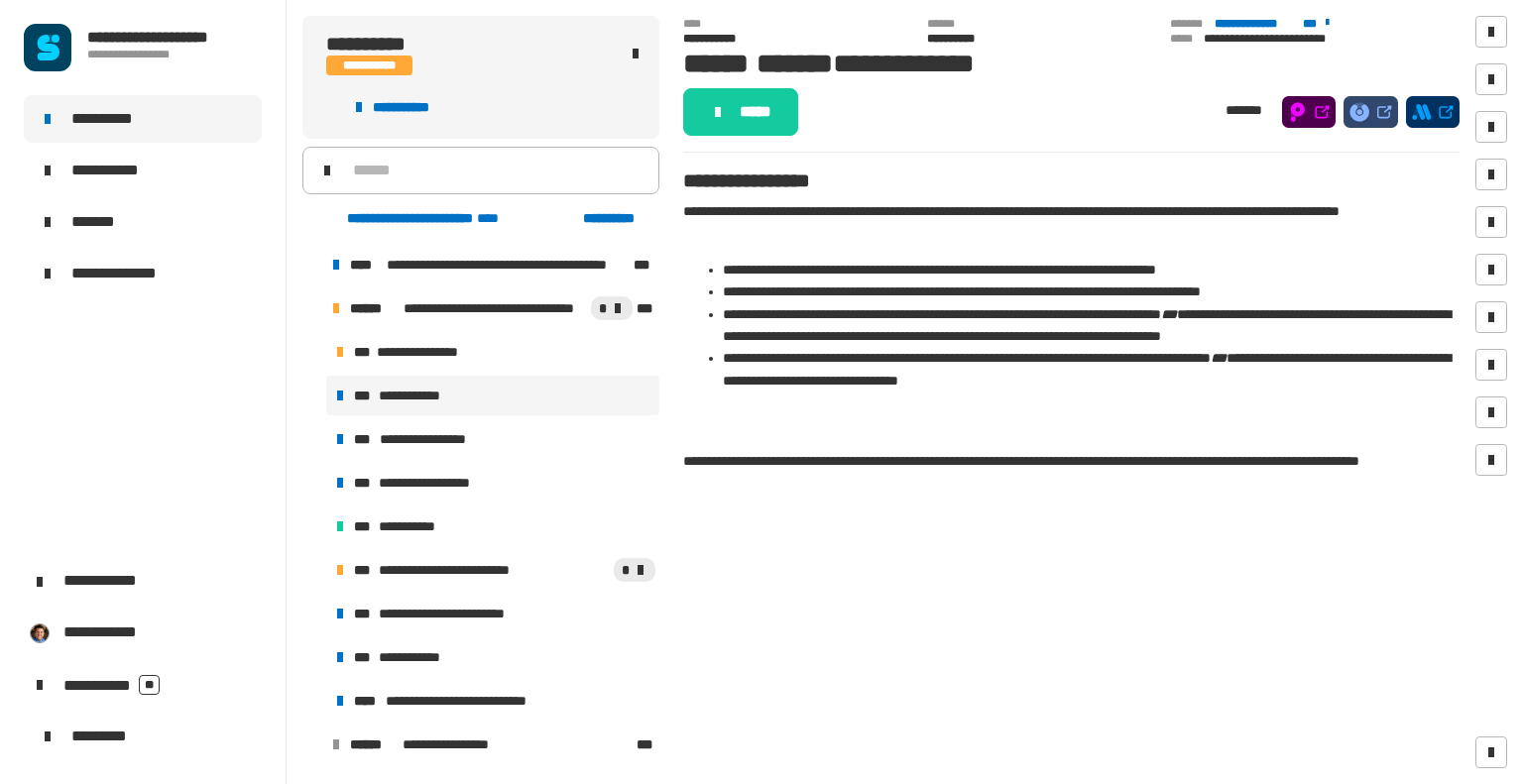click on "**********" at bounding box center [413, 395] 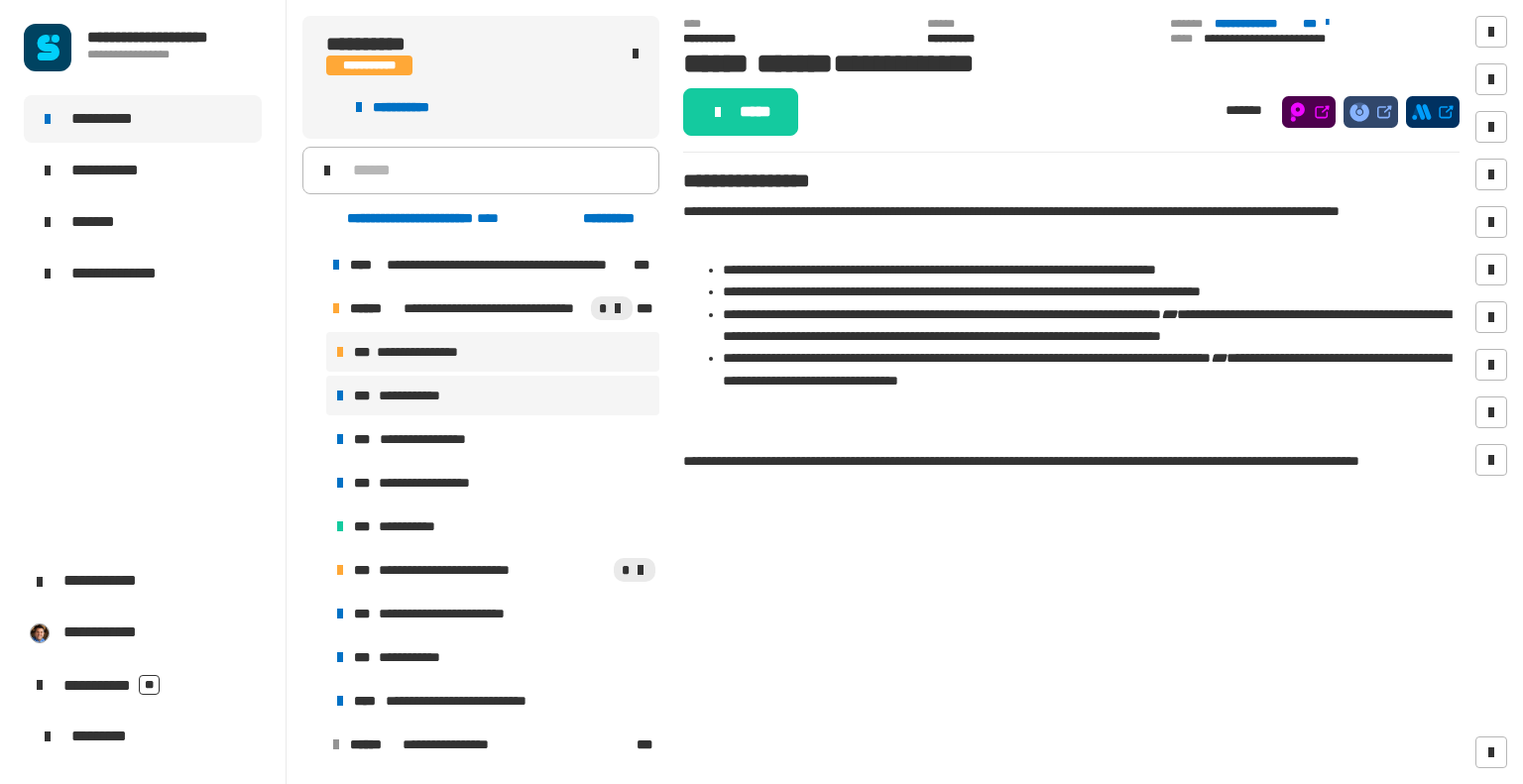 click on "**********" at bounding box center [424, 352] 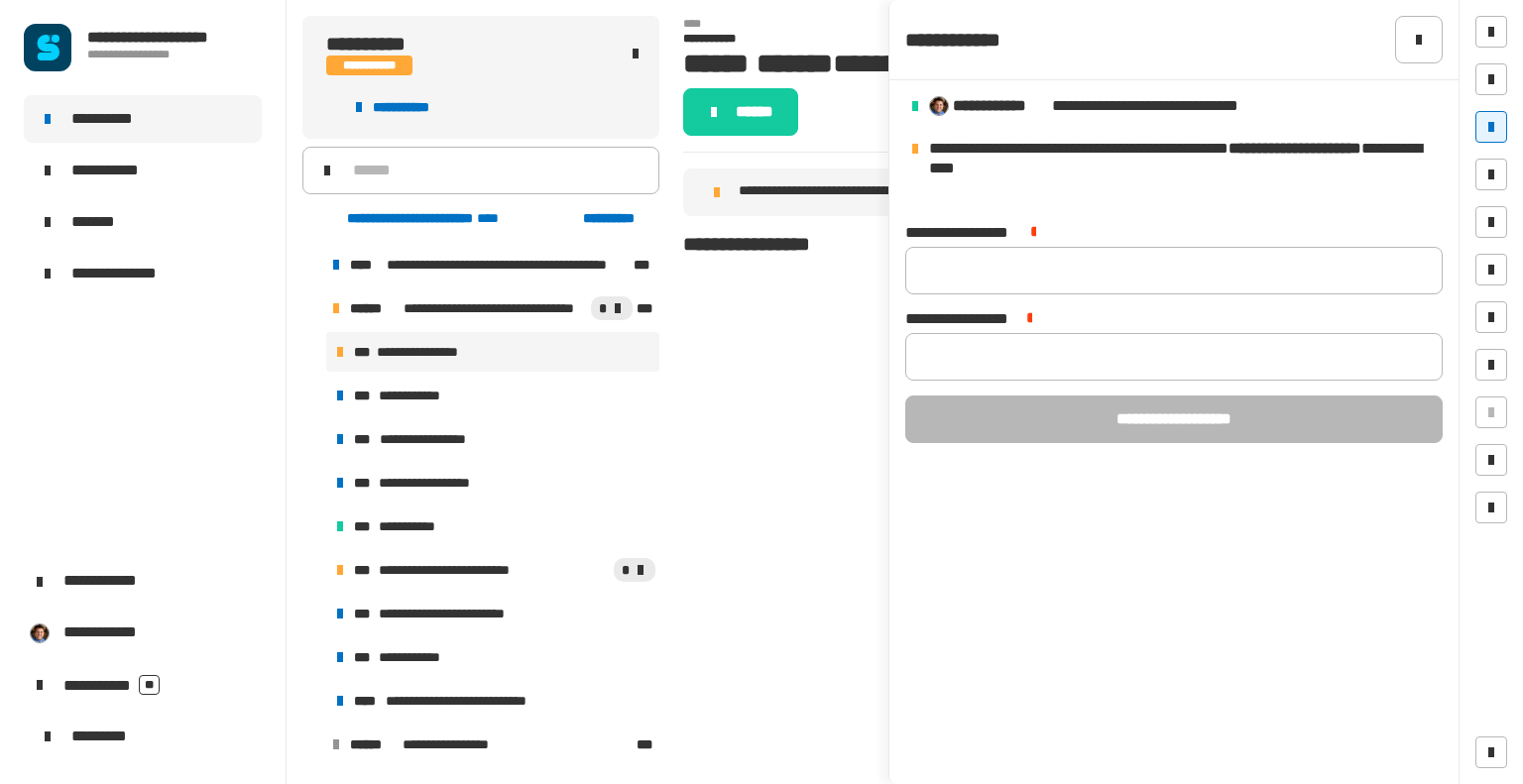 click on "**********" at bounding box center [424, 352] 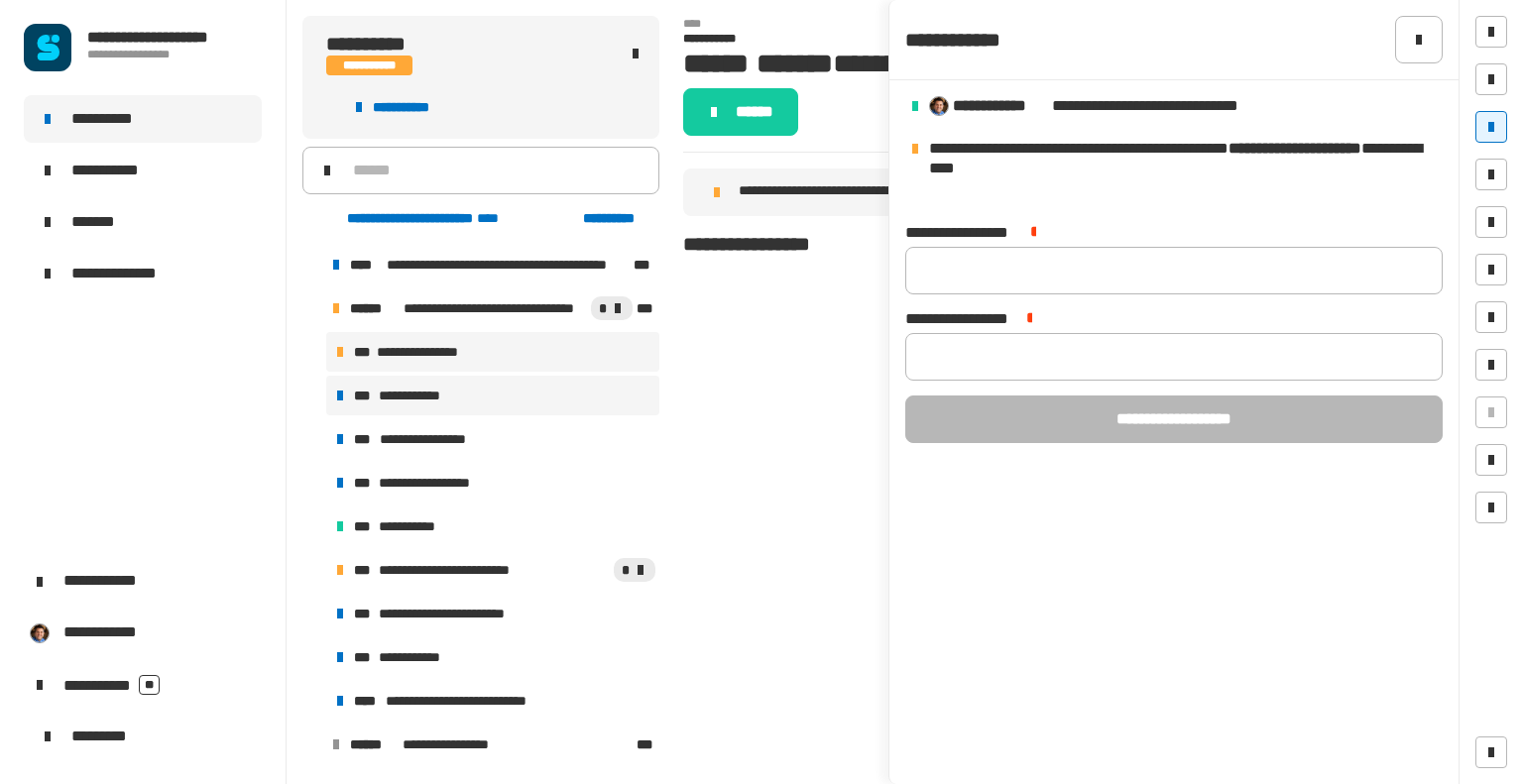 click on "**********" at bounding box center (413, 395) 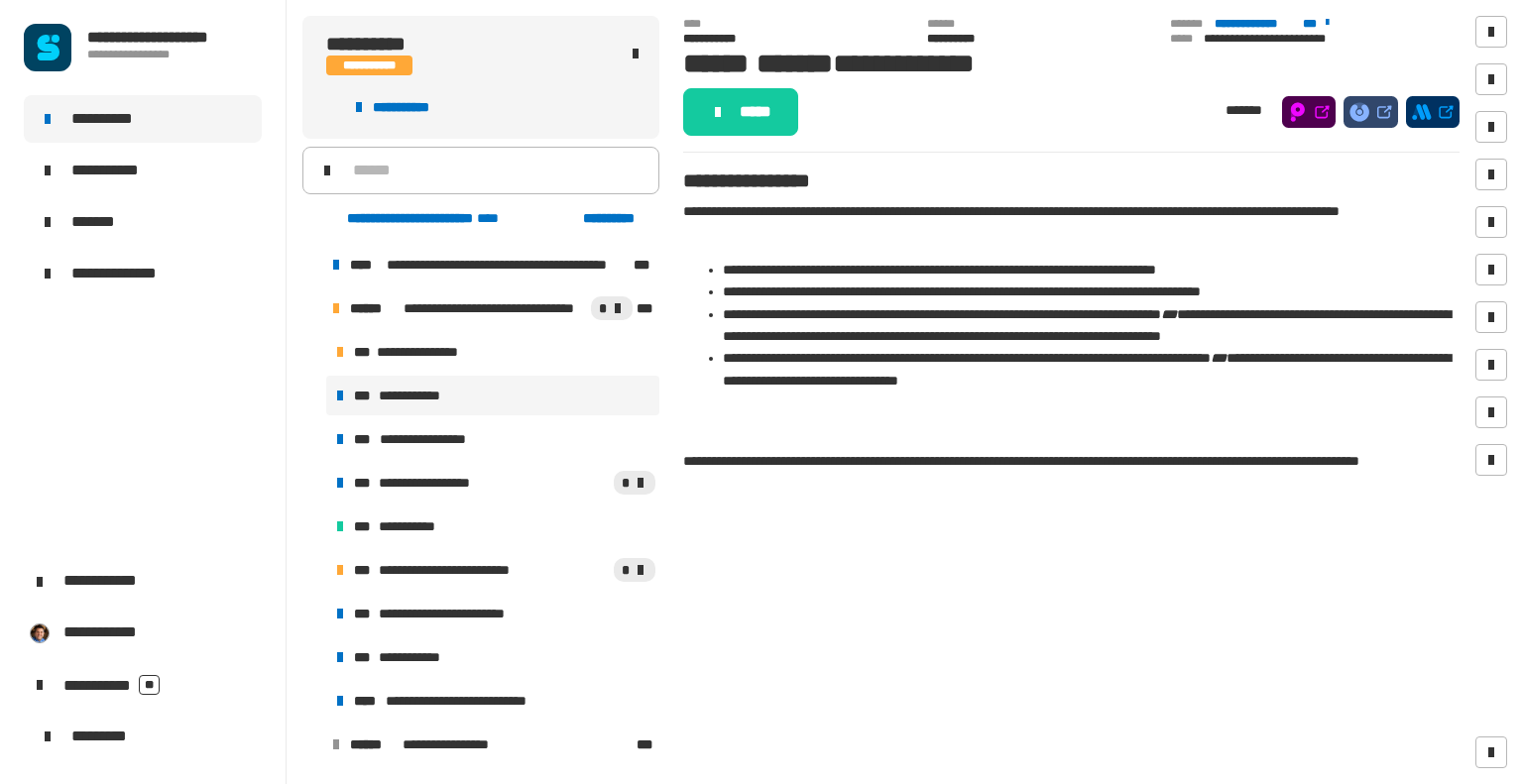 click on "**********" at bounding box center [413, 395] 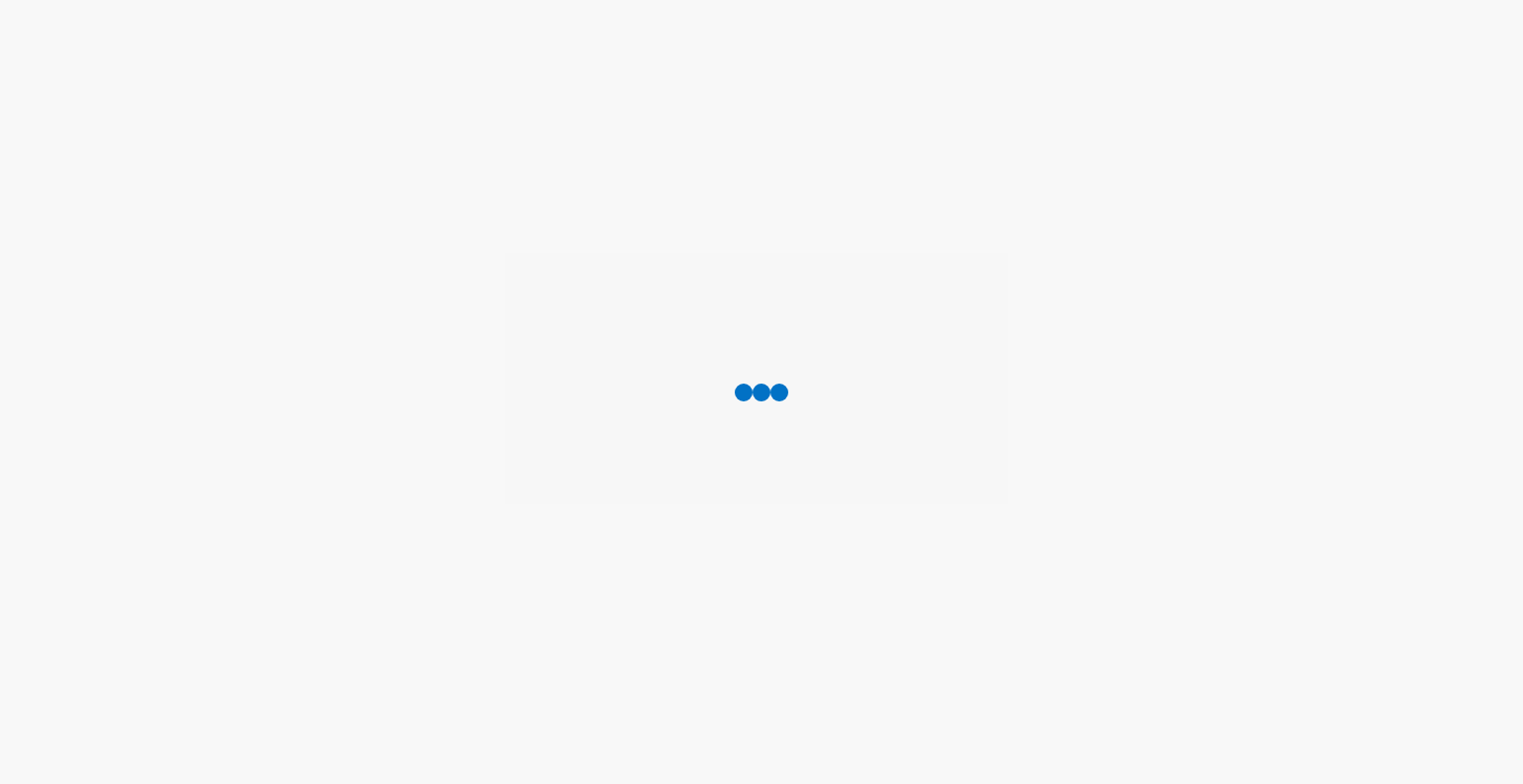 scroll, scrollTop: 0, scrollLeft: 0, axis: both 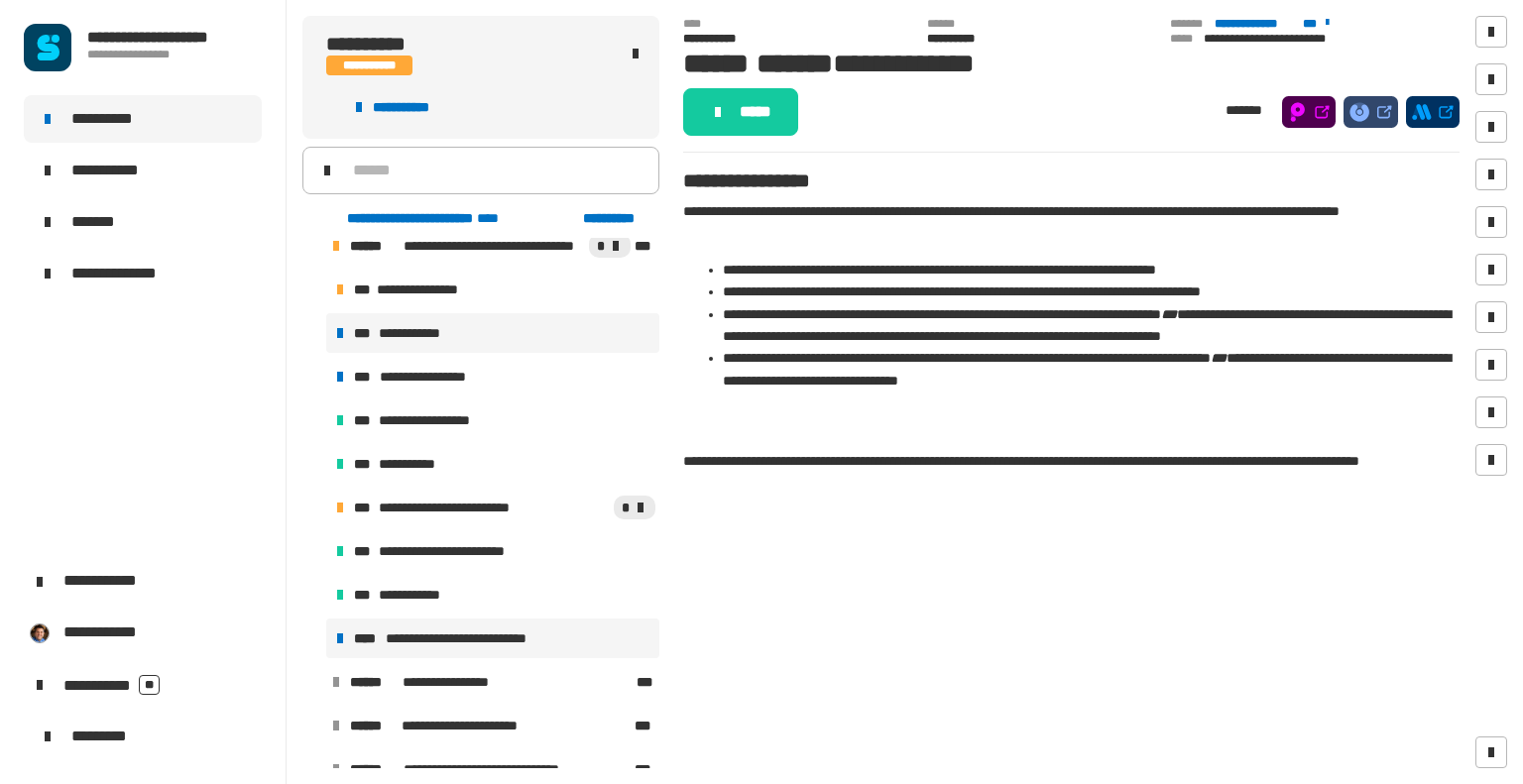 click on "**********" at bounding box center [474, 638] 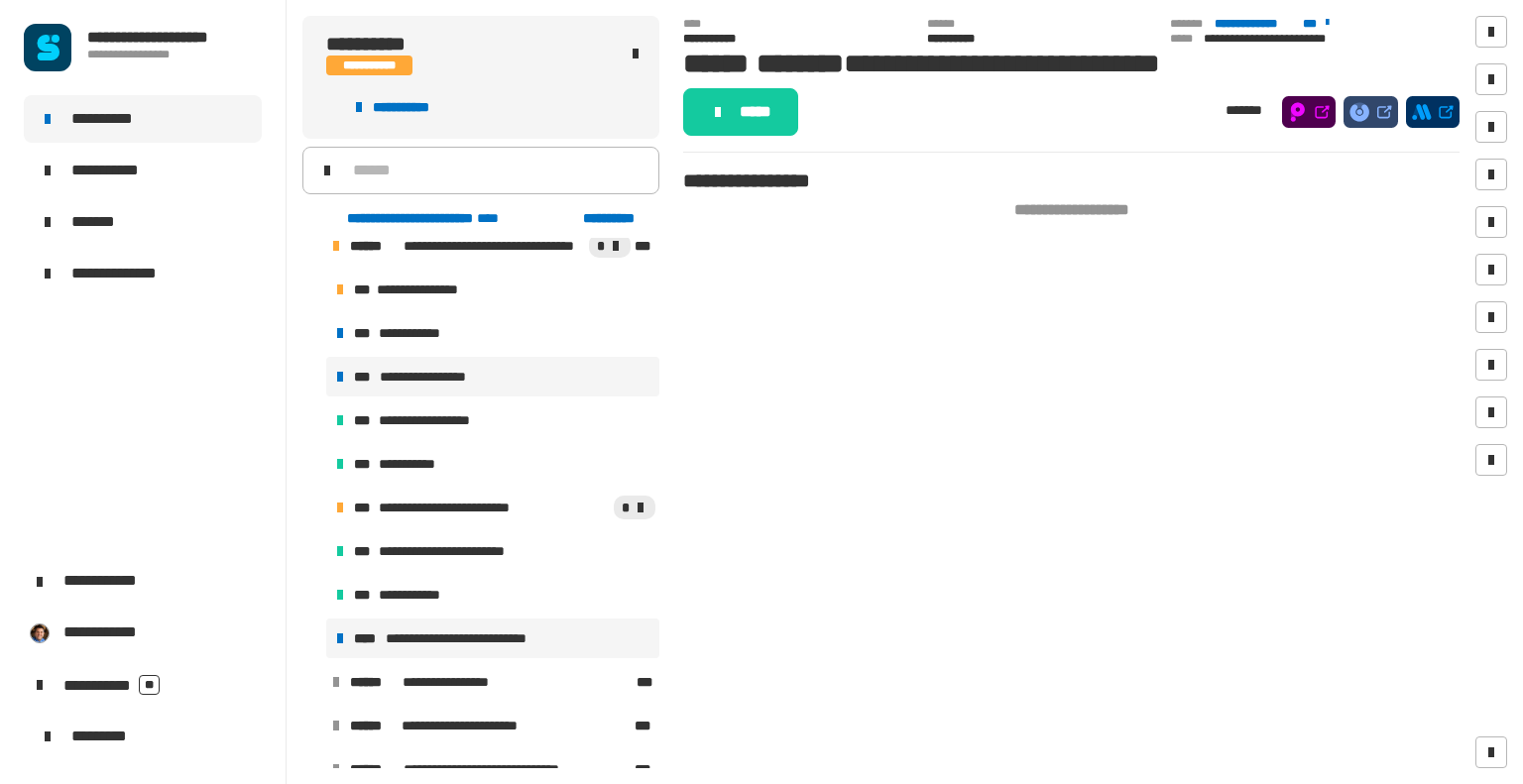 click on "**********" at bounding box center (439, 377) 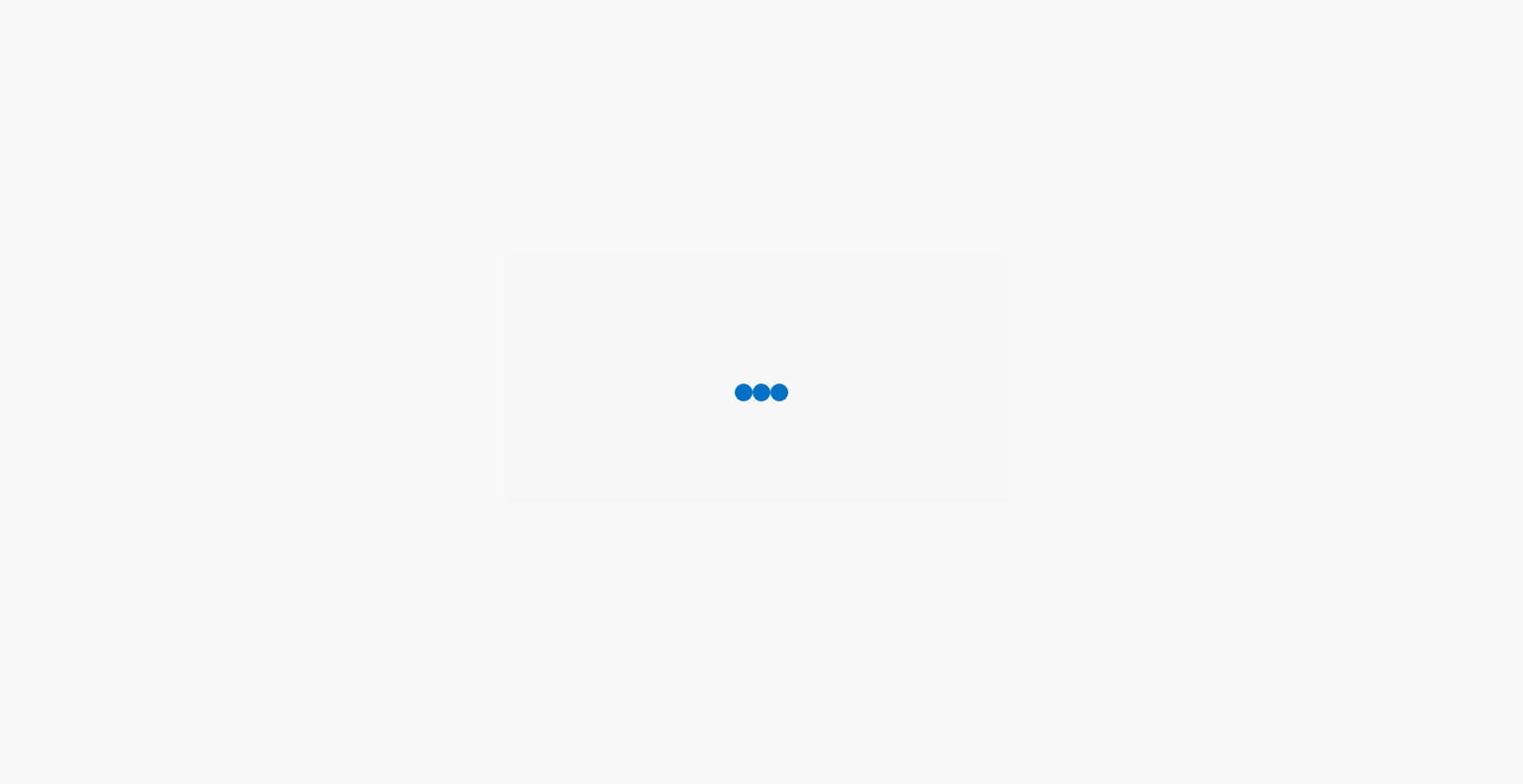 scroll, scrollTop: 0, scrollLeft: 0, axis: both 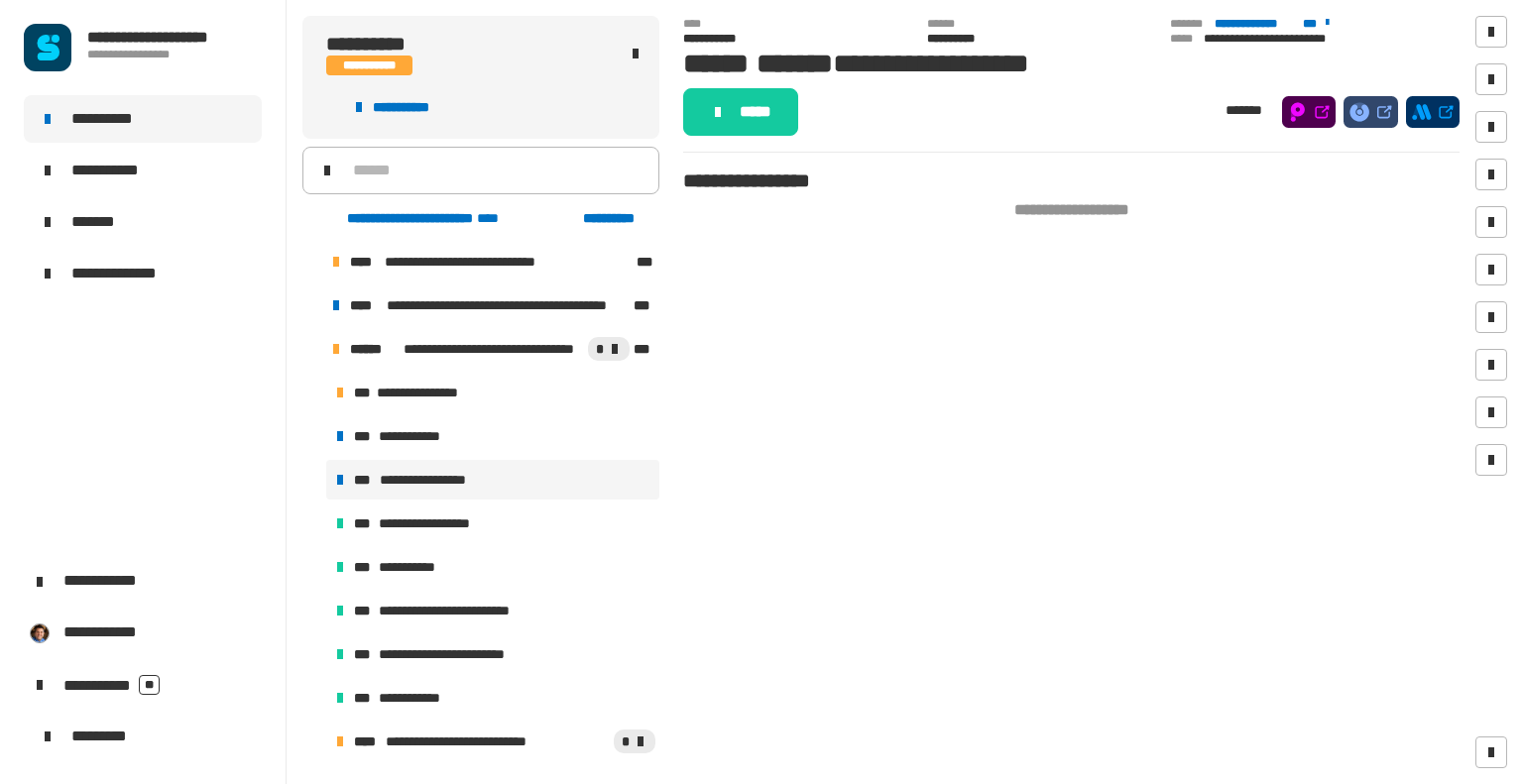 click at bounding box center [312, 349] 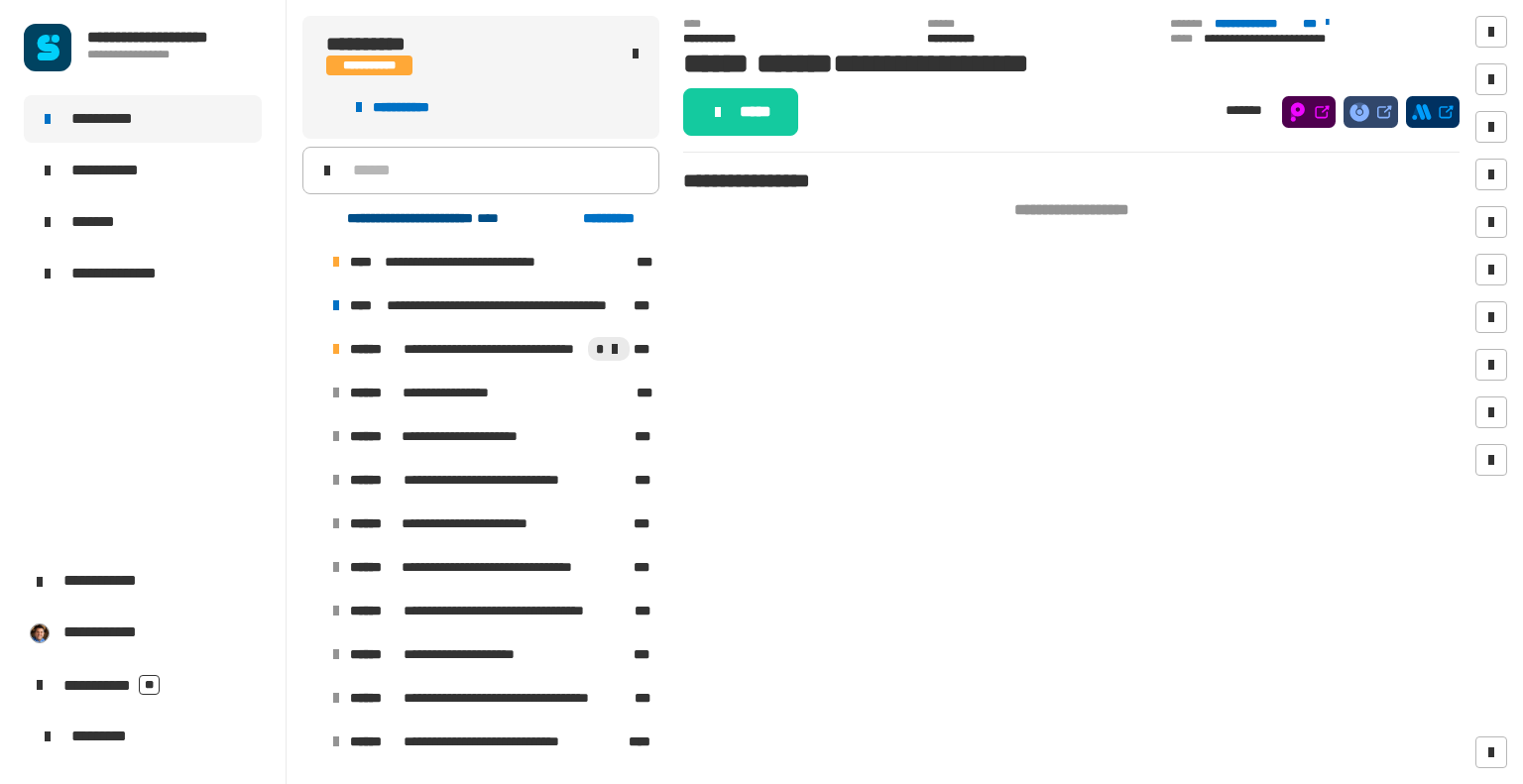 click on "**********" 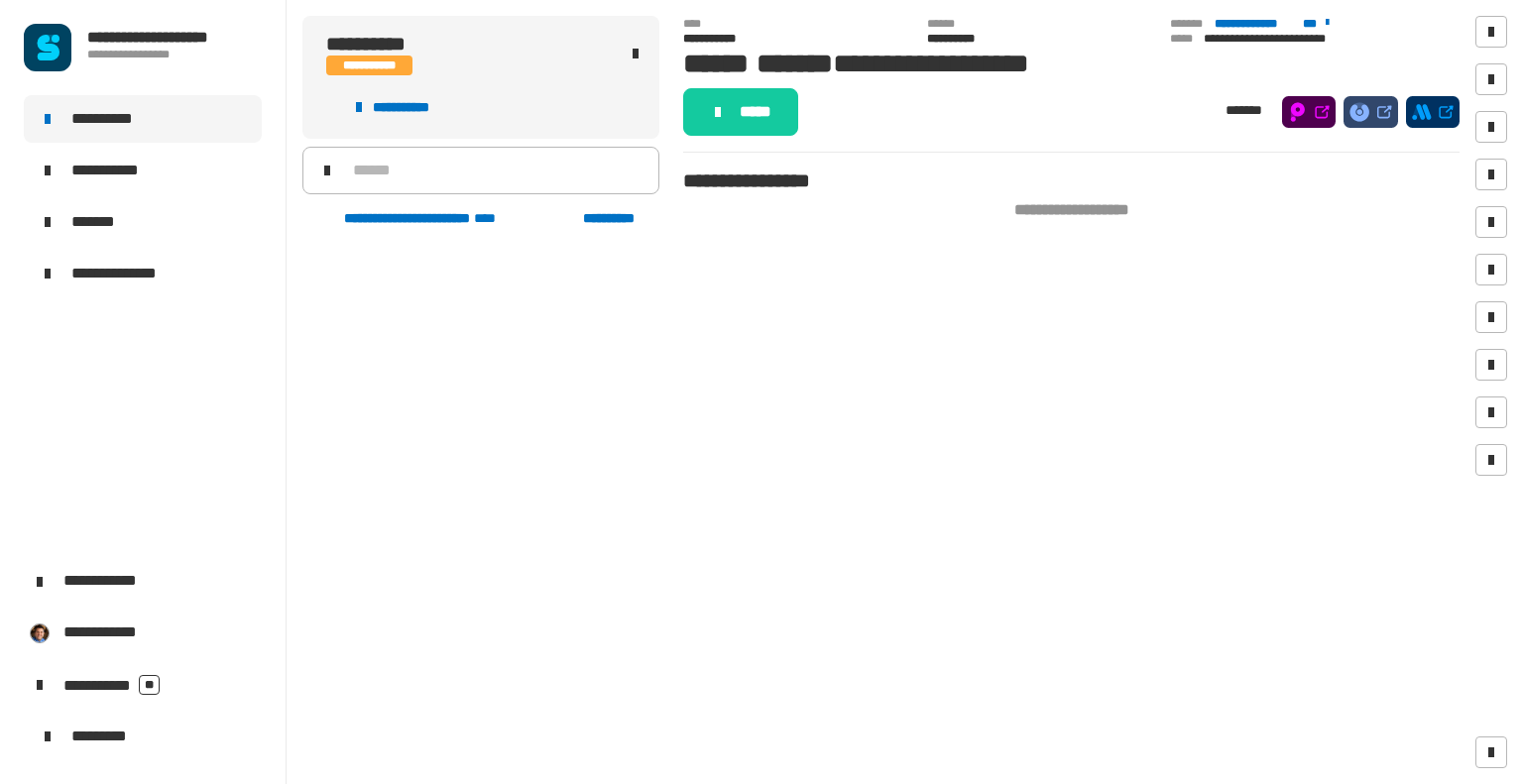scroll, scrollTop: 1808, scrollLeft: 0, axis: vertical 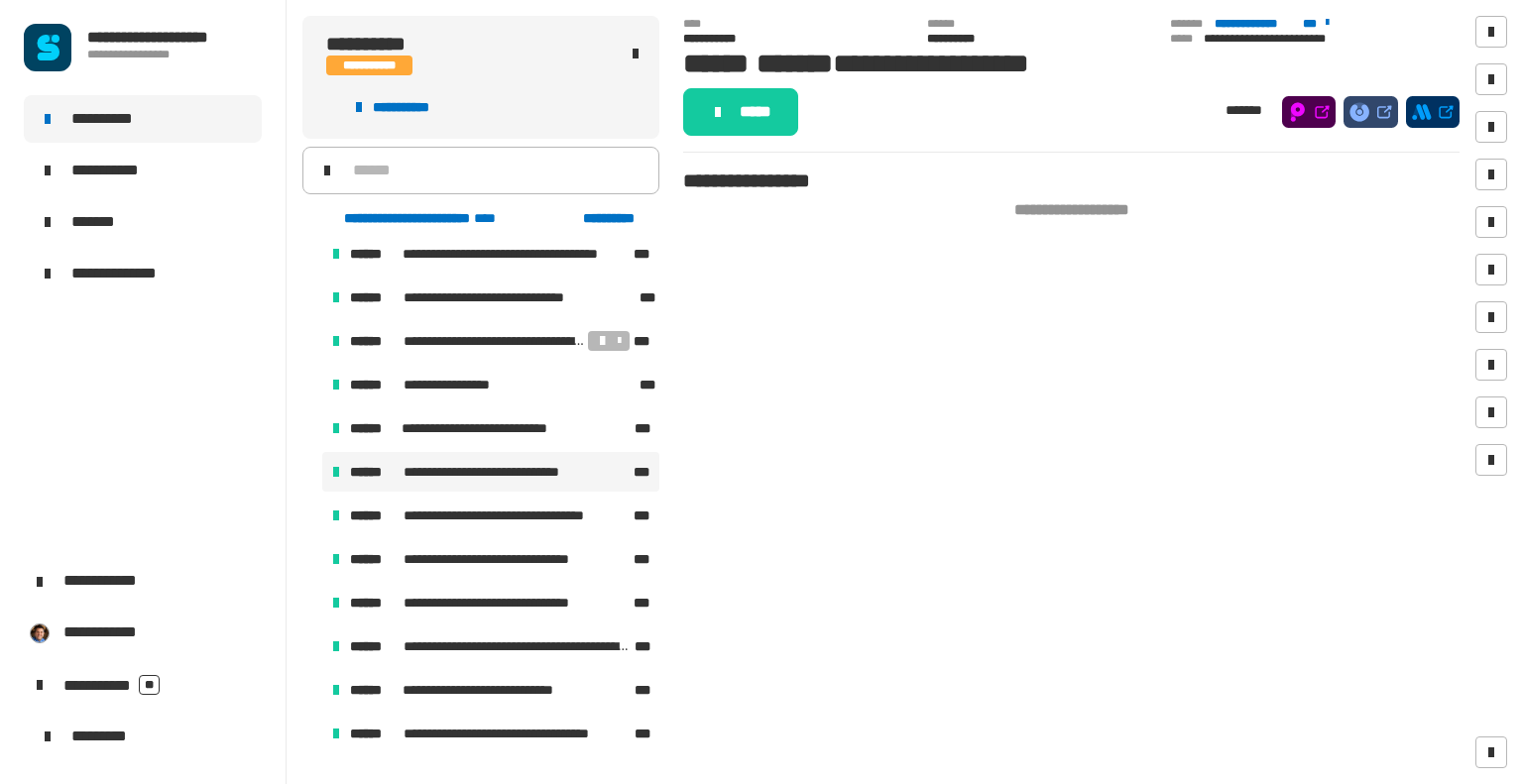 click on "**********" at bounding box center (491, 472) 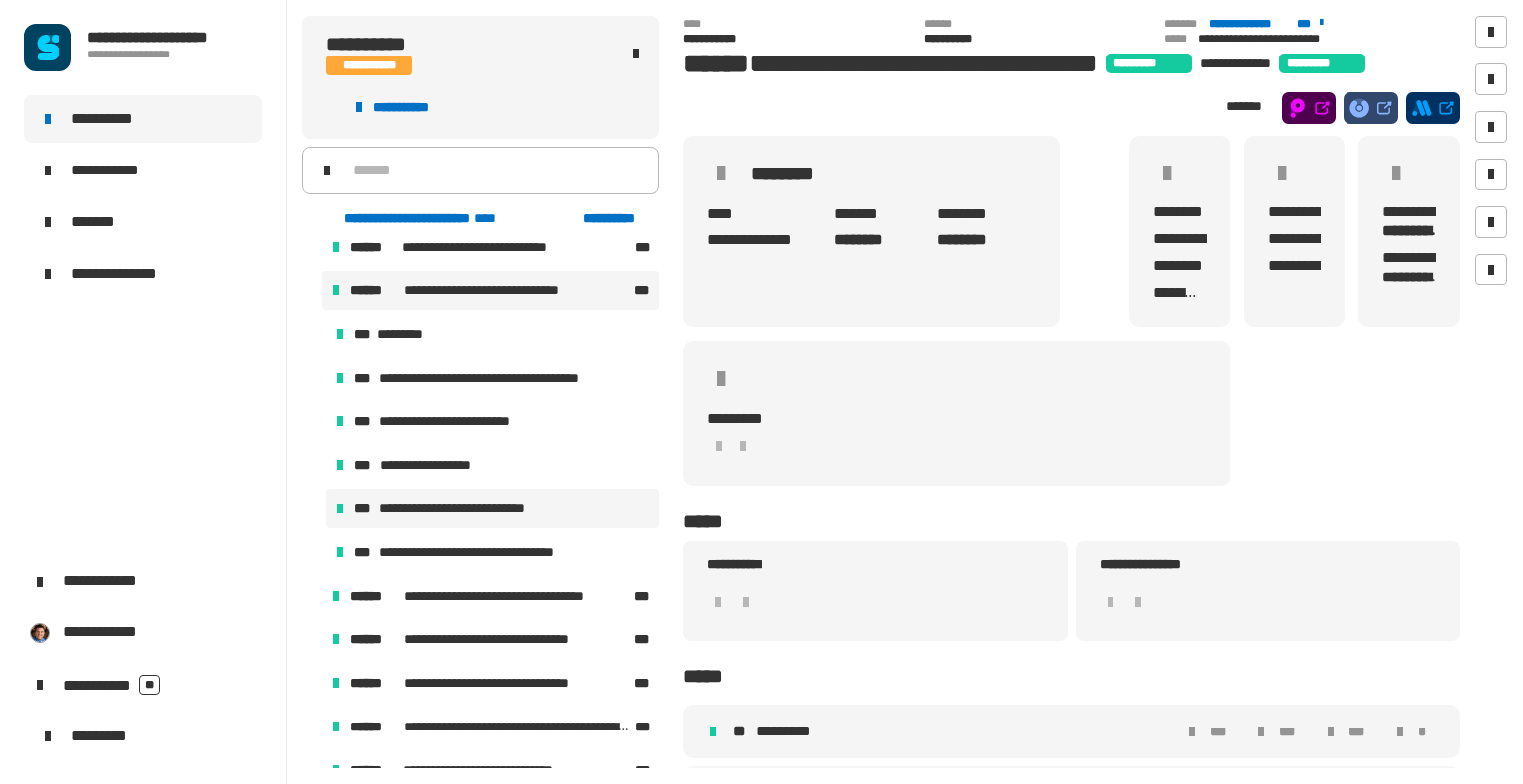 scroll, scrollTop: 1411, scrollLeft: 0, axis: vertical 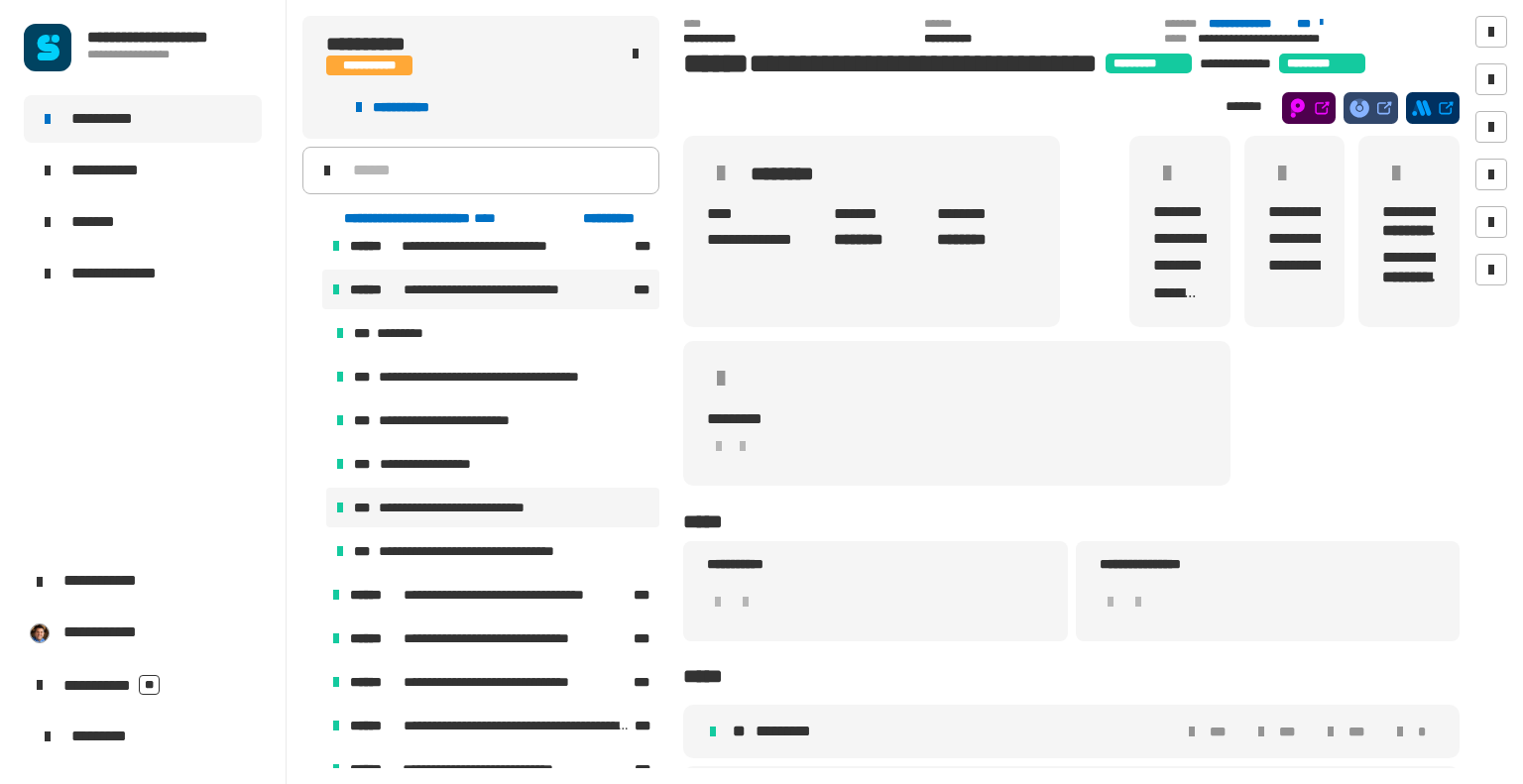 click on "**********" at bounding box center (468, 507) 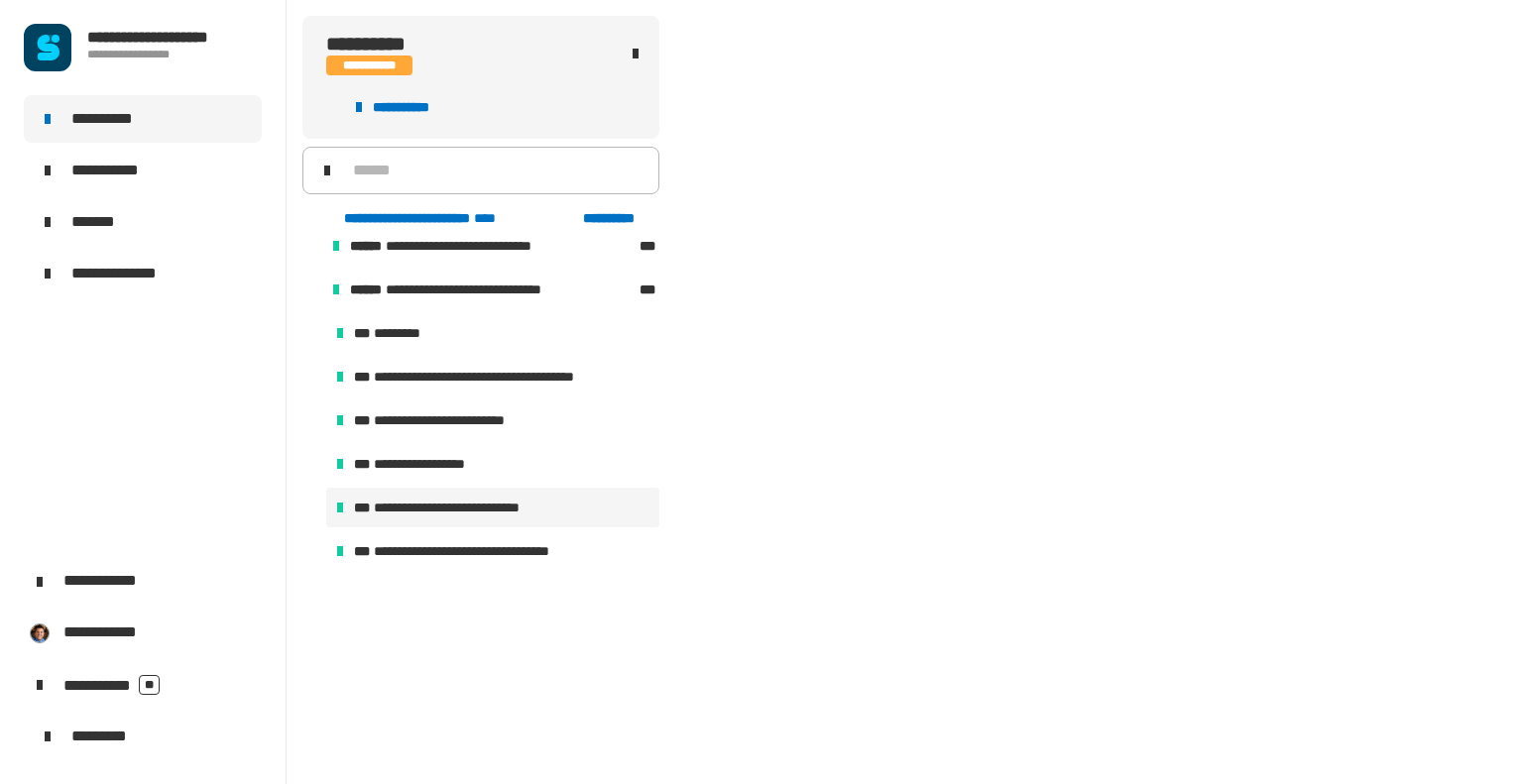 scroll, scrollTop: 1415, scrollLeft: 0, axis: vertical 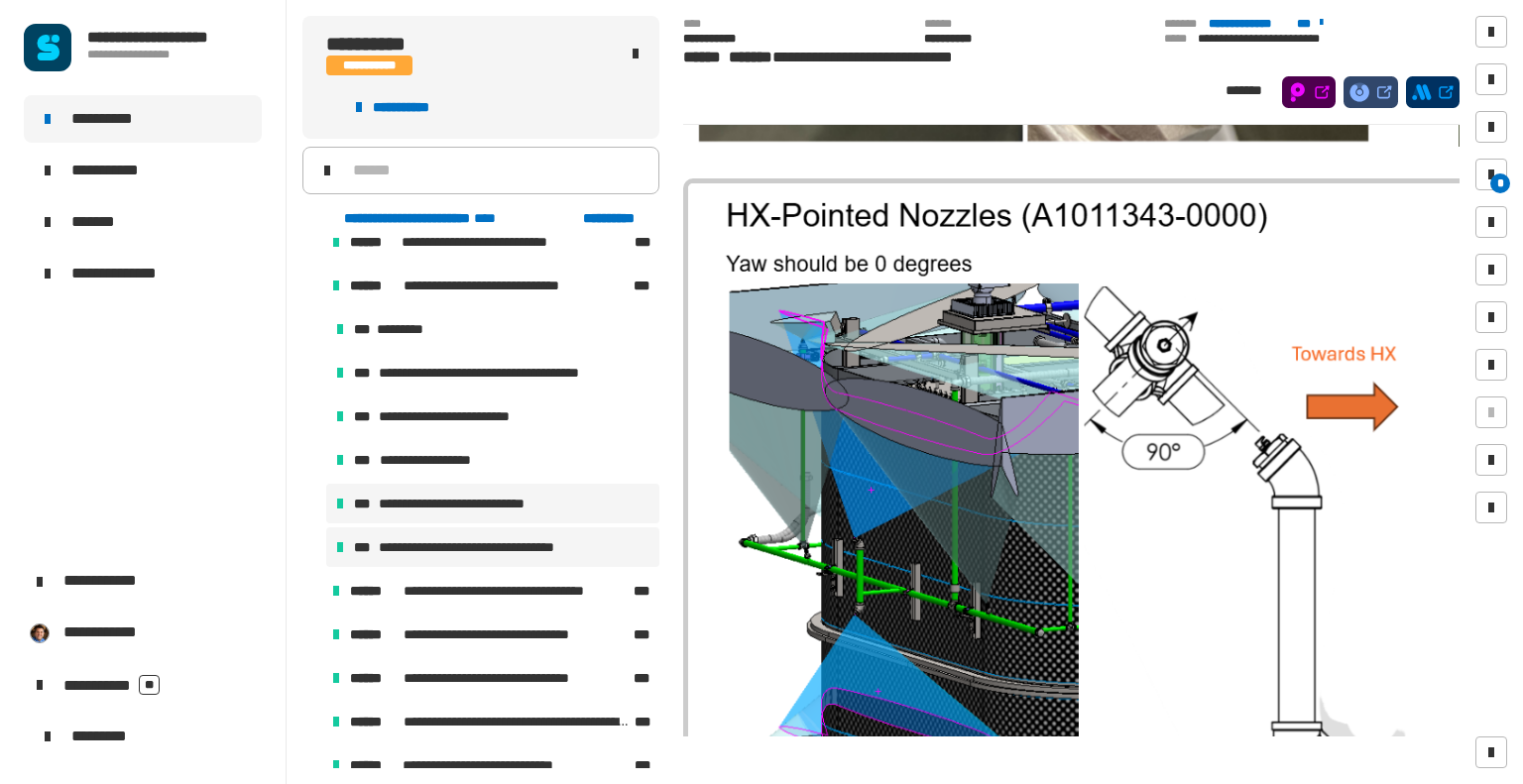 click on "**********" at bounding box center [490, 547] 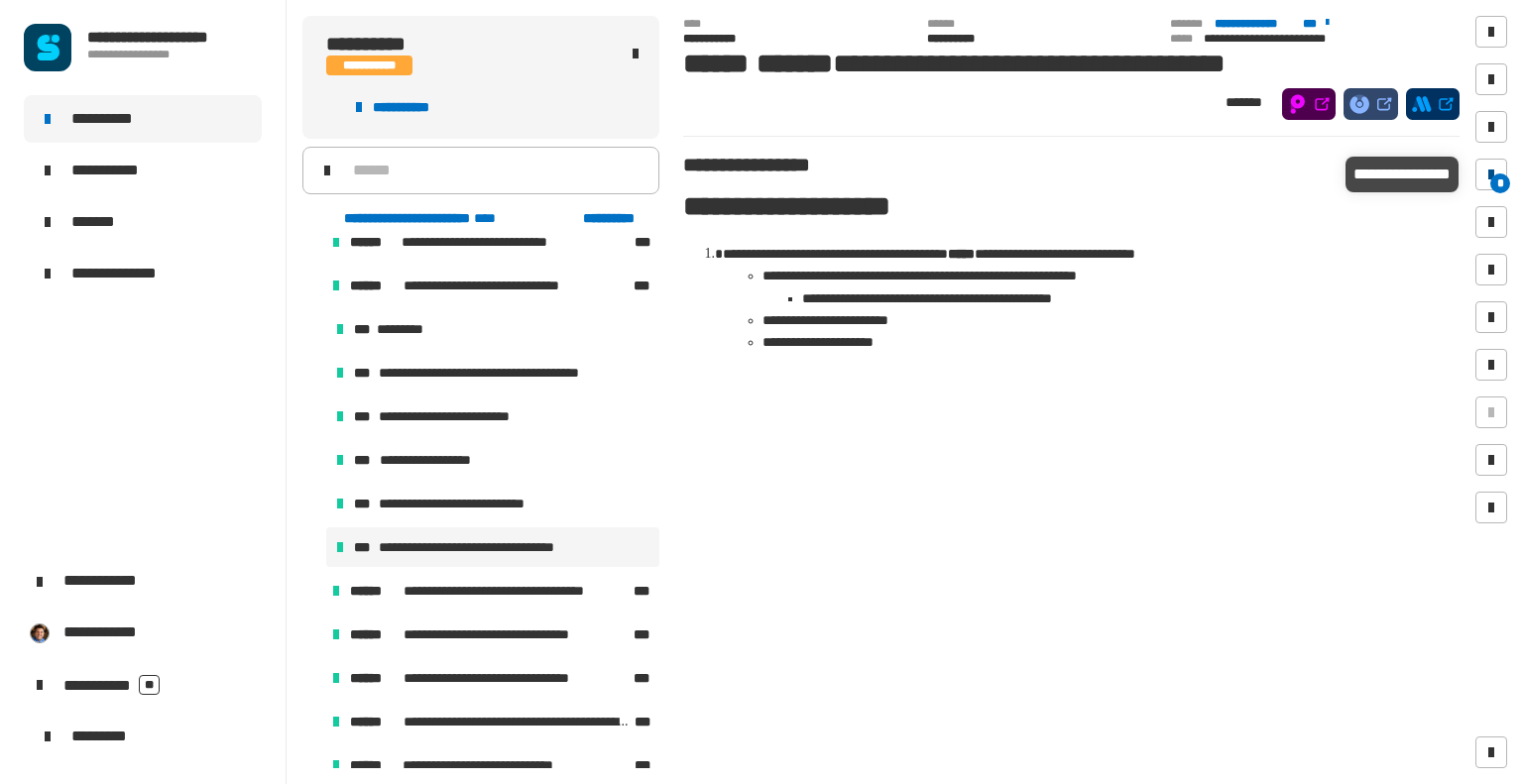 click at bounding box center (1491, 174) 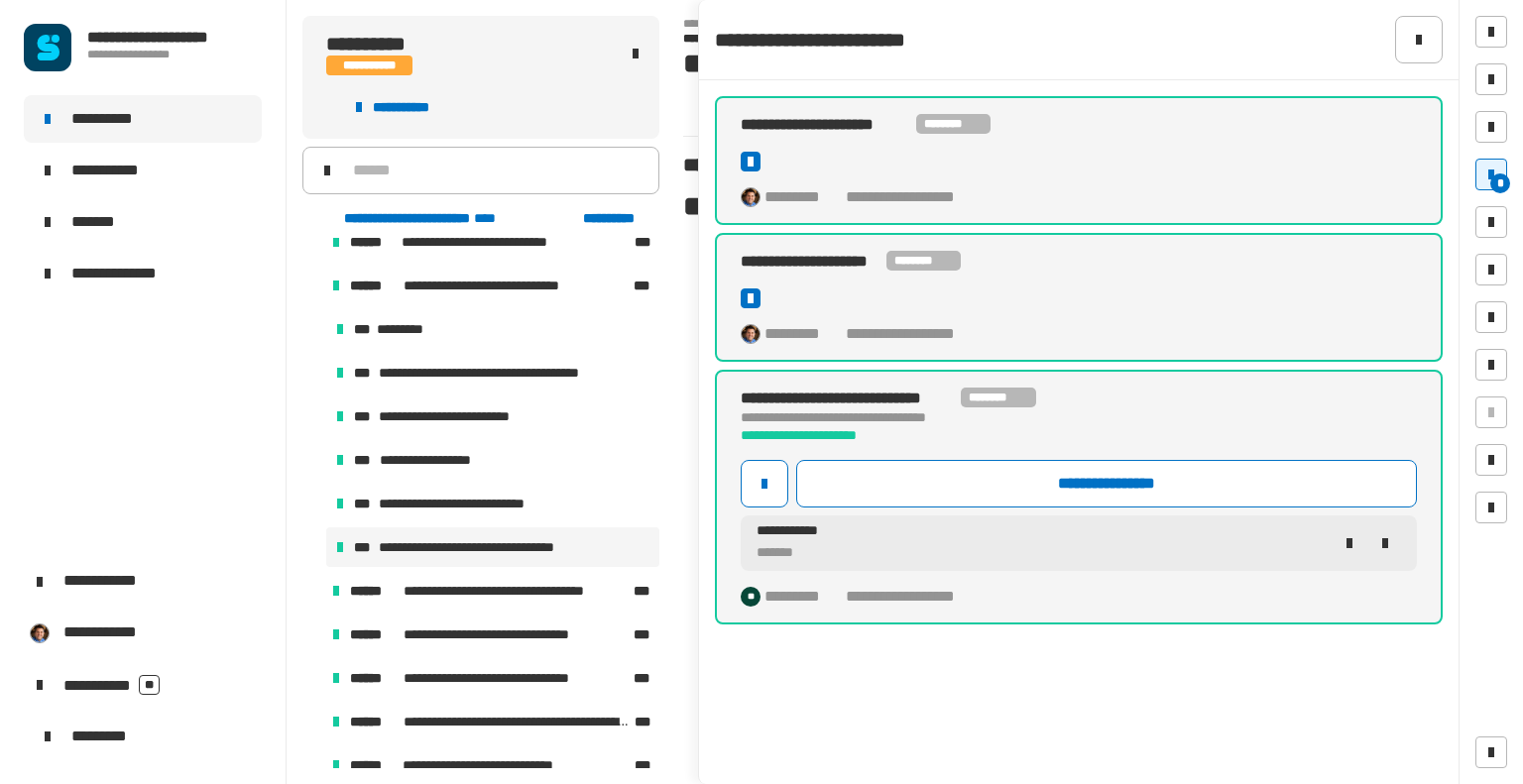 click on "This is an original entry with a name like John Doe." 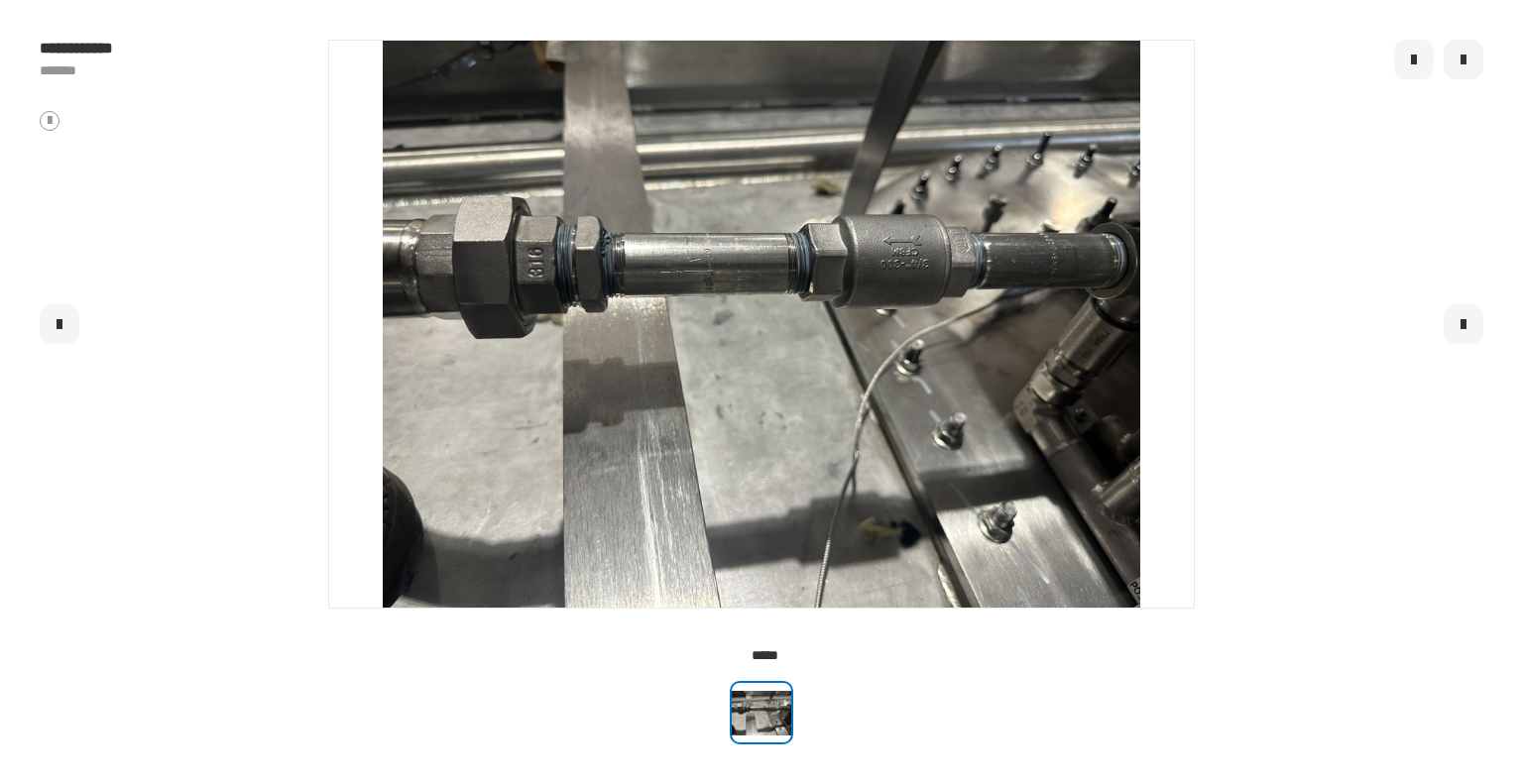 click 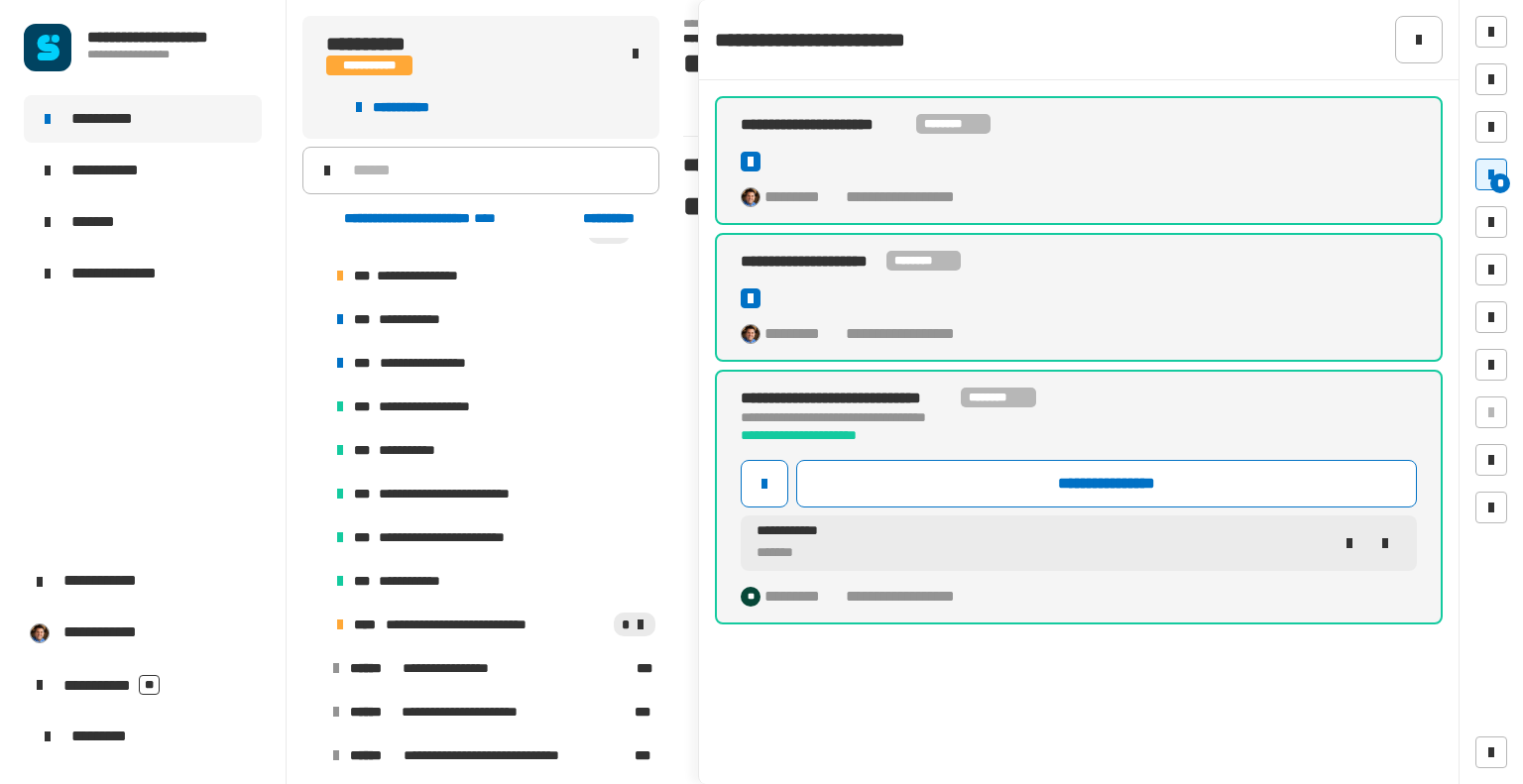 scroll, scrollTop: 2209, scrollLeft: 0, axis: vertical 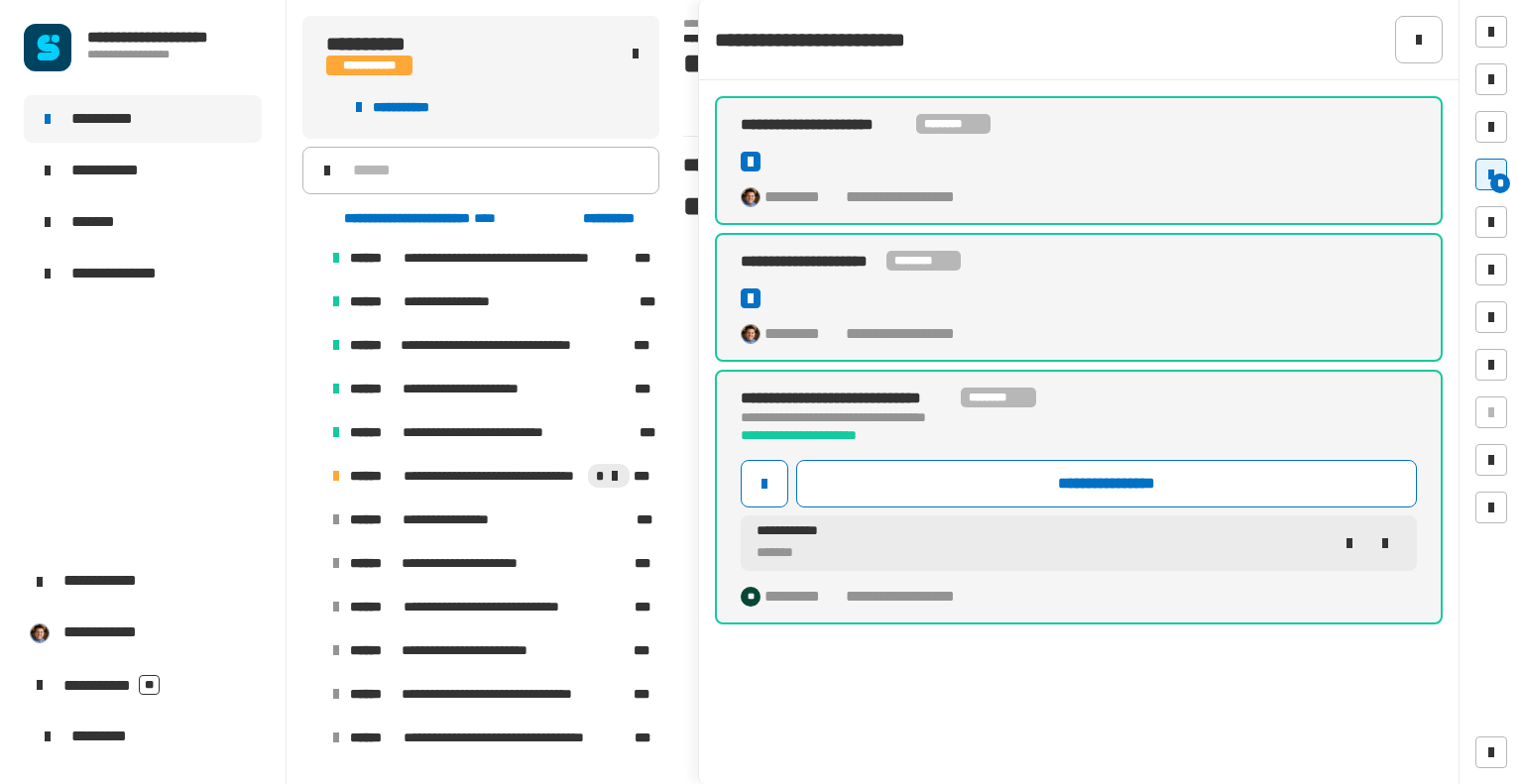 click on "**********" at bounding box center [481, 476] 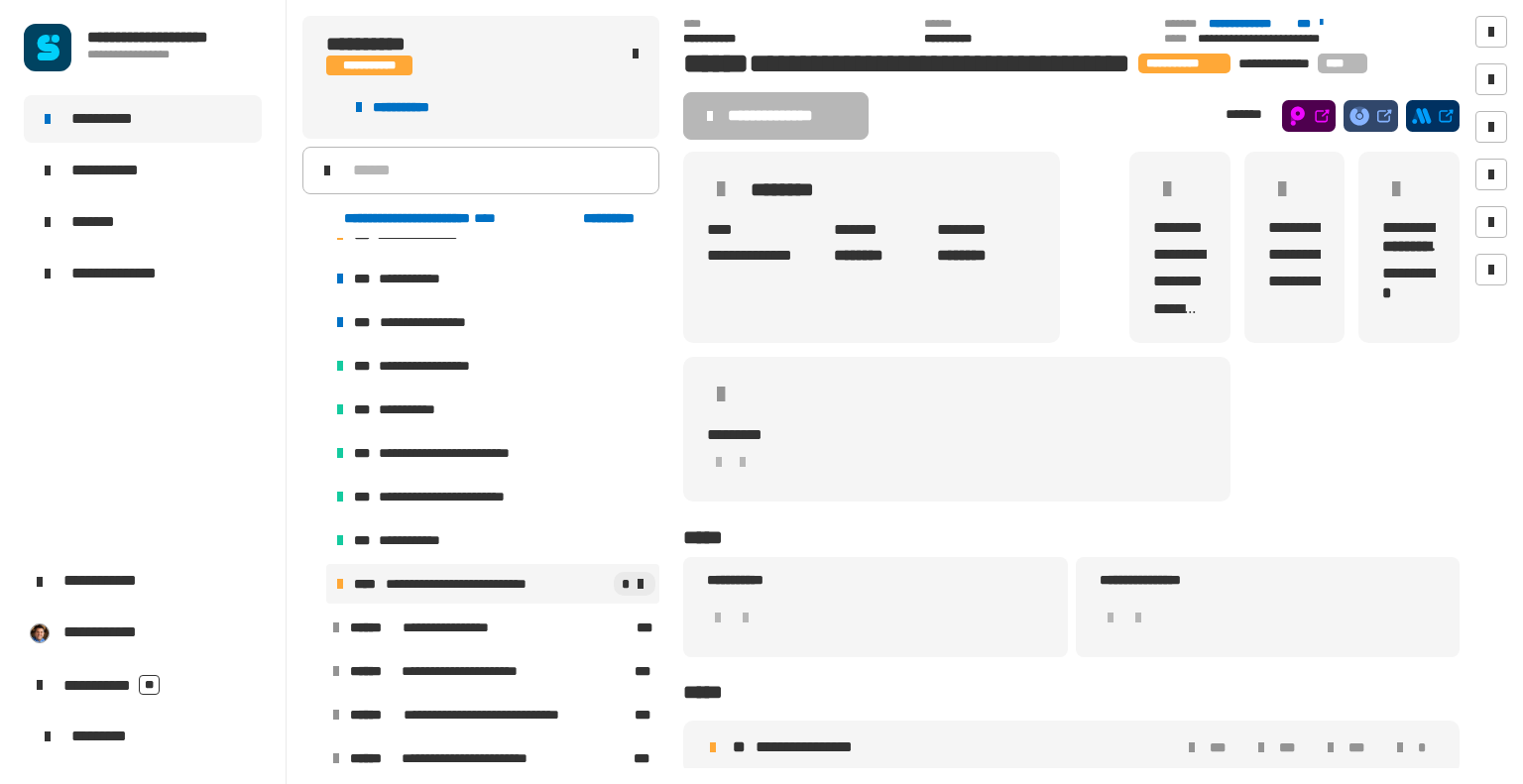 scroll, scrollTop: 2252, scrollLeft: 0, axis: vertical 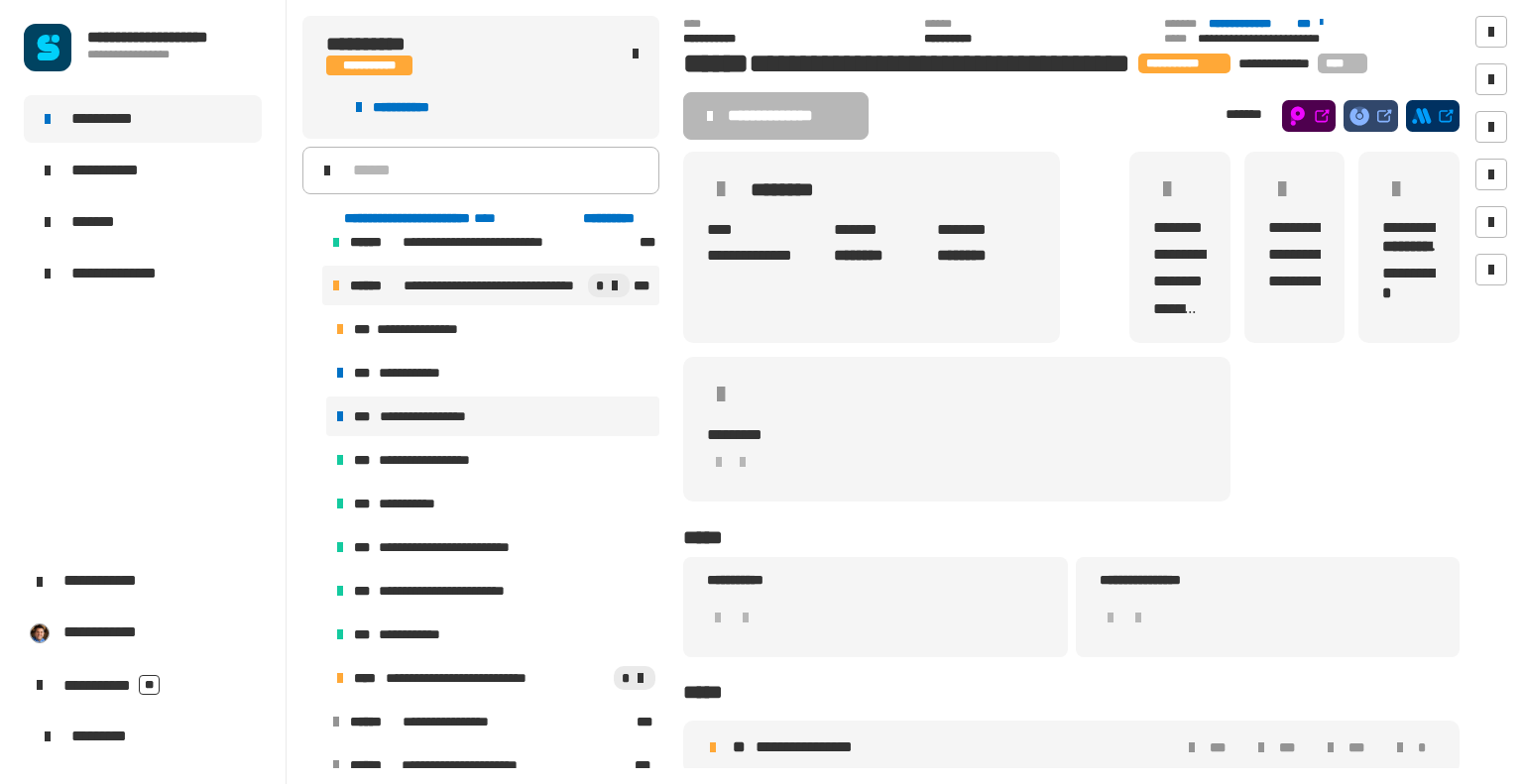 click on "**********" at bounding box center (439, 416) 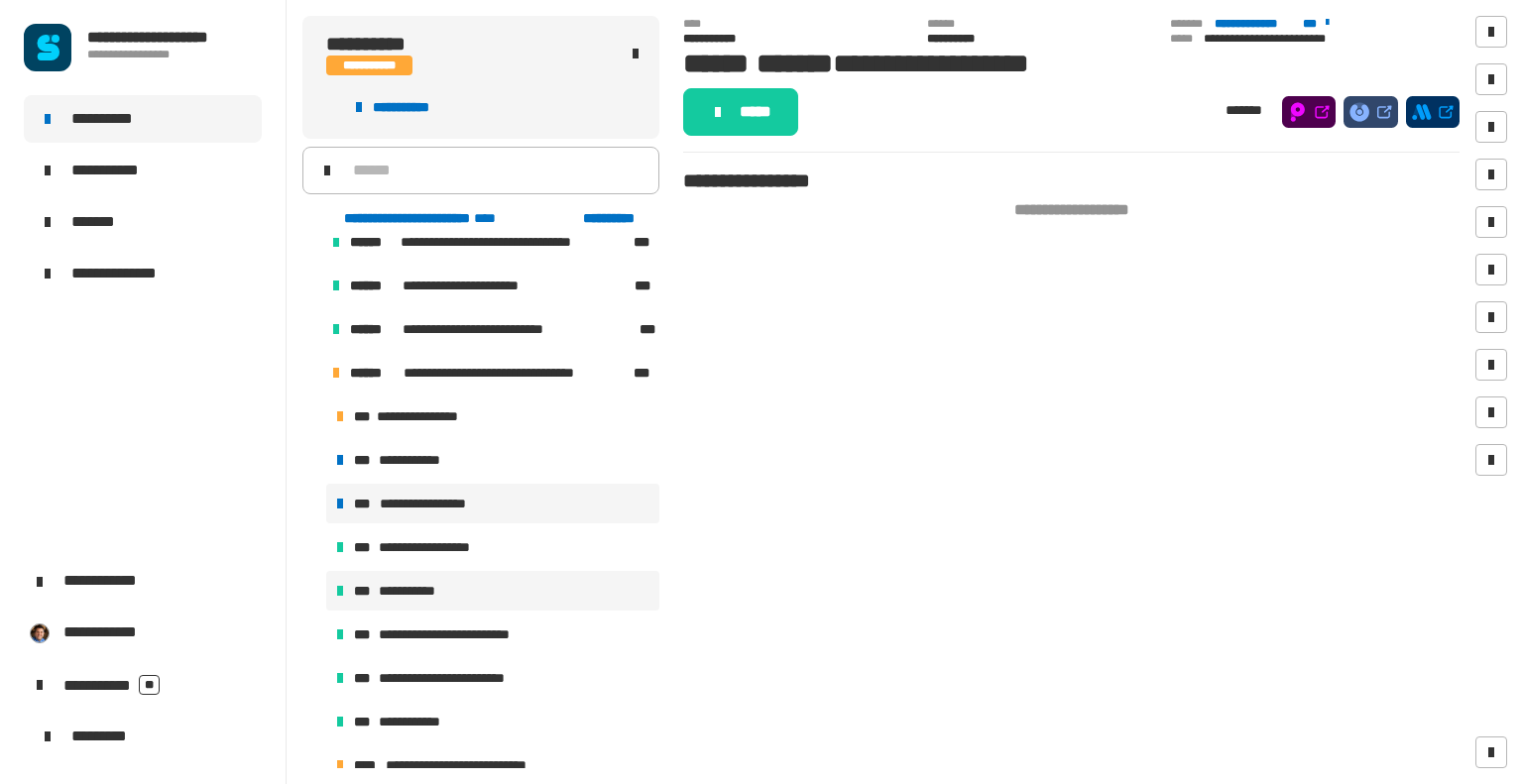 scroll, scrollTop: 2069, scrollLeft: 0, axis: vertical 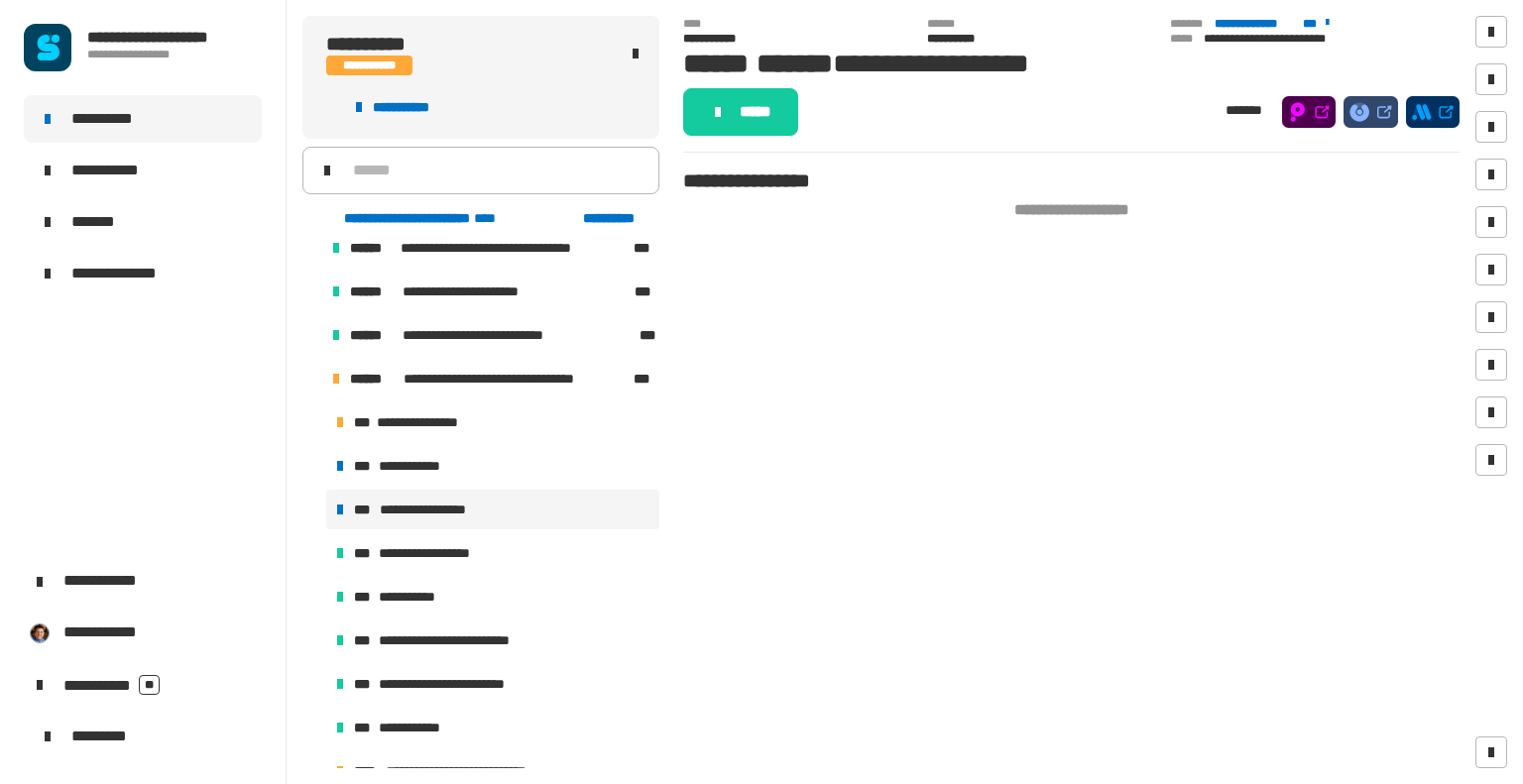 click 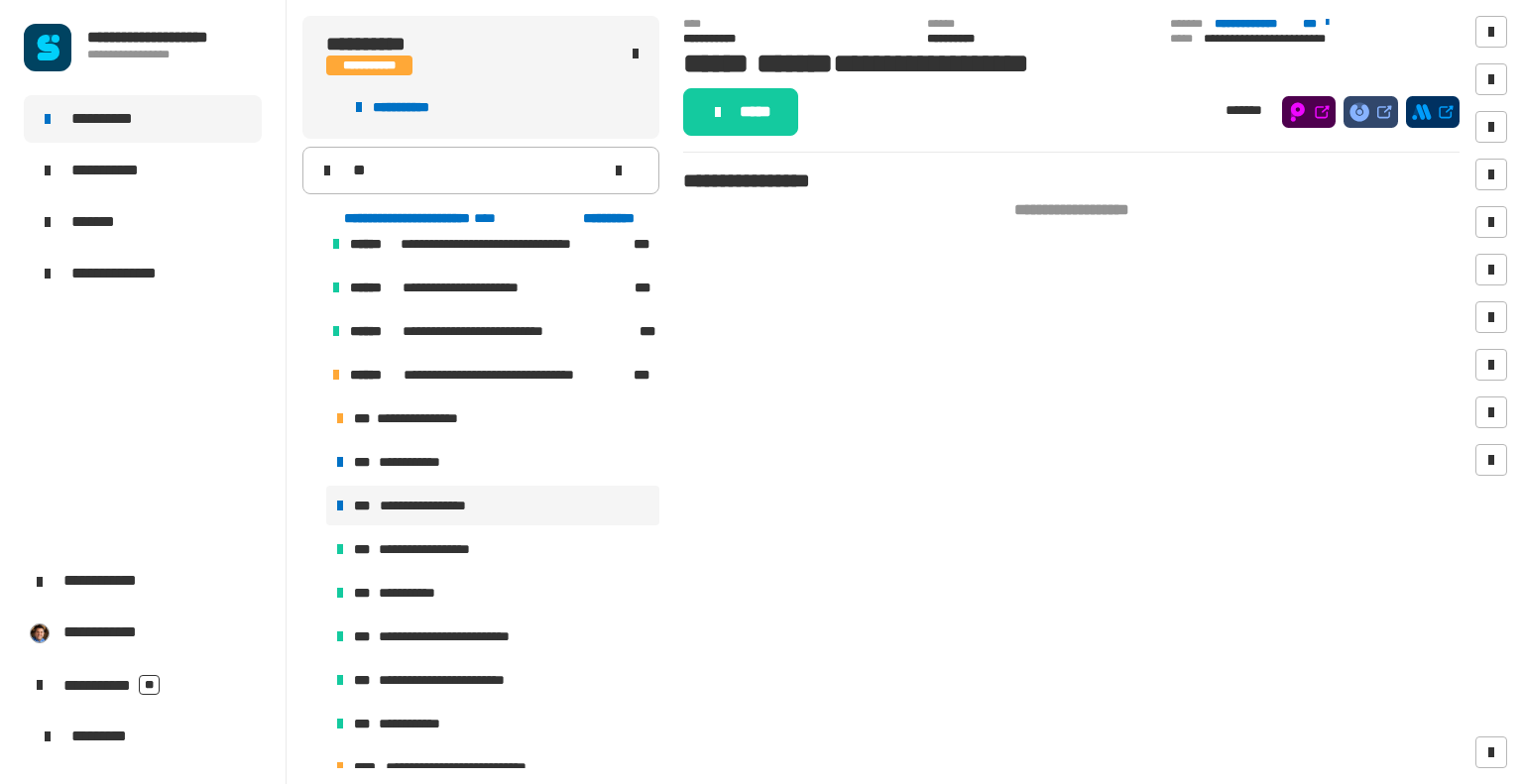 scroll, scrollTop: 0, scrollLeft: 0, axis: both 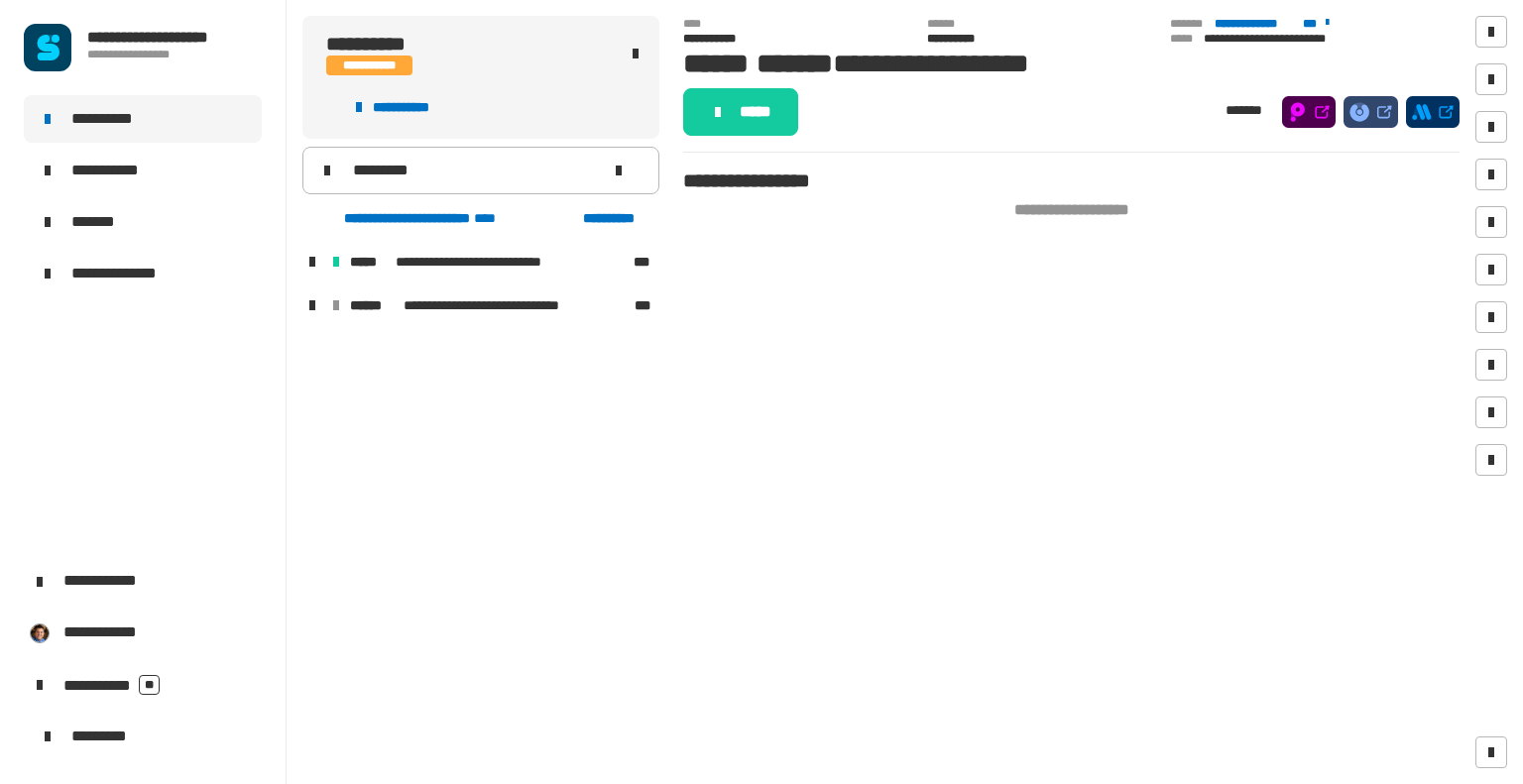 type on "*********" 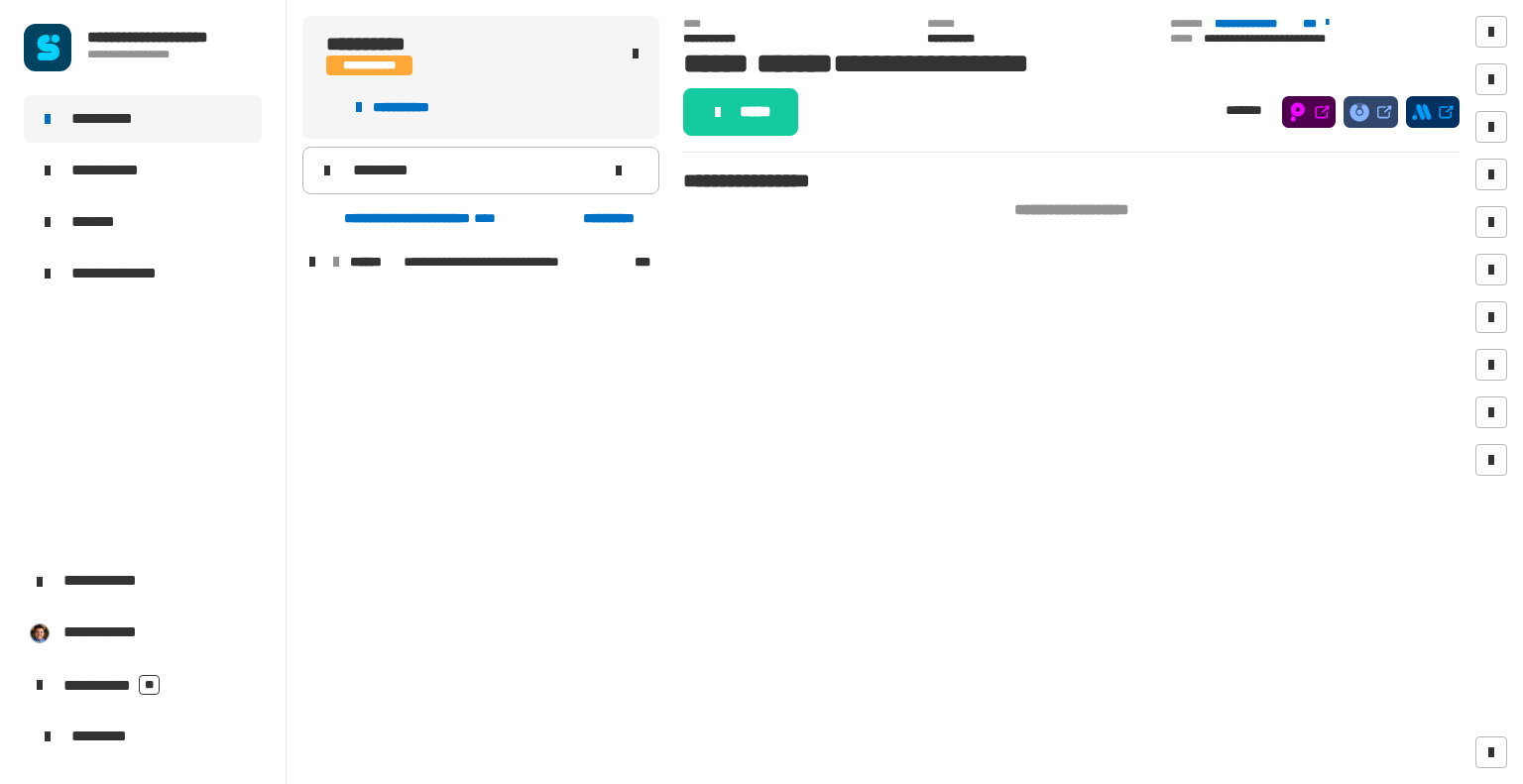 click 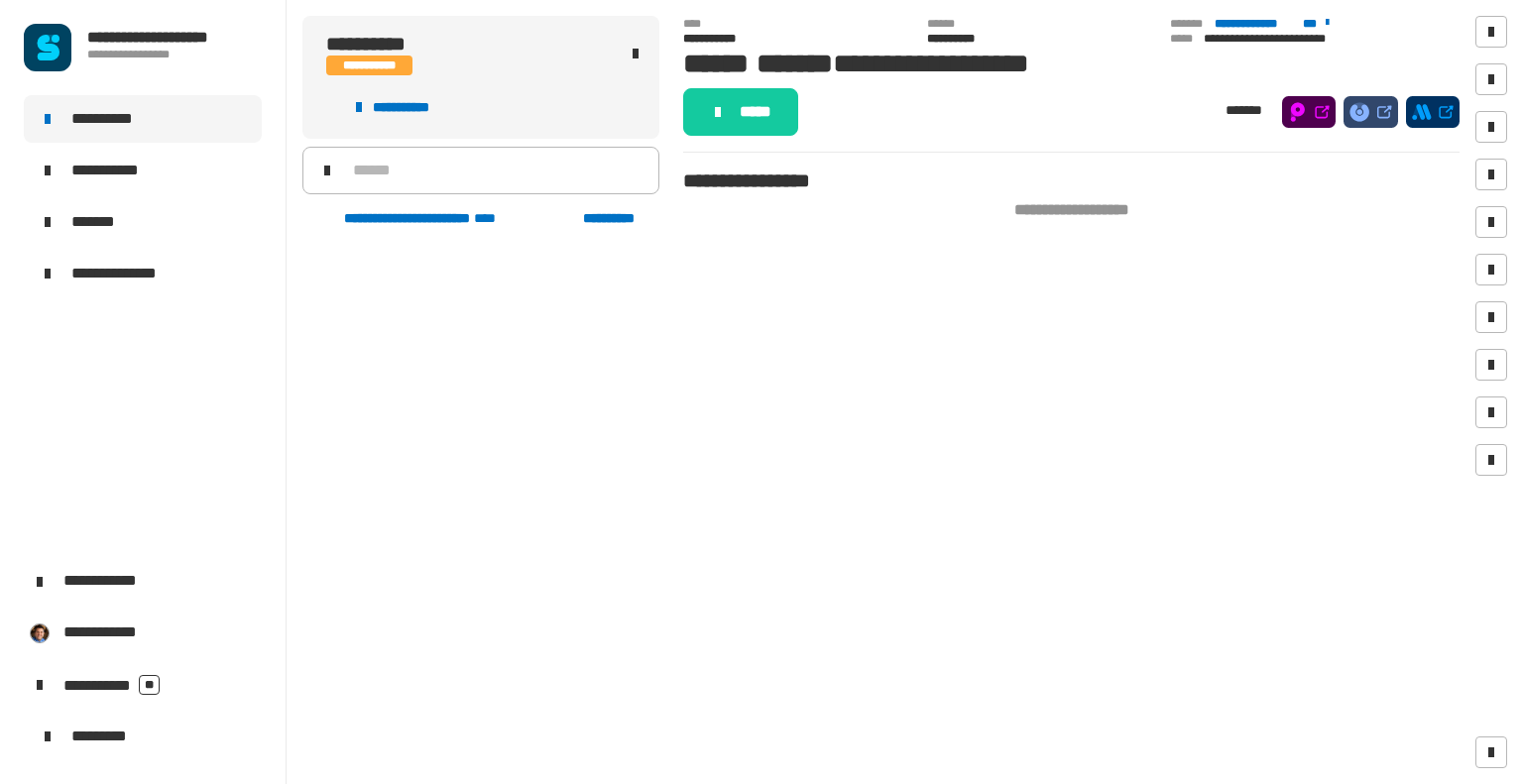 scroll, scrollTop: 2070, scrollLeft: 0, axis: vertical 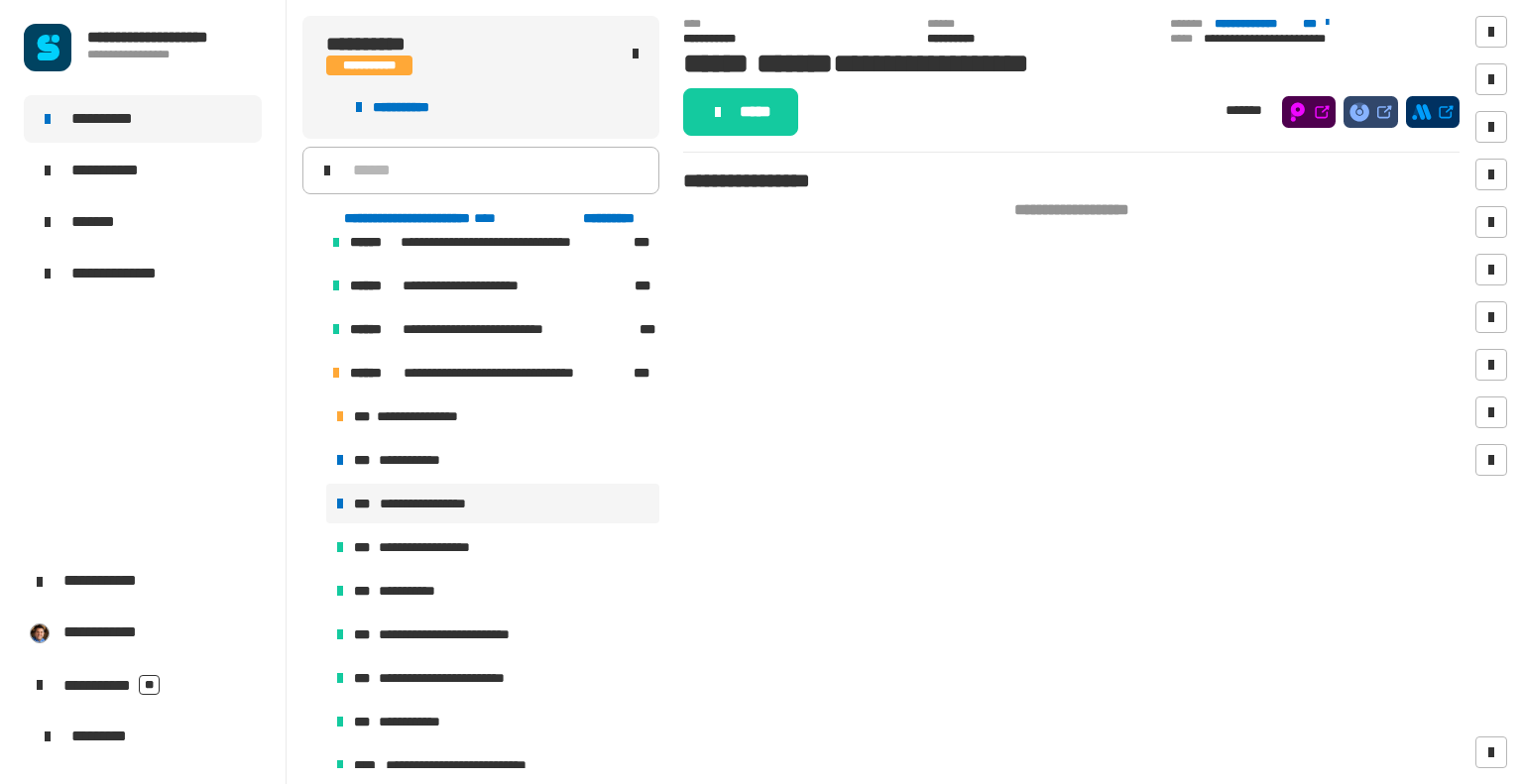 click on "**********" at bounding box center (439, 504) 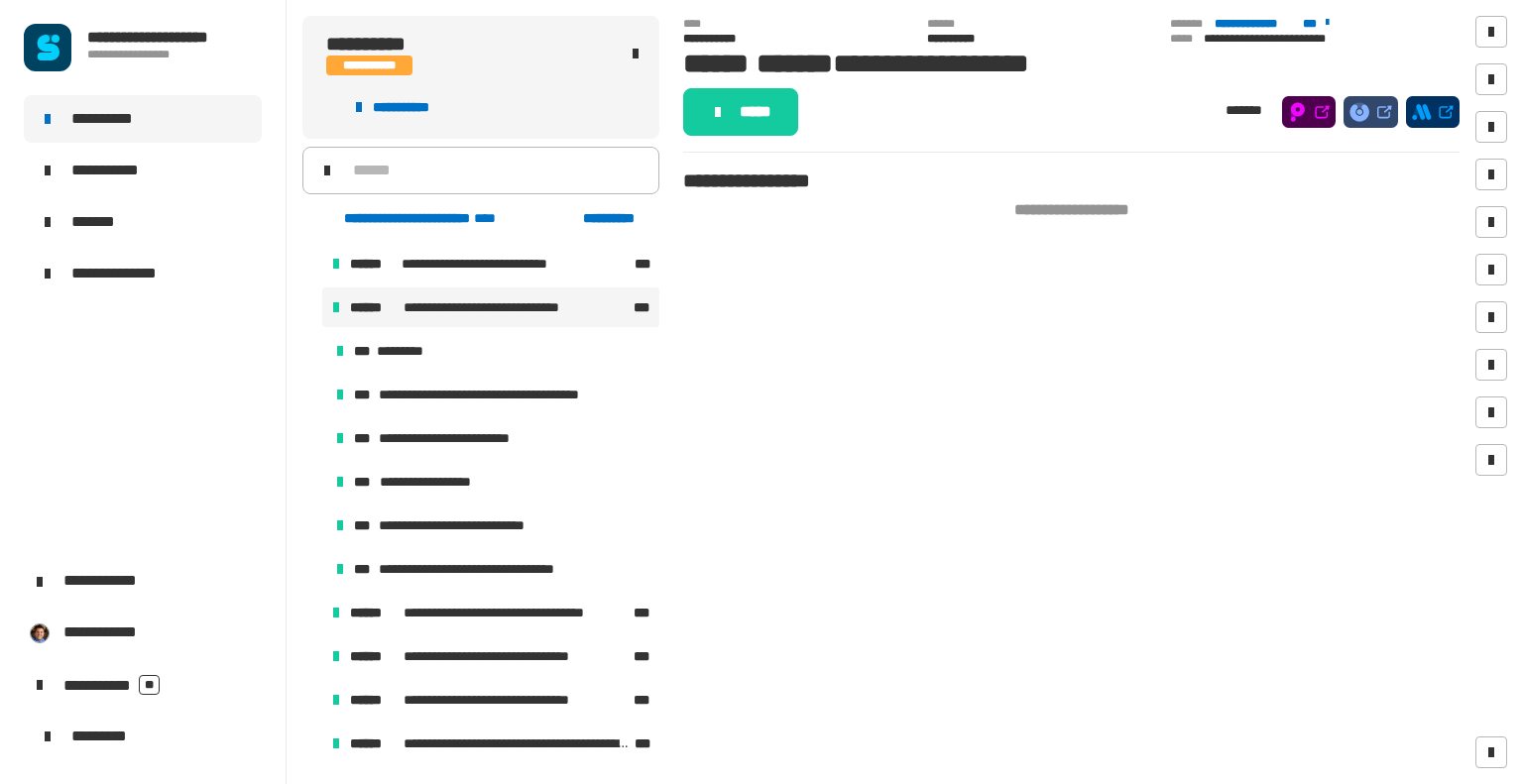 click on "**********" at bounding box center (506, 307) 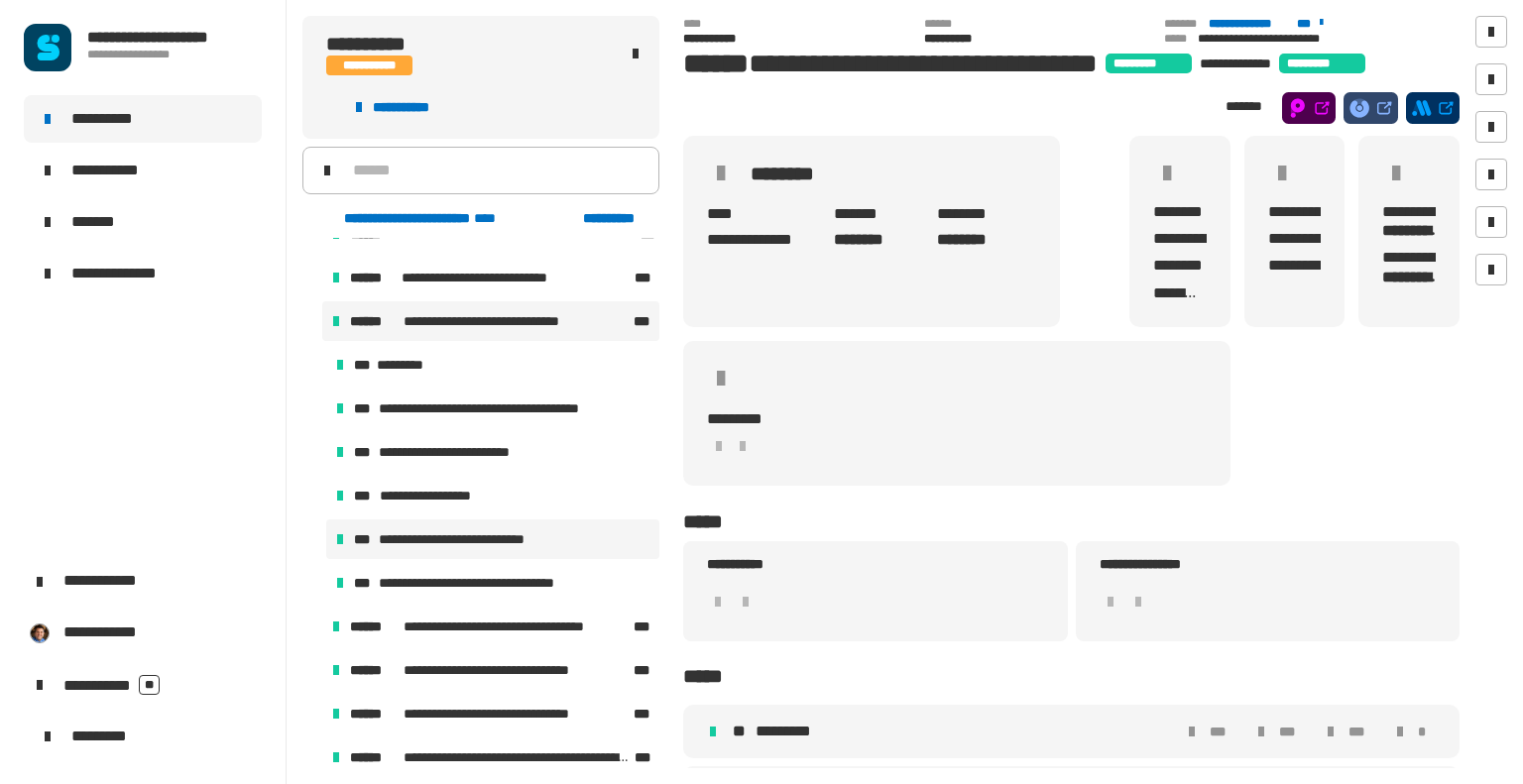 click on "**********" at bounding box center [468, 539] 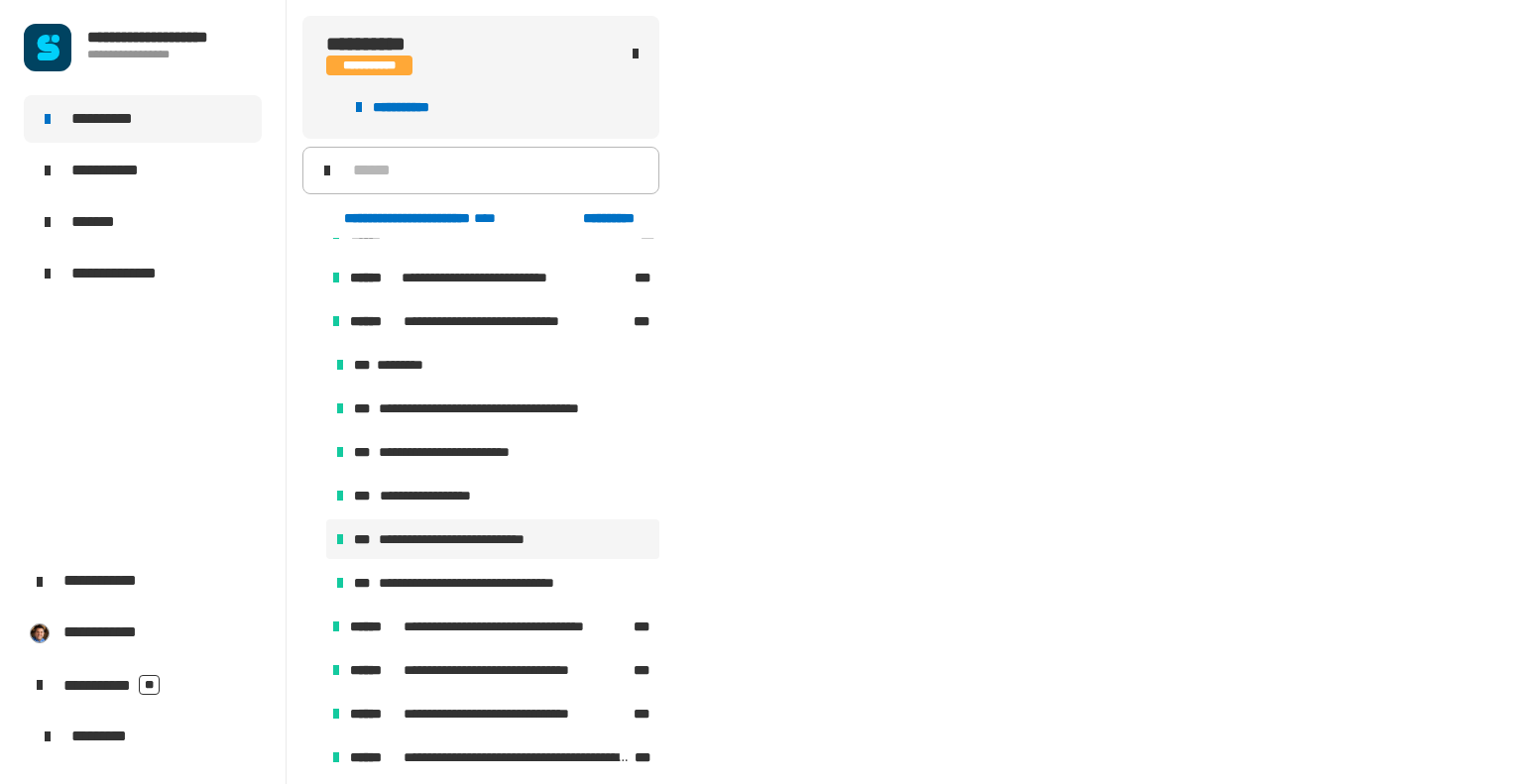 scroll, scrollTop: 1415, scrollLeft: 0, axis: vertical 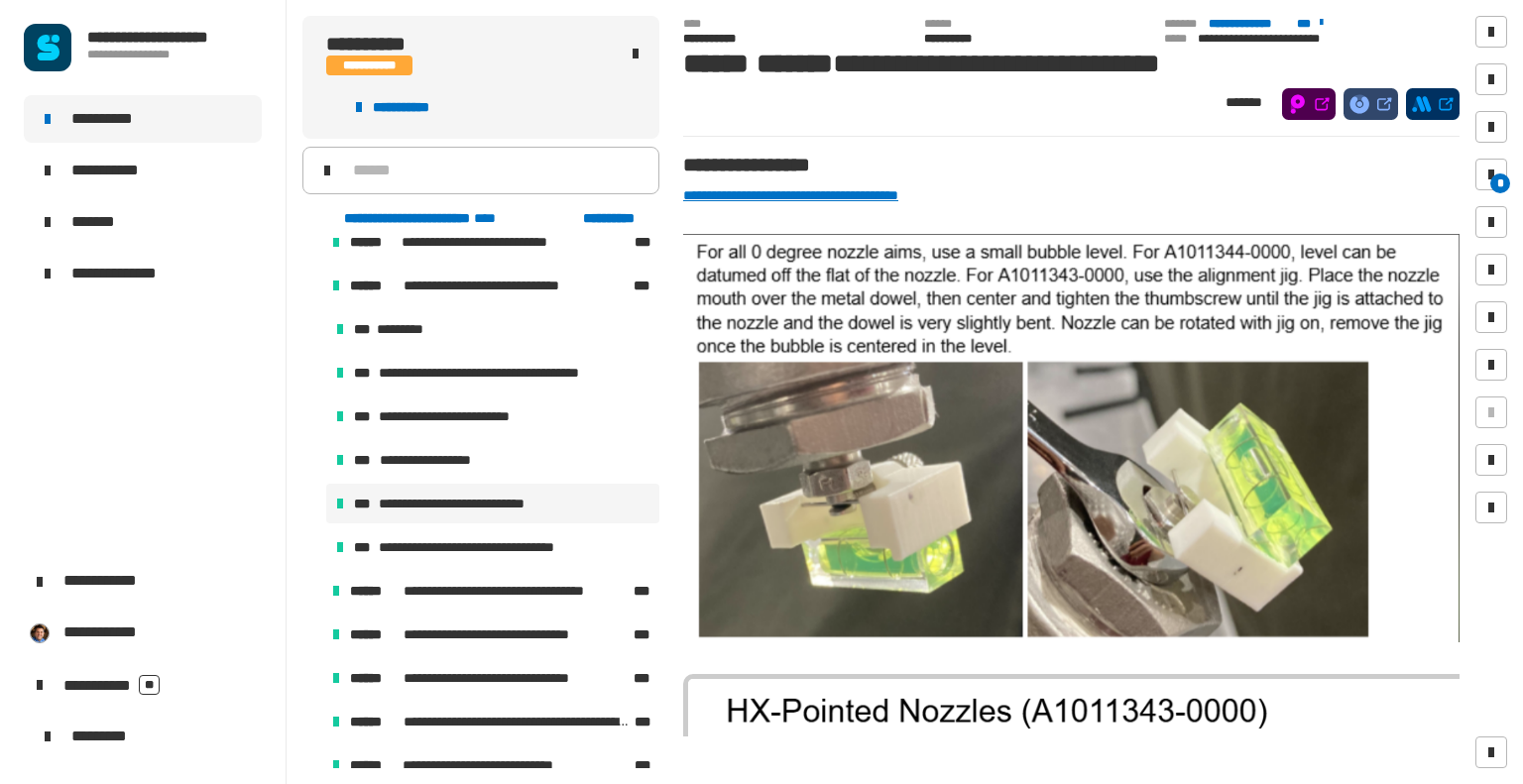 click at bounding box center [312, 285] 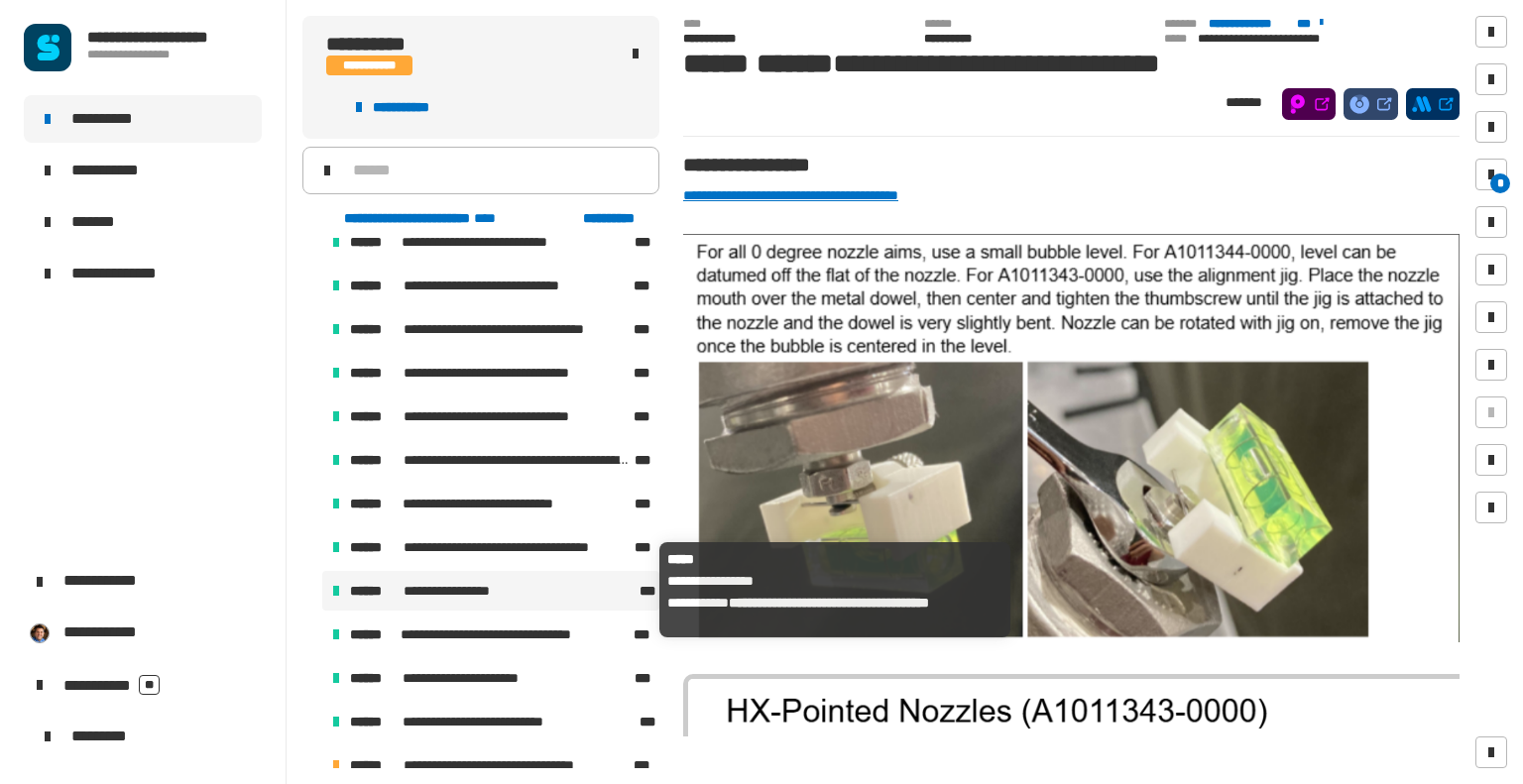 click on "**********" at bounding box center [456, 591] 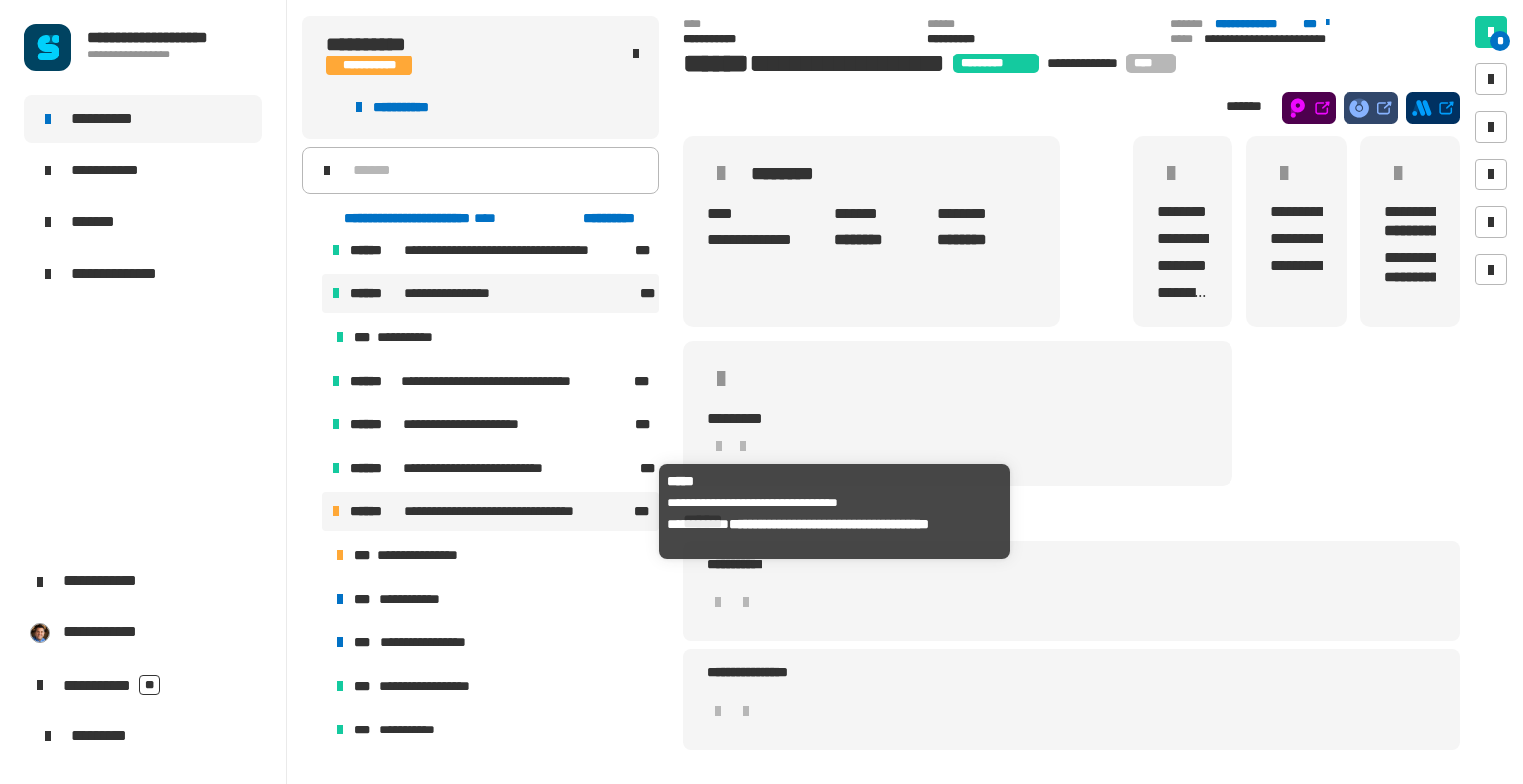 click on "**********" at bounding box center (517, 511) 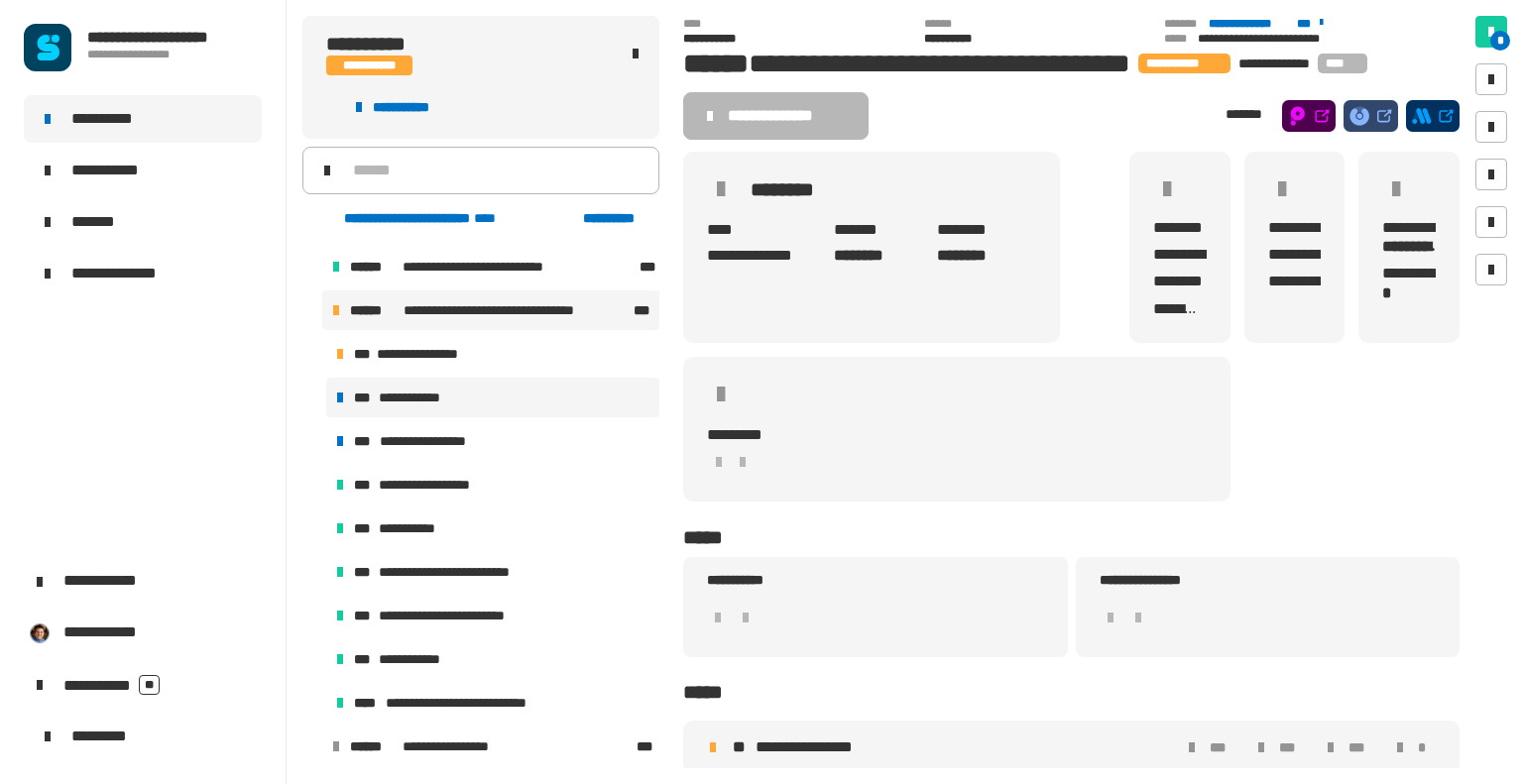 click on "**********" at bounding box center (413, 397) 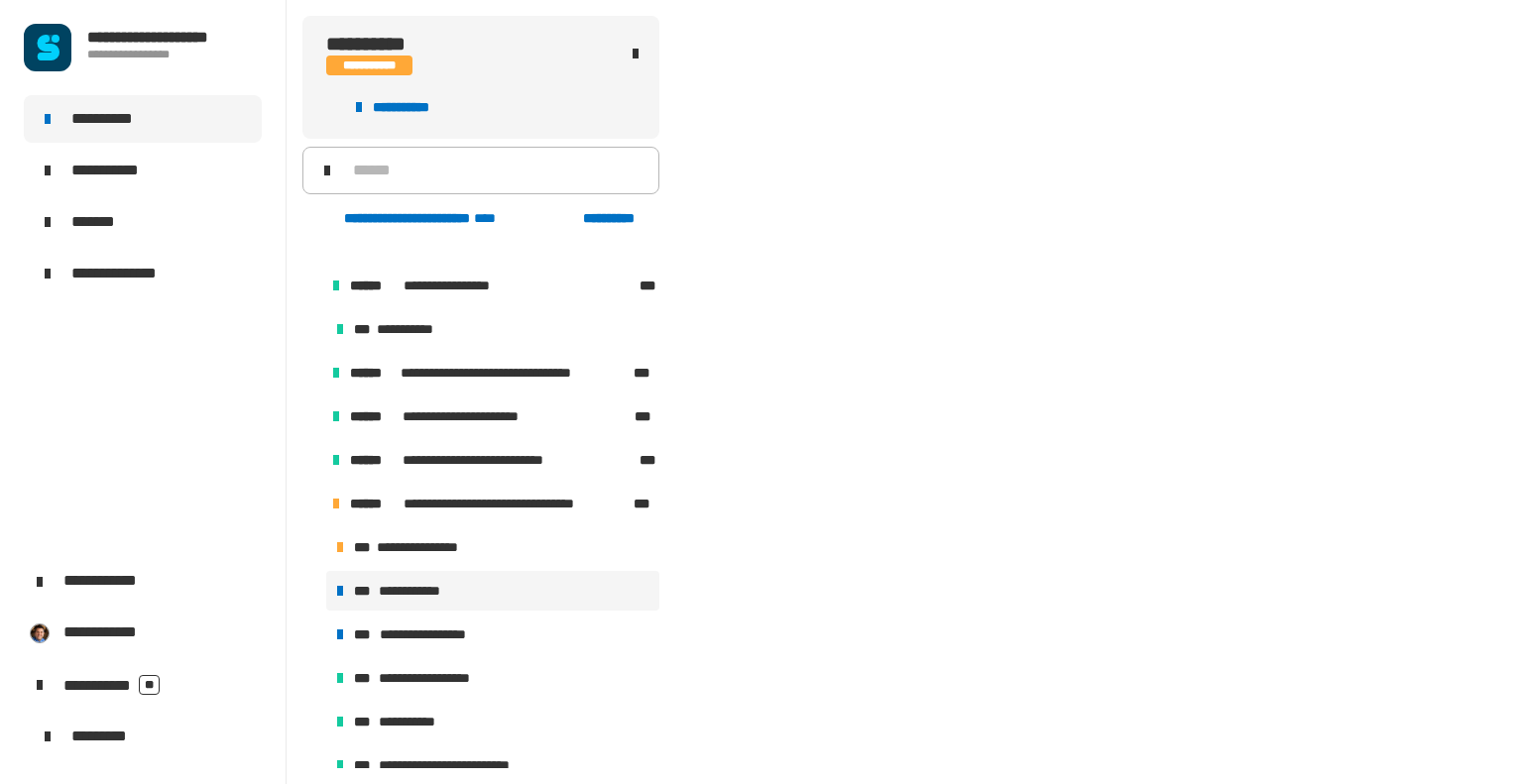scroll, scrollTop: 2070, scrollLeft: 0, axis: vertical 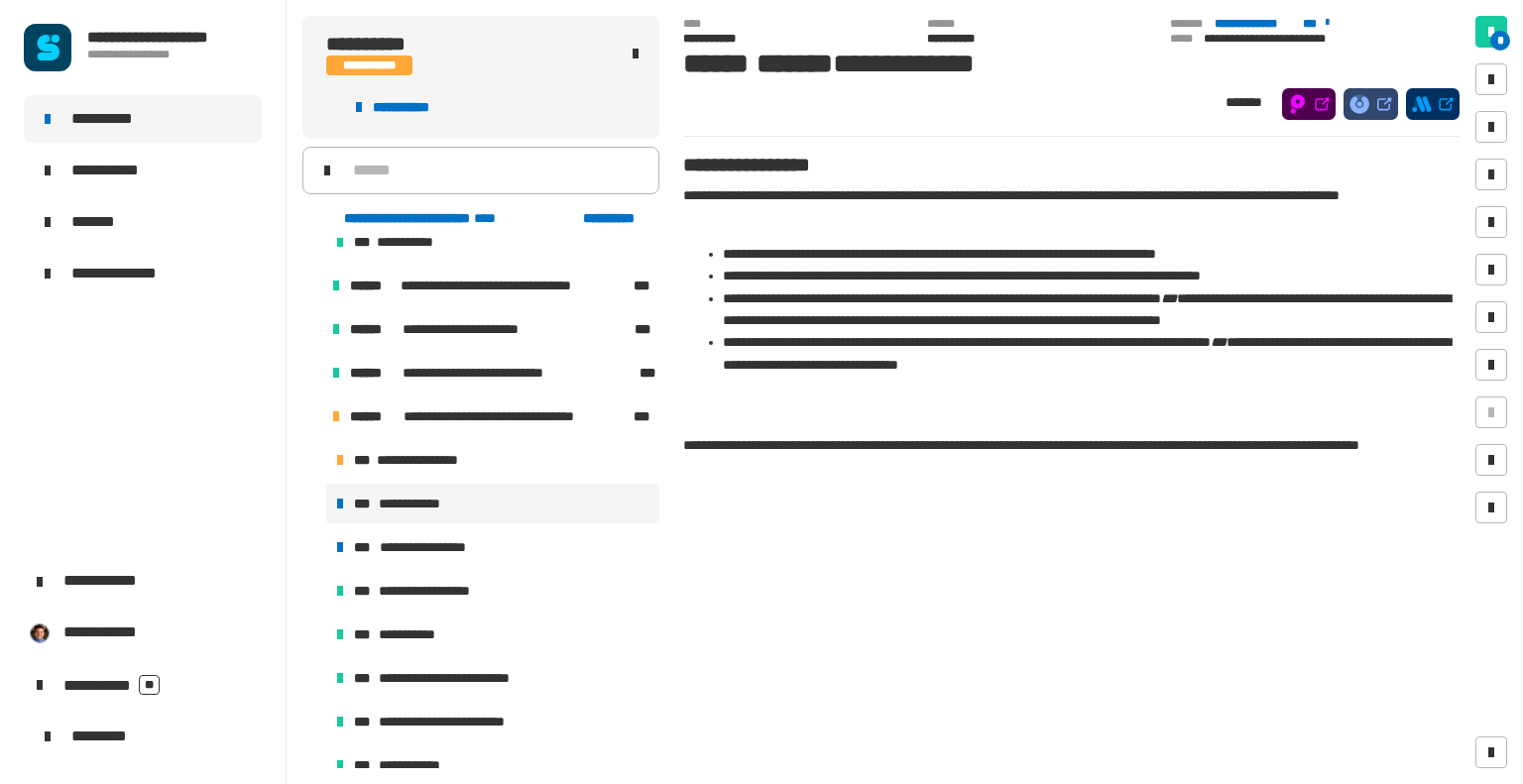 click on "**********" at bounding box center [413, 504] 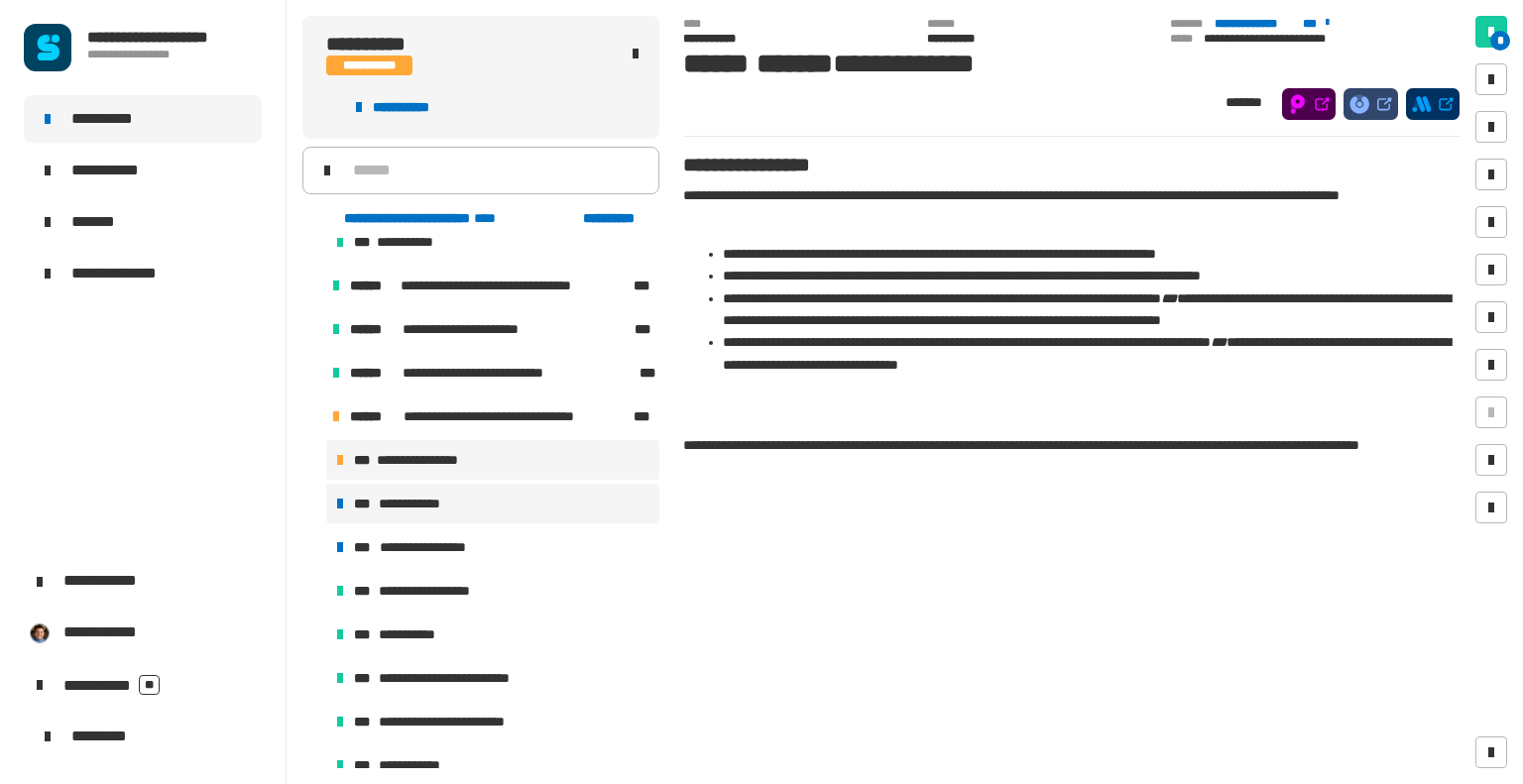 click on "**********" at bounding box center [493, 460] 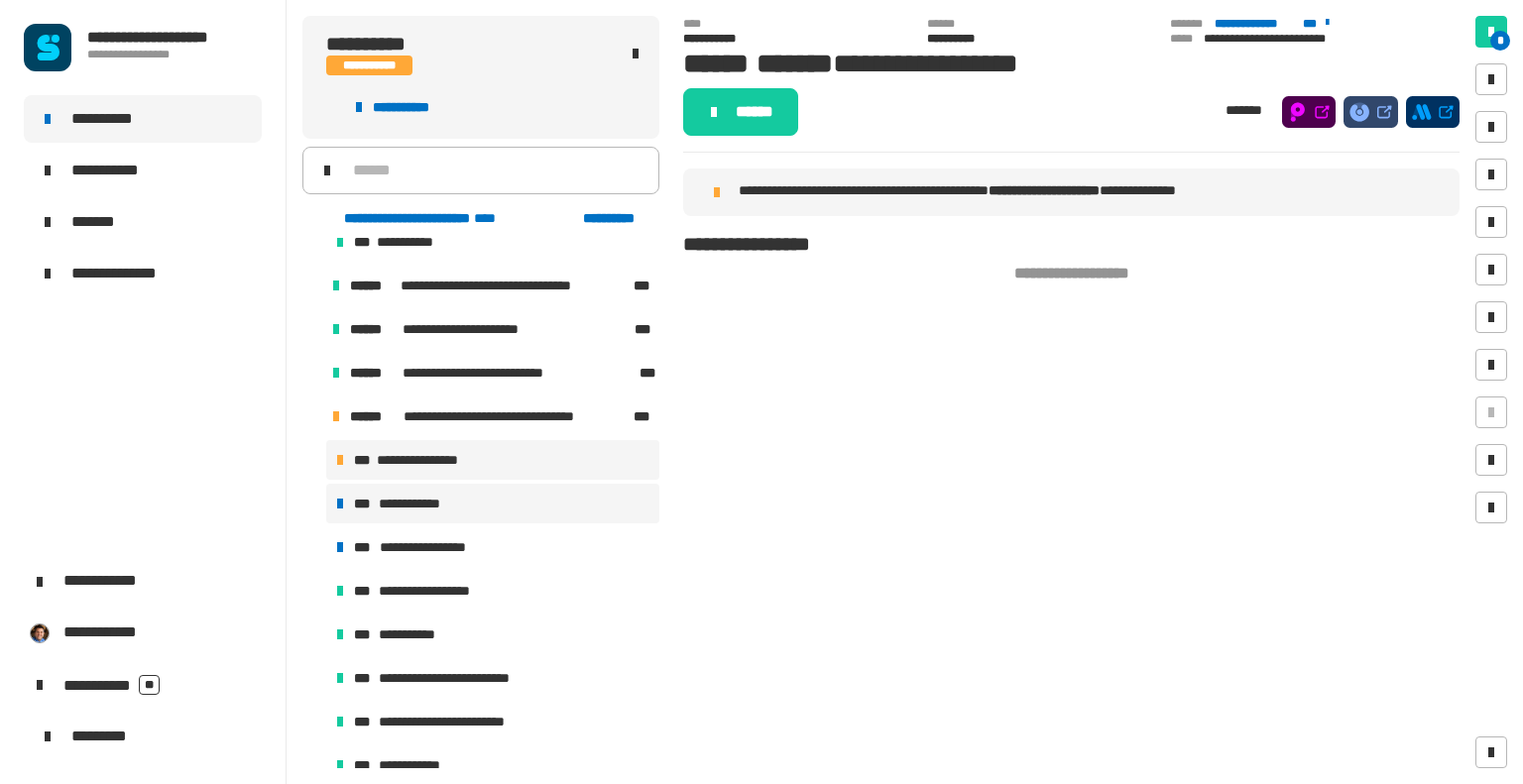 click on "**********" at bounding box center [413, 504] 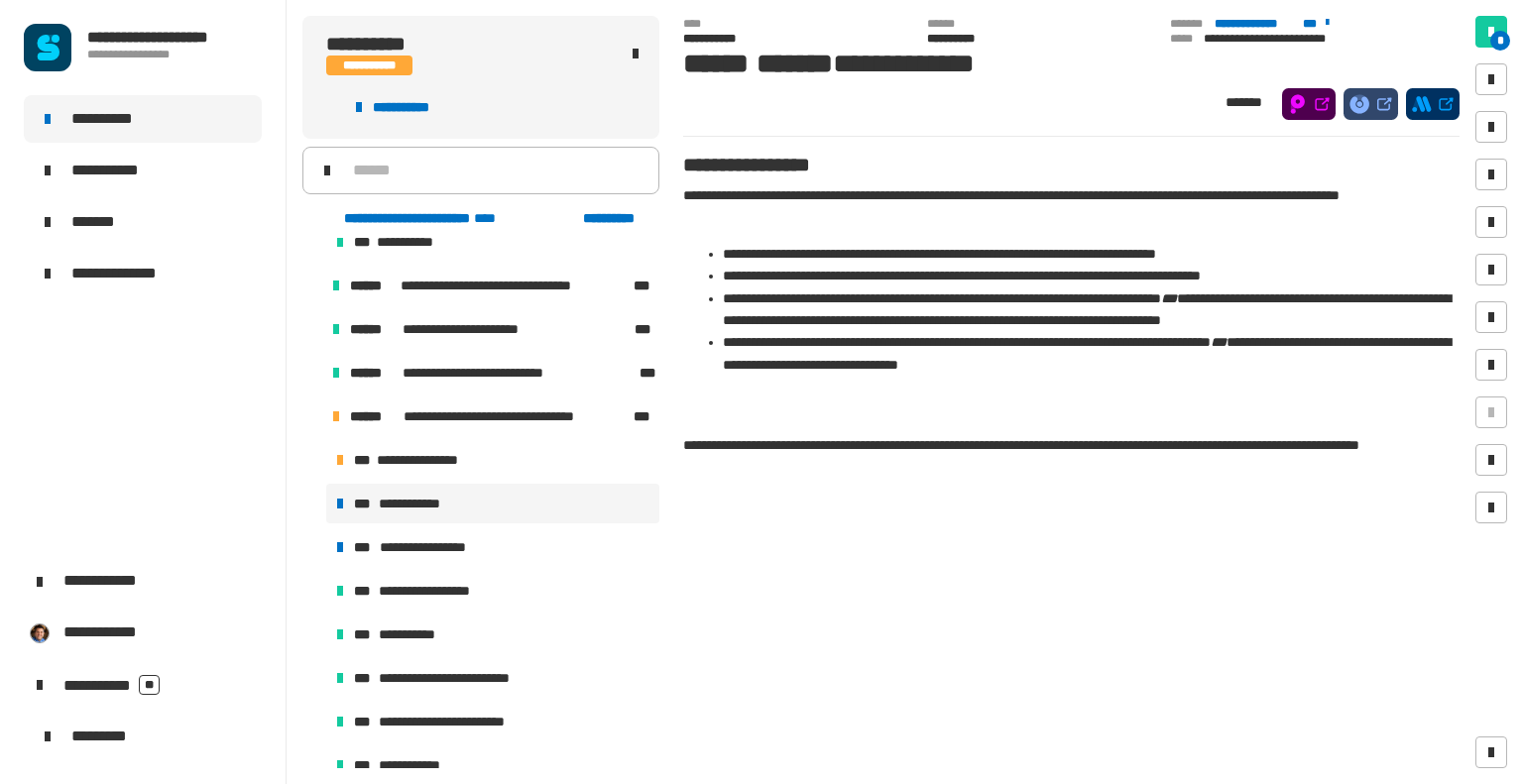 click on "**********" at bounding box center [413, 504] 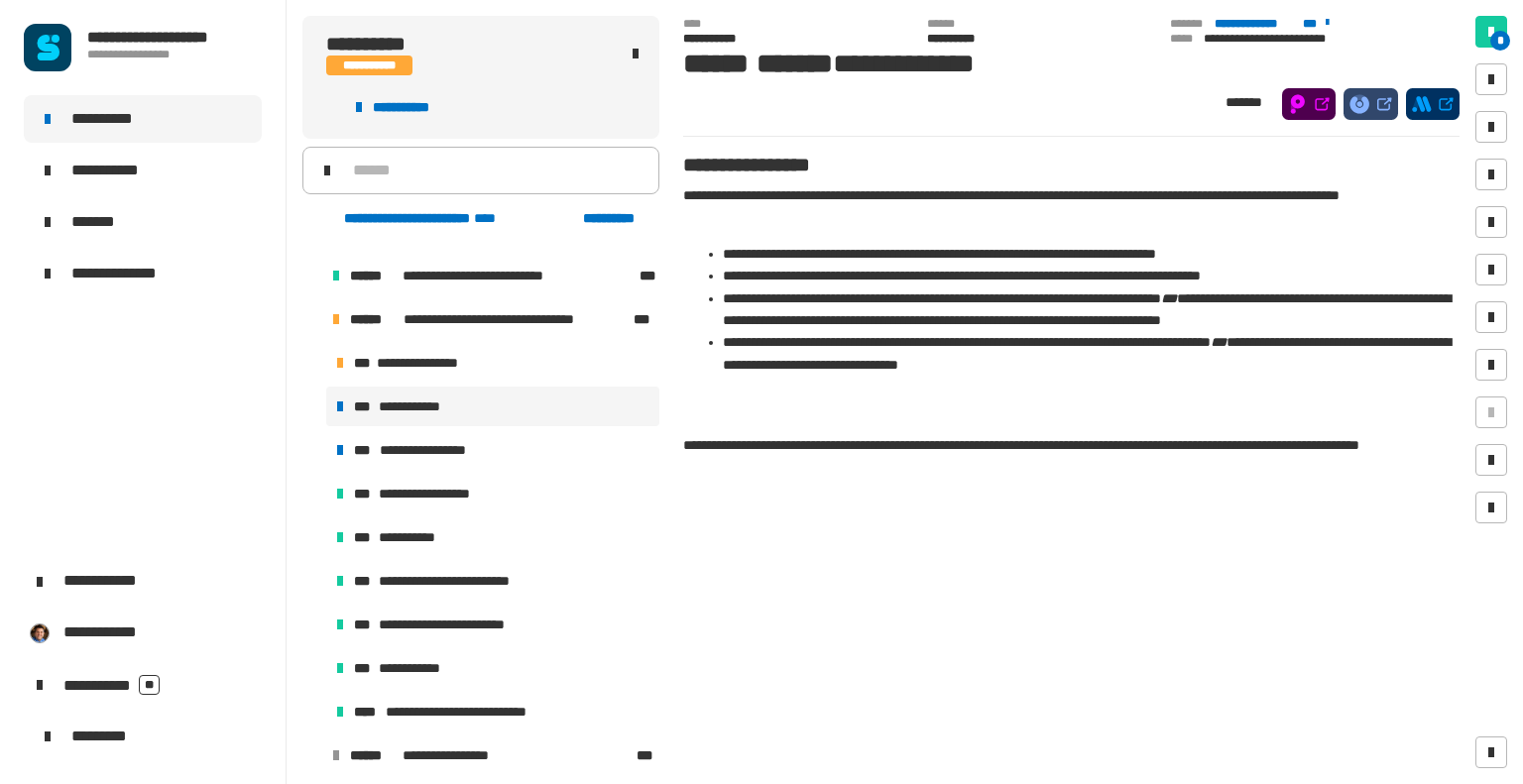 click on "**********" at bounding box center (413, 406) 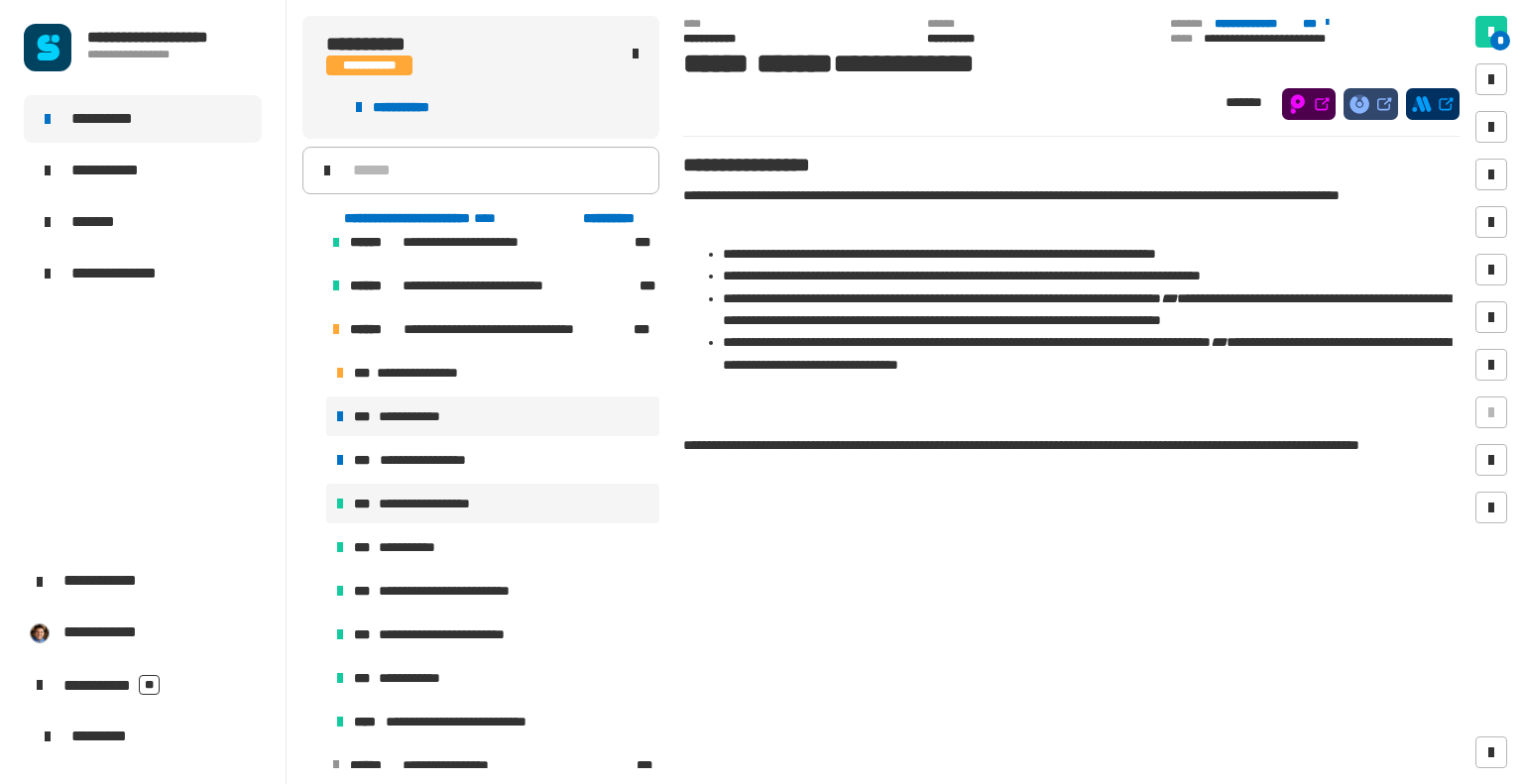 click on "**********" at bounding box center (493, 504) 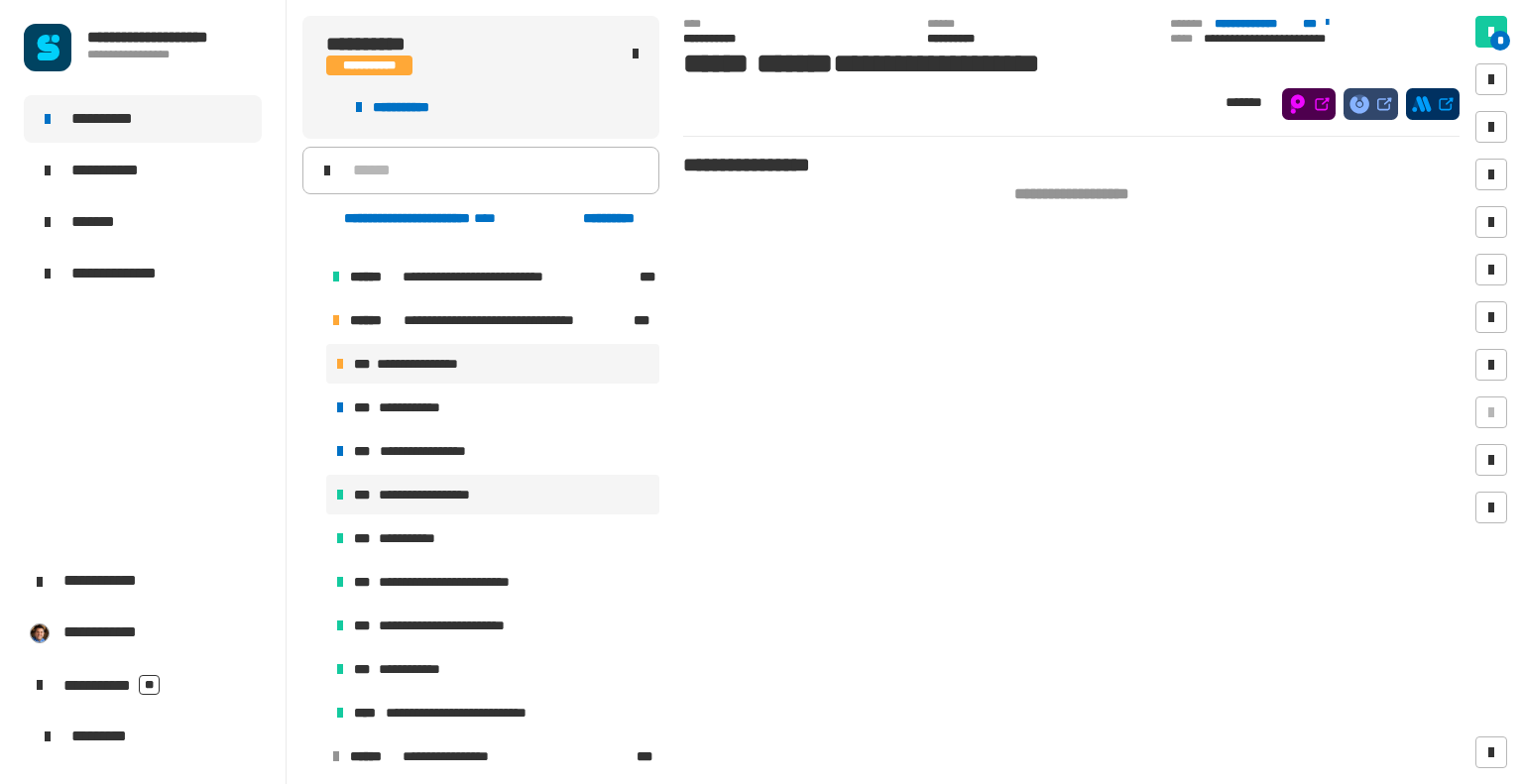 click on "**********" at bounding box center [424, 364] 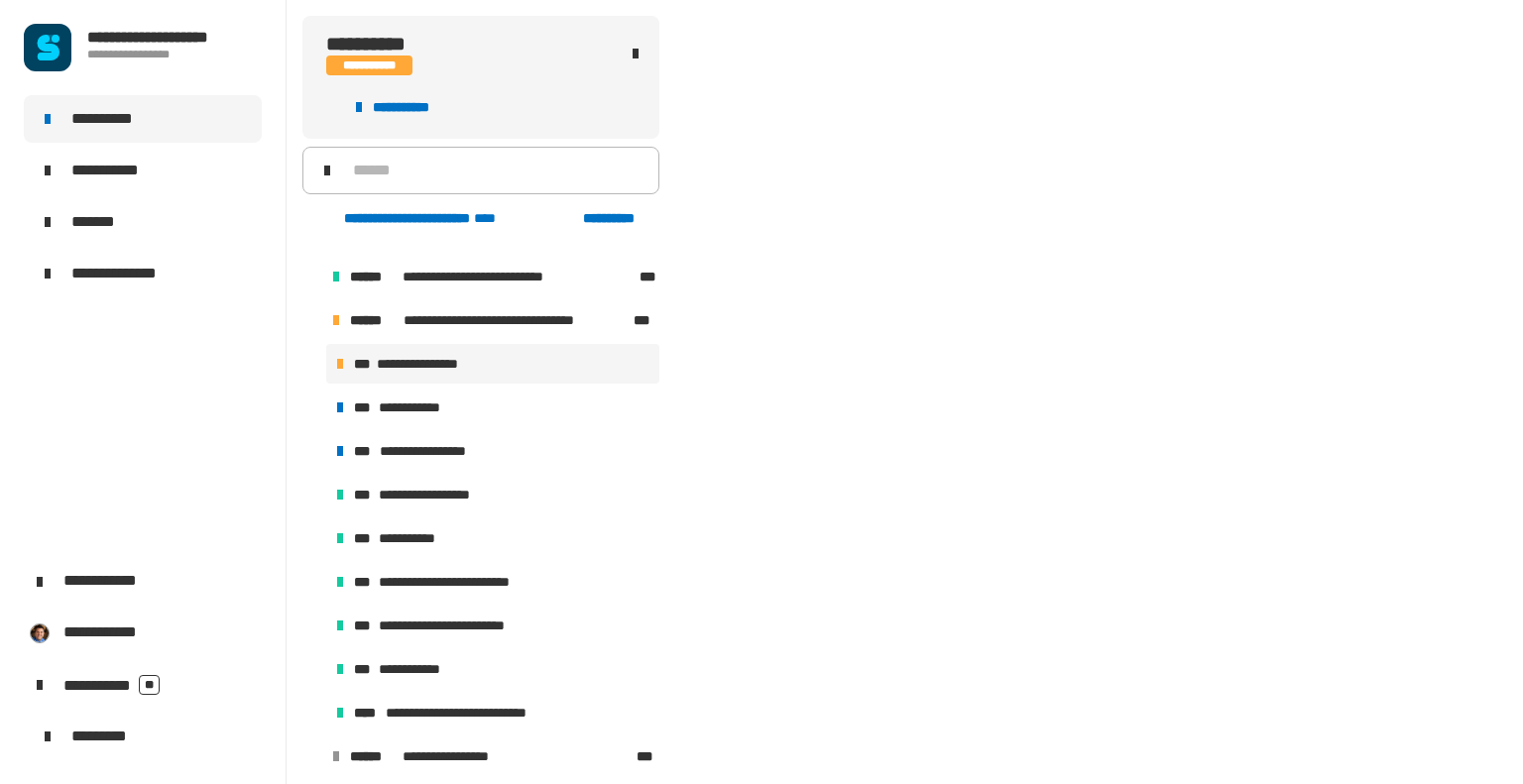 scroll, scrollTop: 2165, scrollLeft: 0, axis: vertical 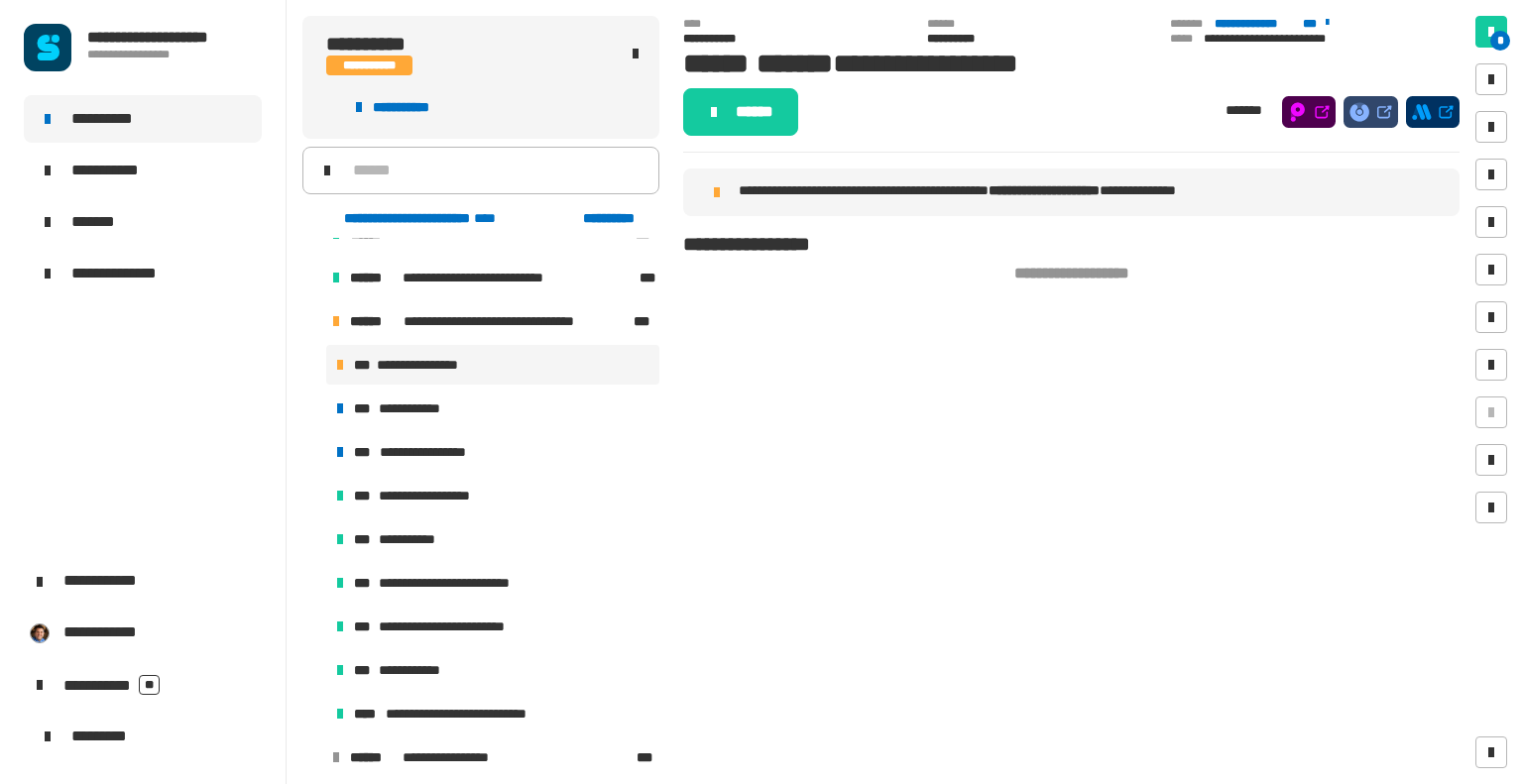 click on "**********" 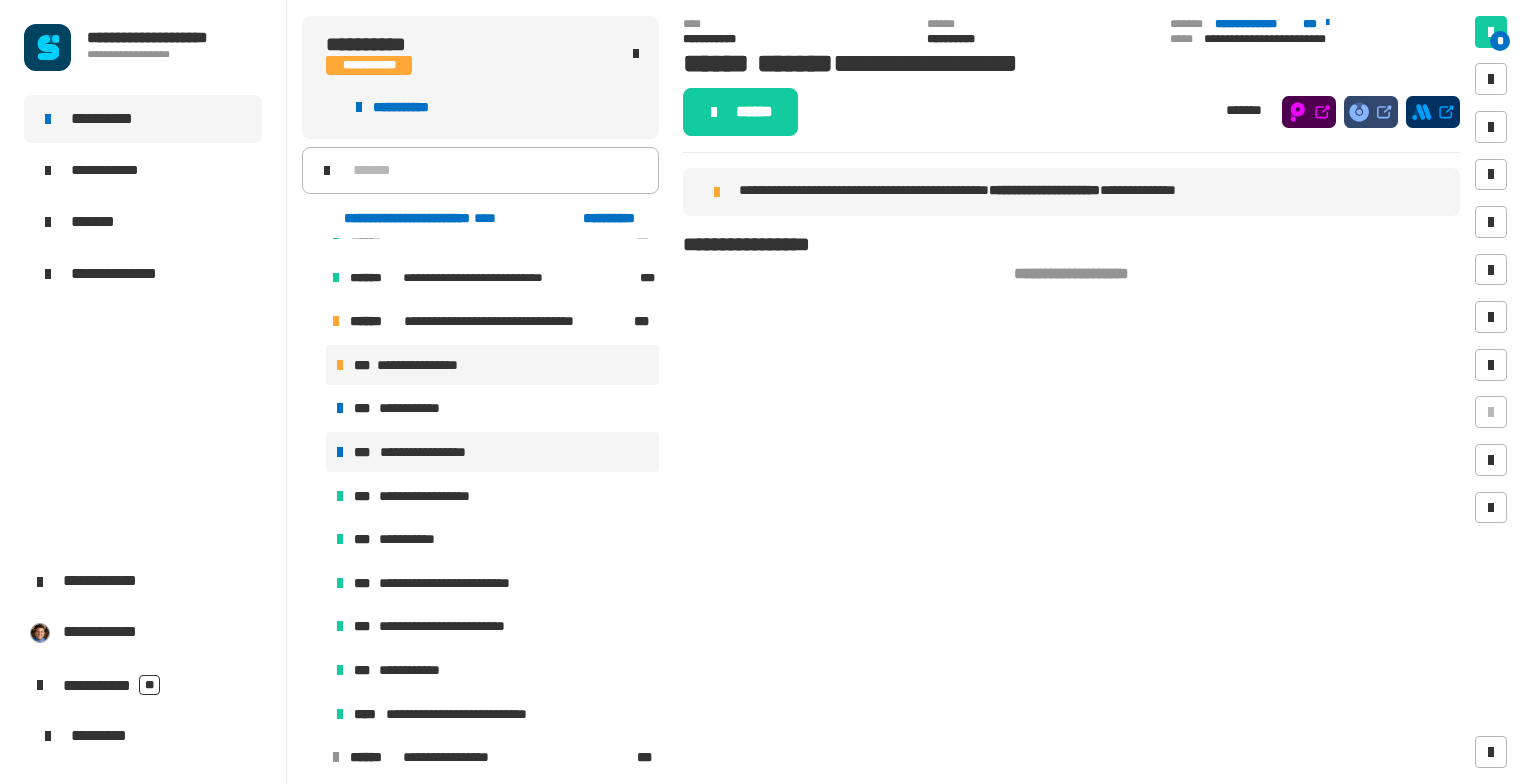 click on "**********" at bounding box center [439, 452] 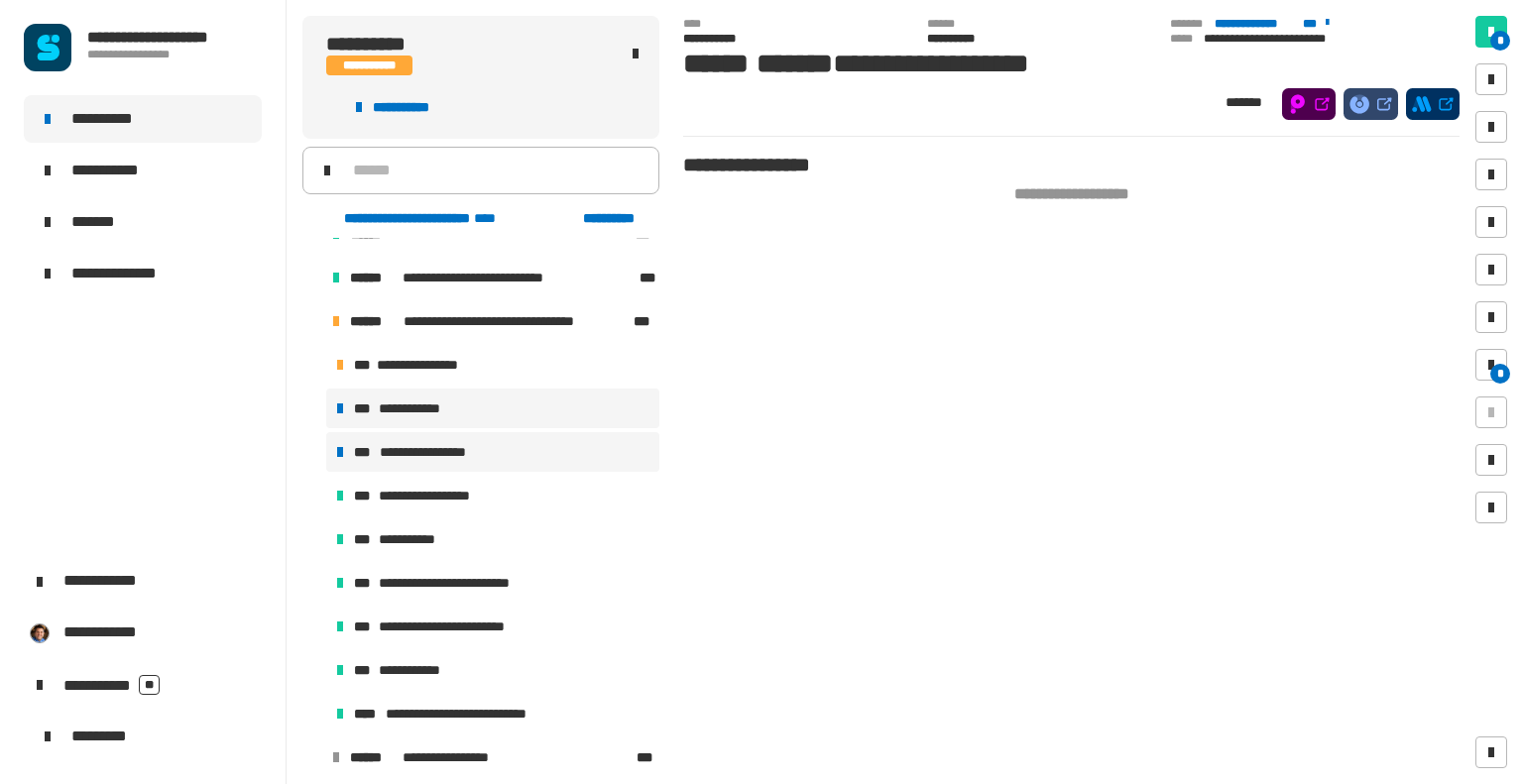 click on "**********" at bounding box center (413, 408) 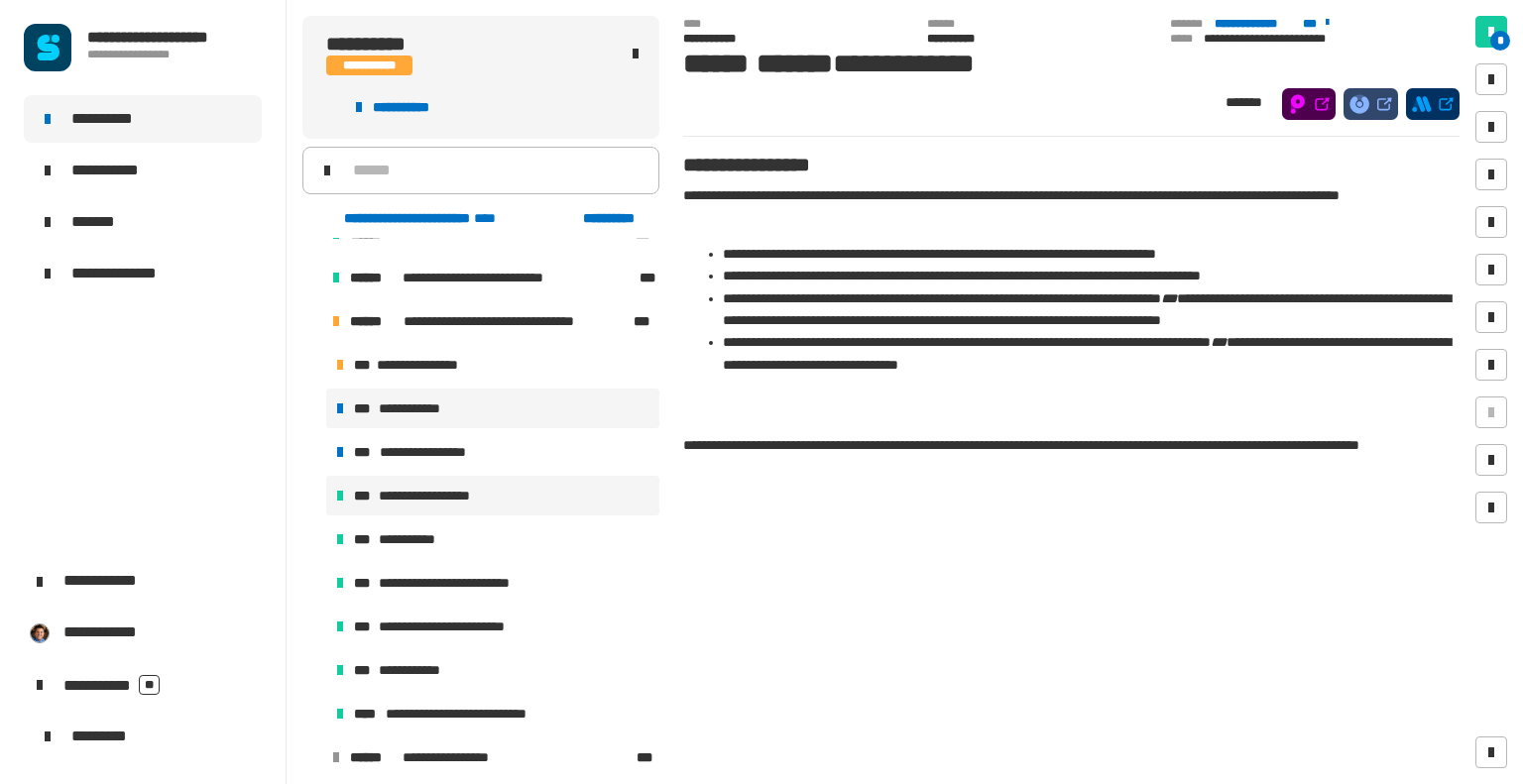 click on "**********" at bounding box center [440, 496] 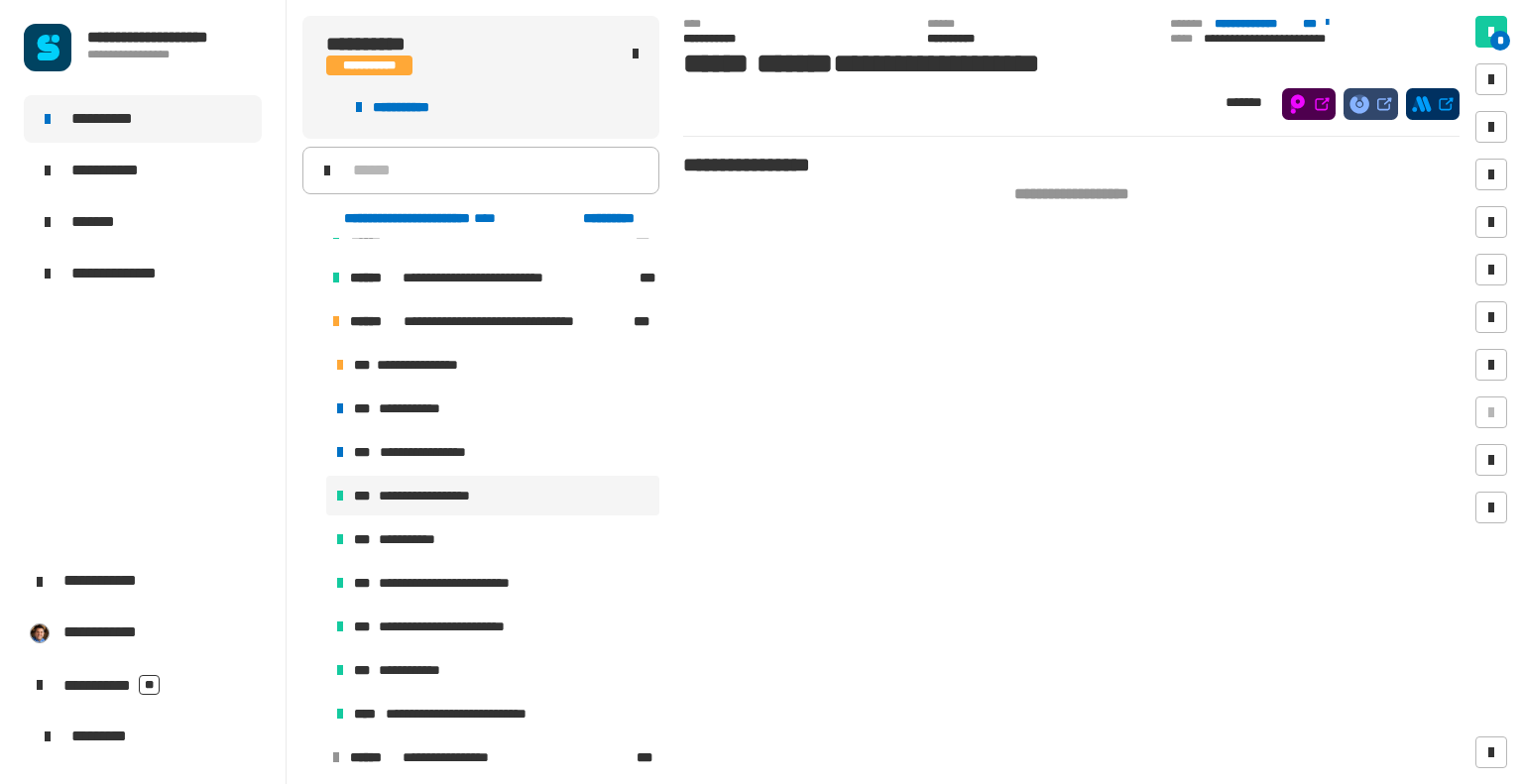 click on "**********" at bounding box center (481, 537) 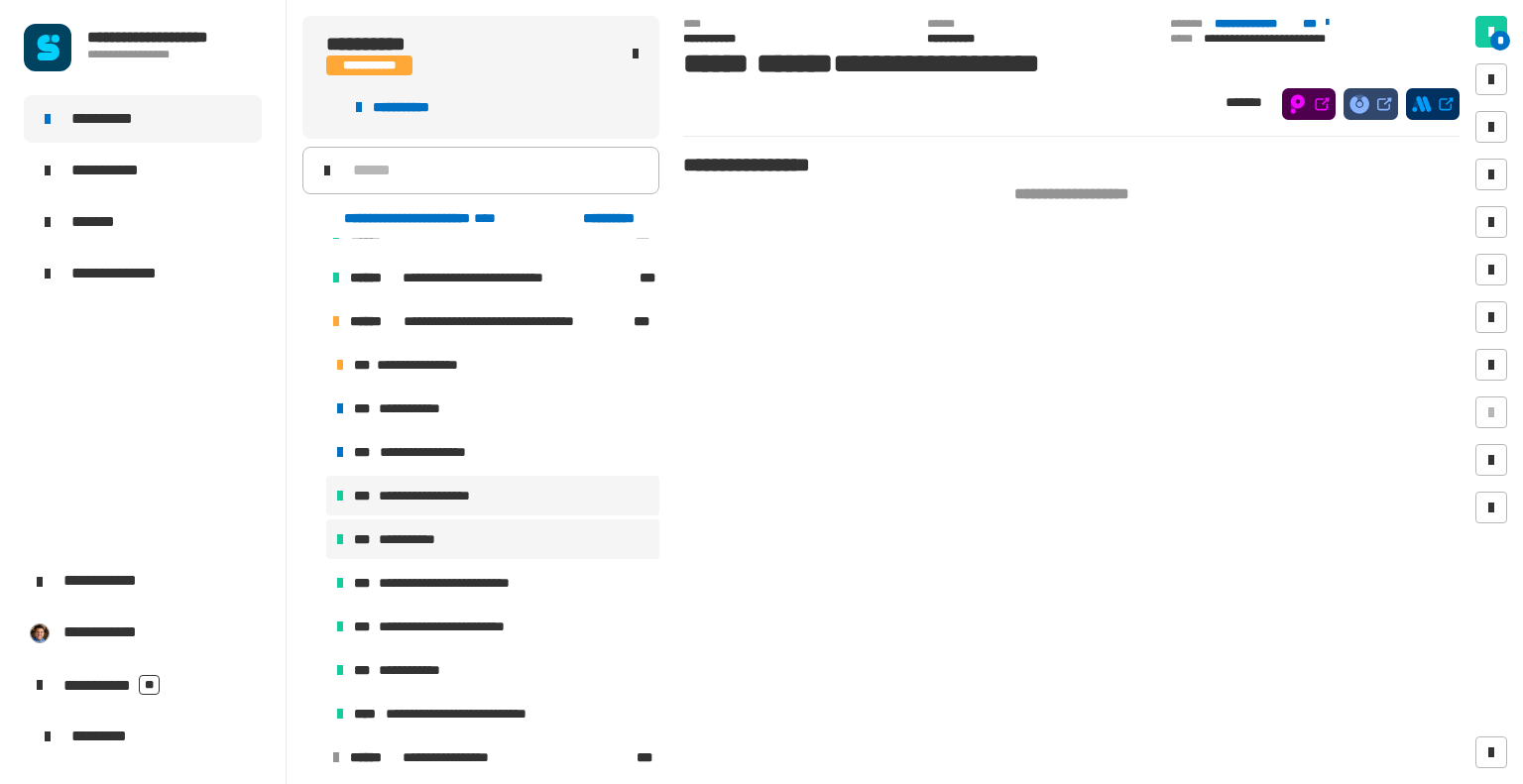 click on "**********" at bounding box center (414, 539) 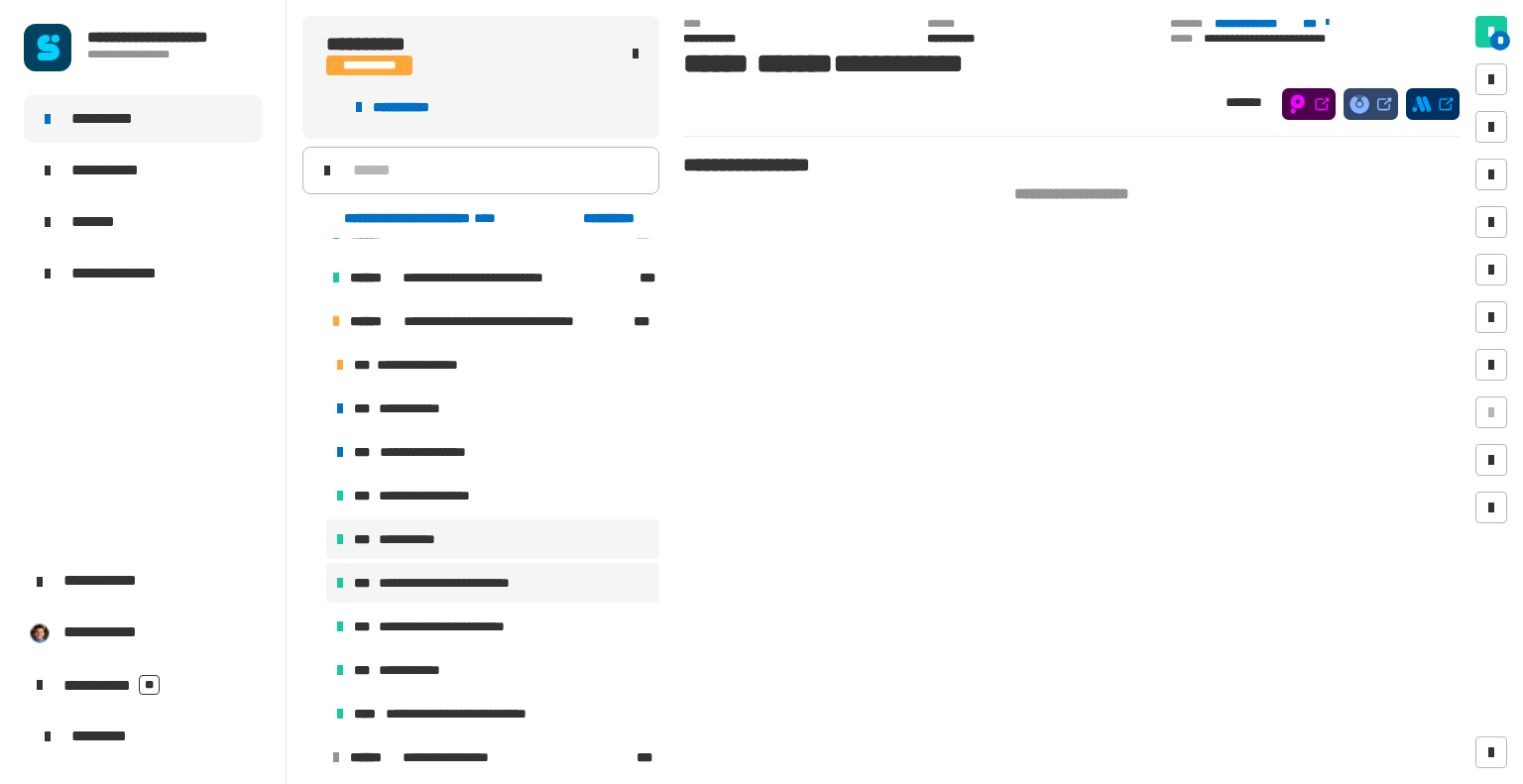 click on "**********" at bounding box center [465, 583] 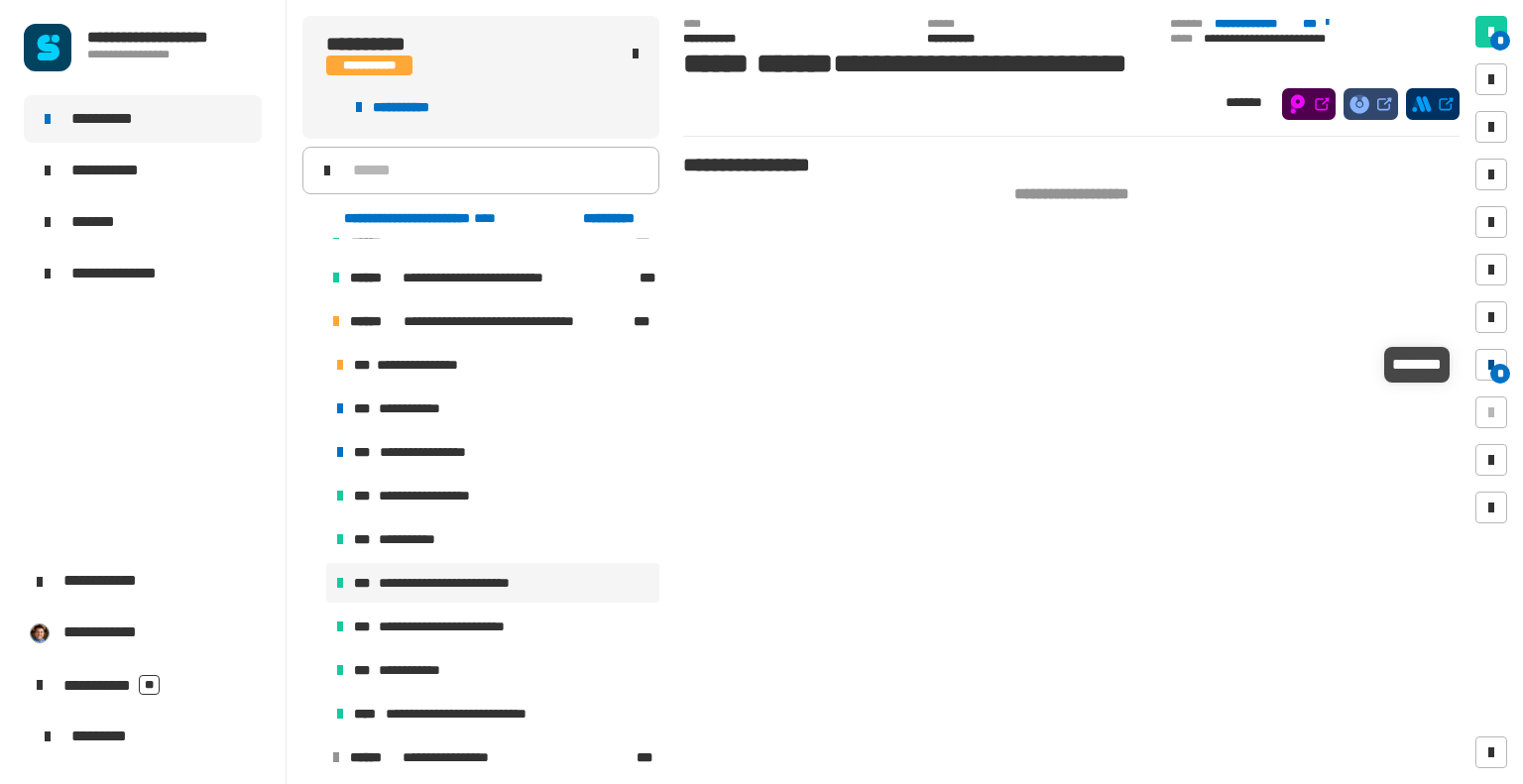 click at bounding box center (1491, 365) 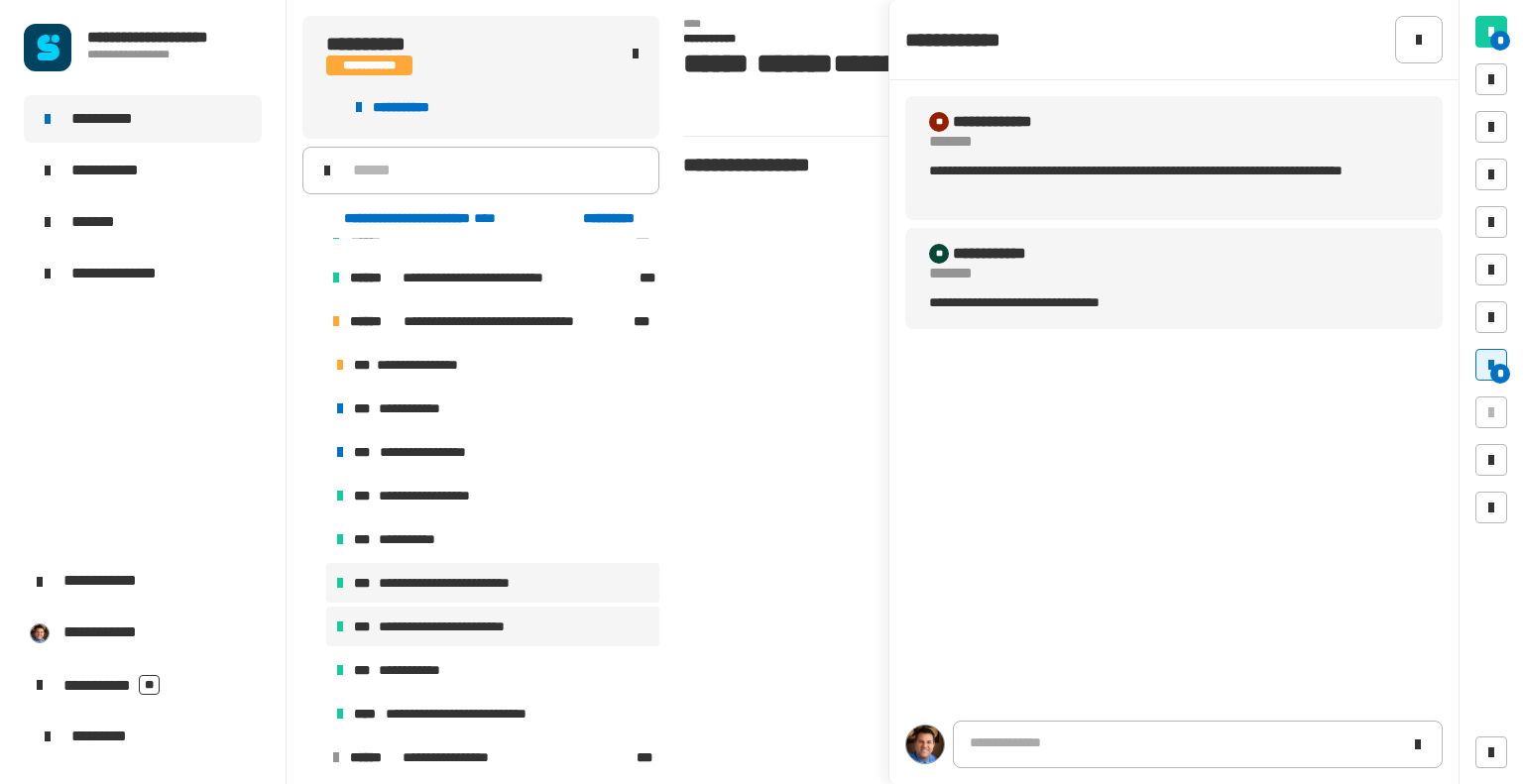 click on "**********" at bounding box center (452, 626) 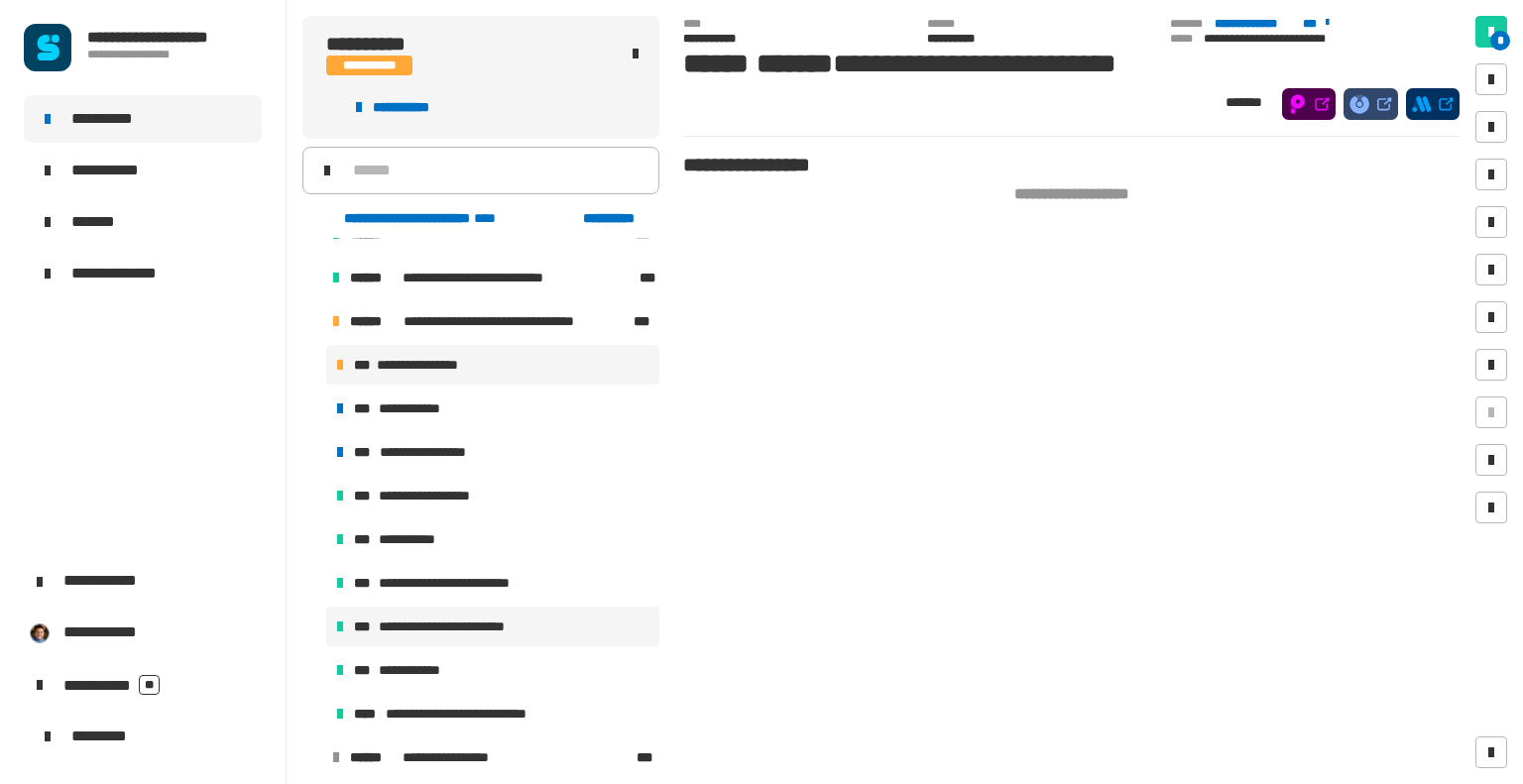 click on "**********" at bounding box center (493, 365) 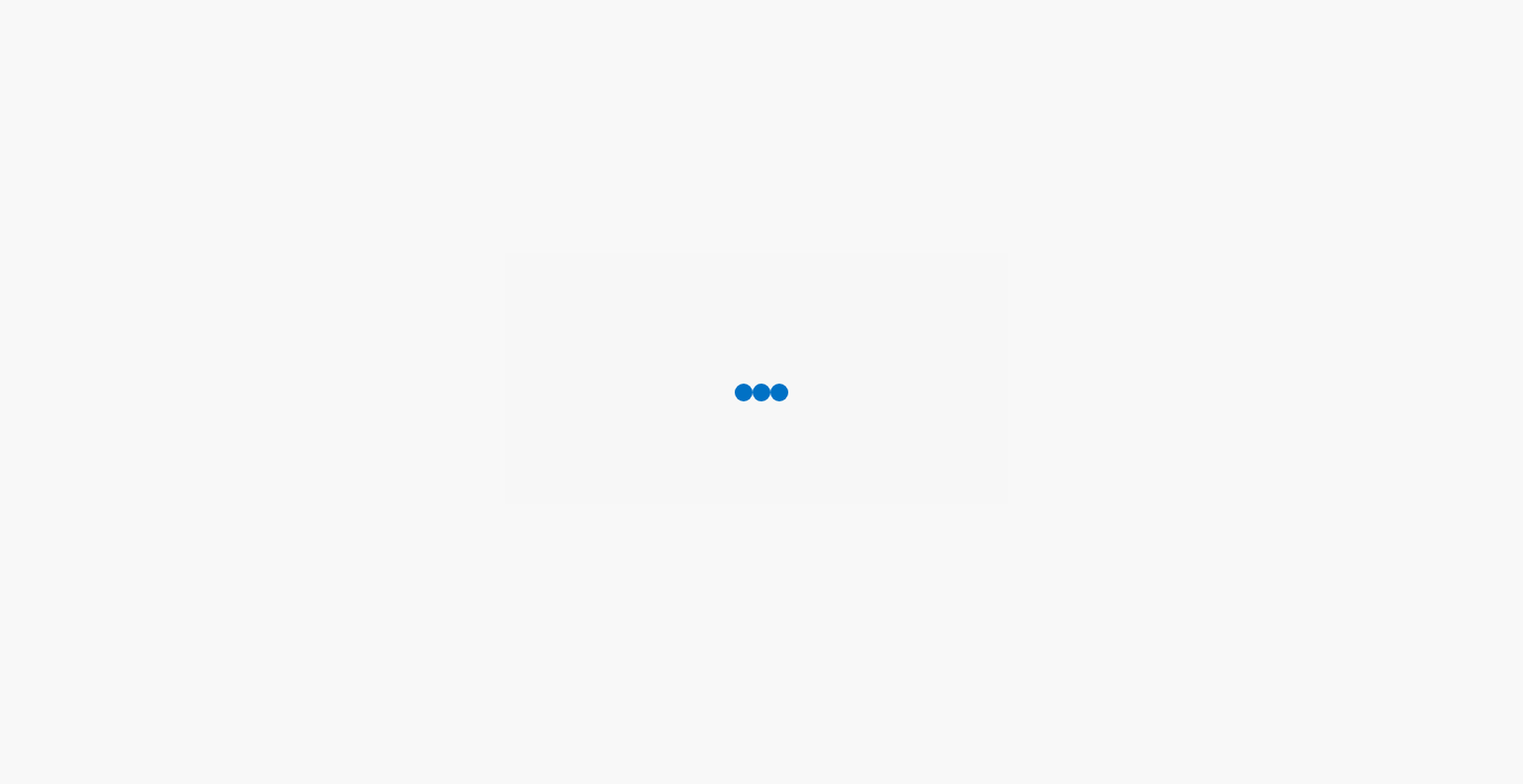 scroll, scrollTop: 0, scrollLeft: 0, axis: both 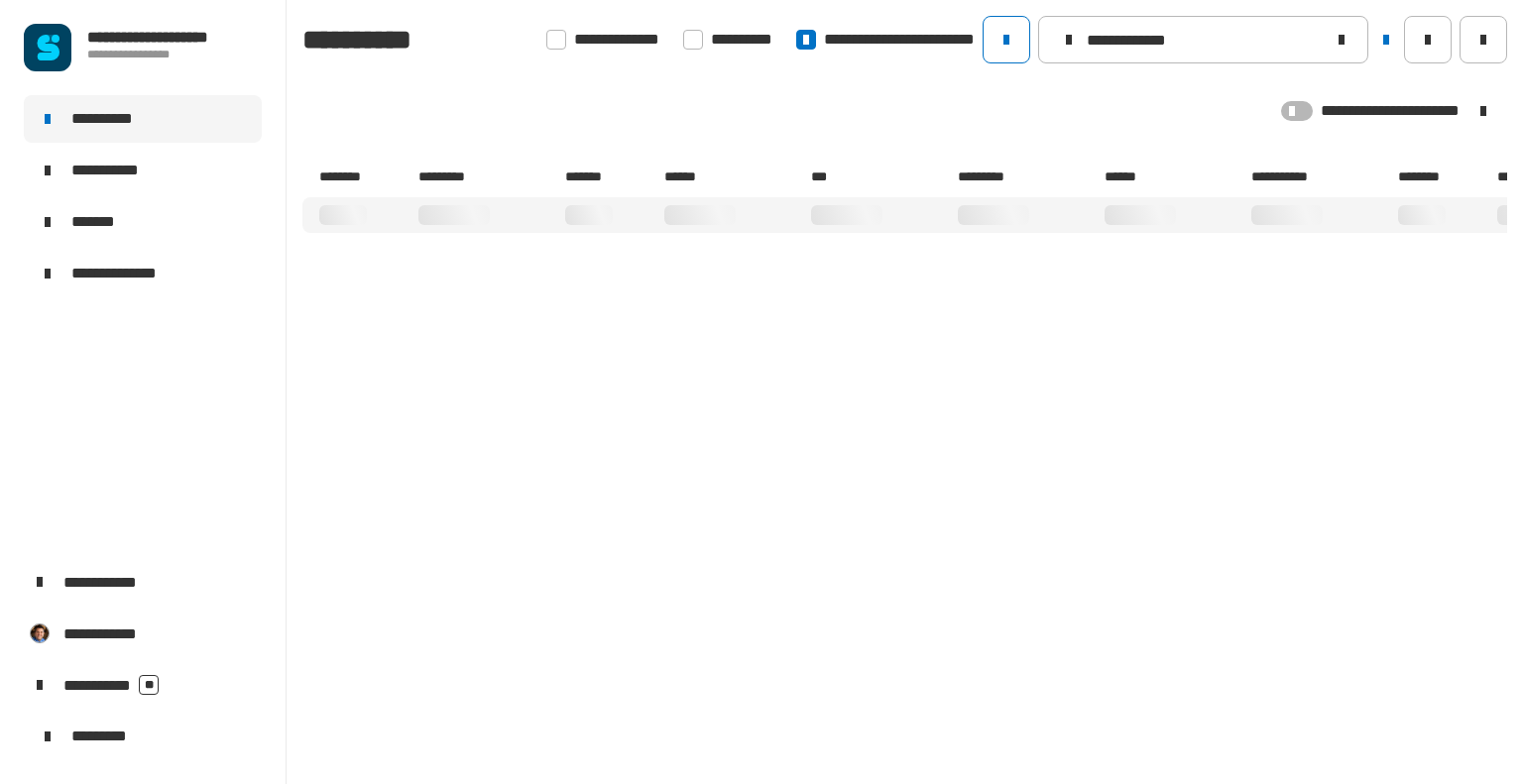 type on "**********" 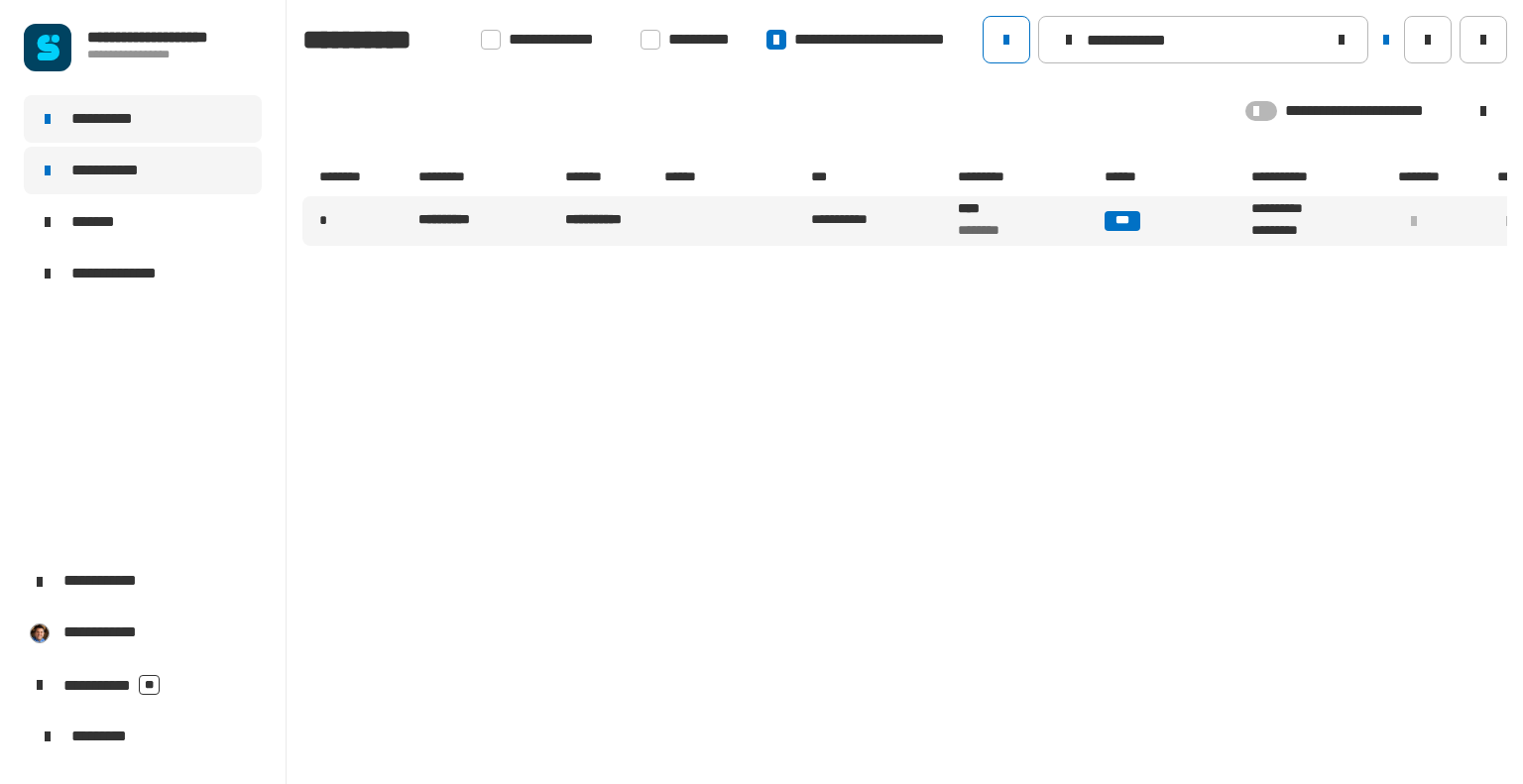 click on "**********" 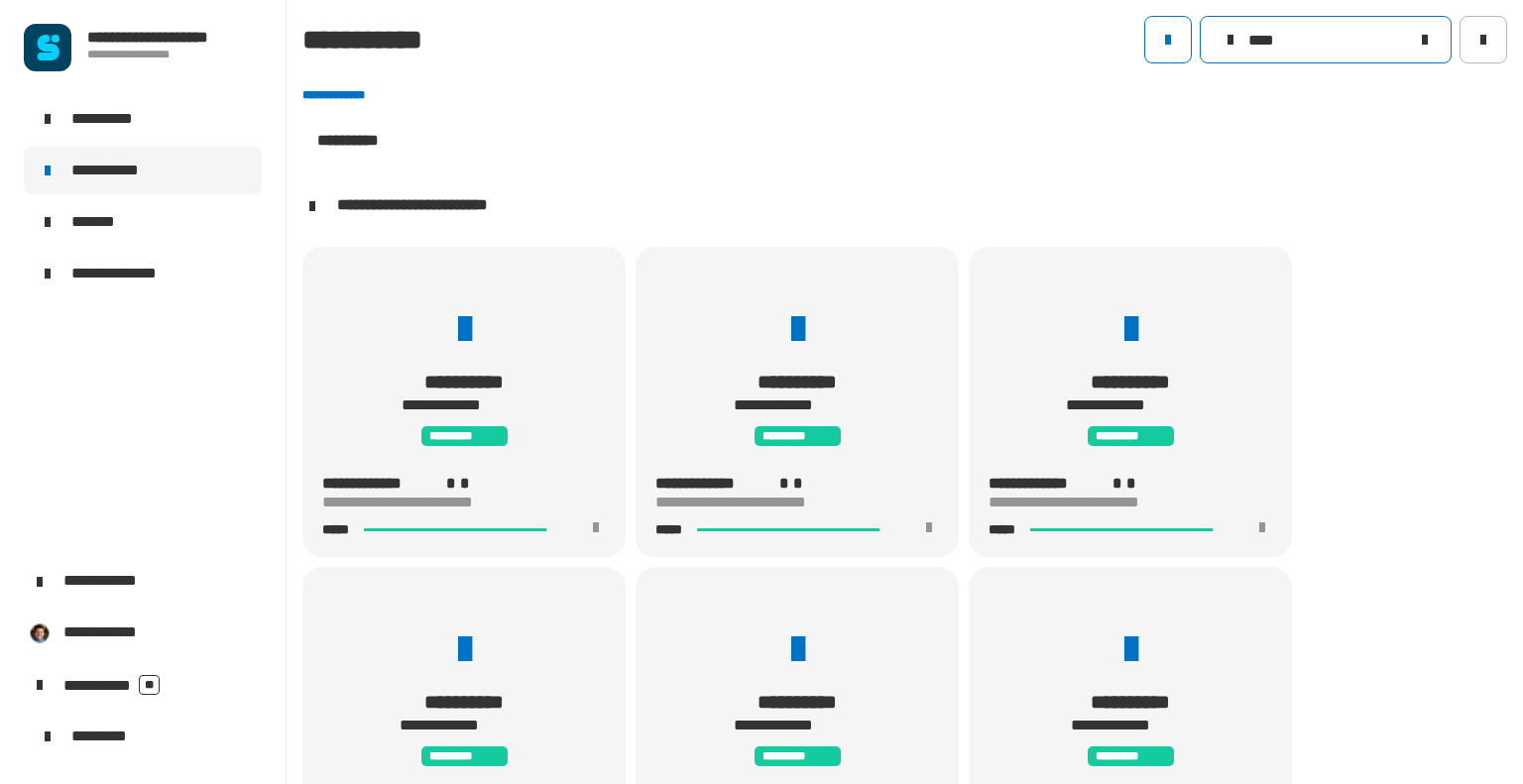 scroll, scrollTop: 0, scrollLeft: 0, axis: both 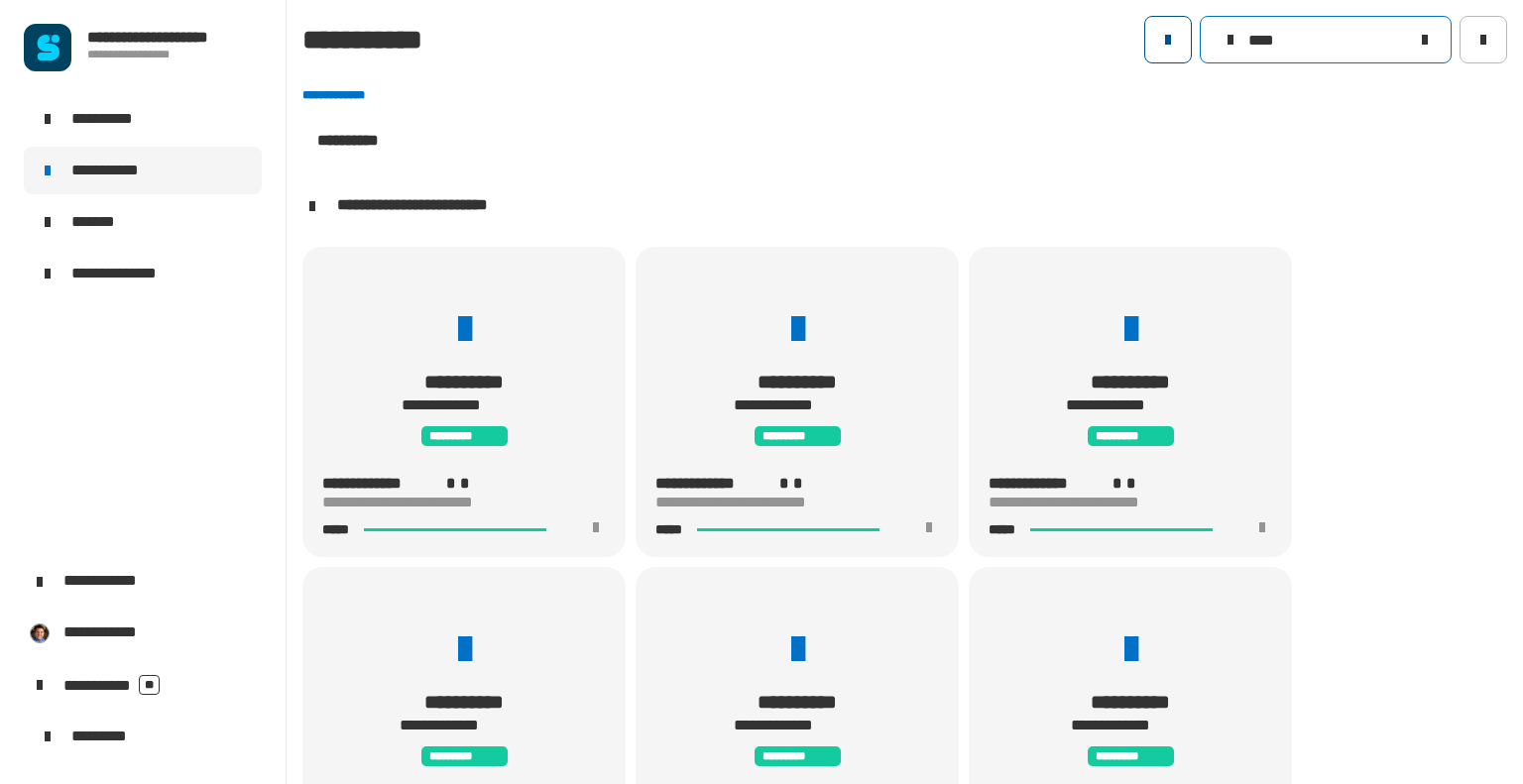 drag, startPoint x: 1269, startPoint y: 27, endPoint x: 1169, endPoint y: 37, distance: 100.49876 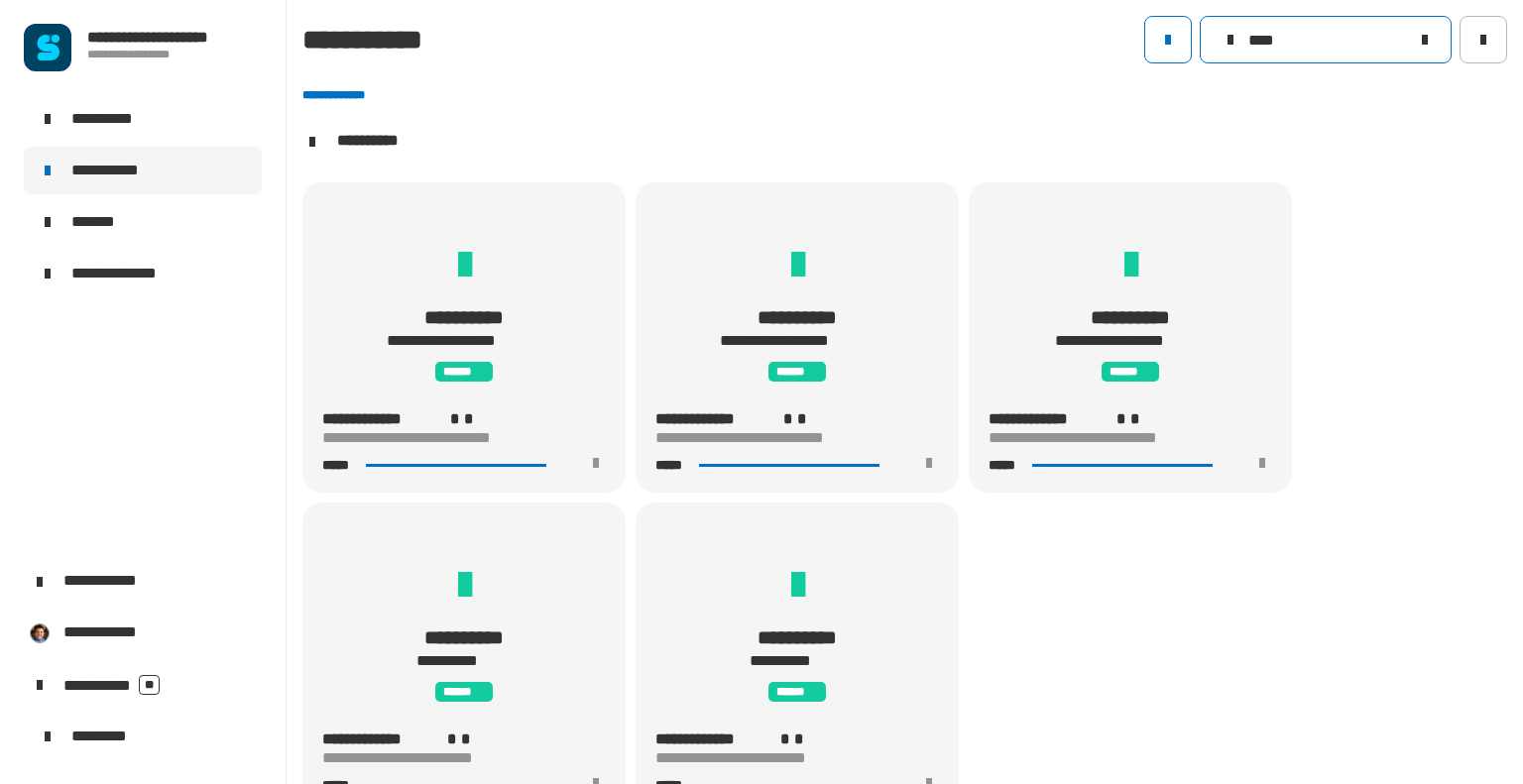 scroll, scrollTop: 0, scrollLeft: 0, axis: both 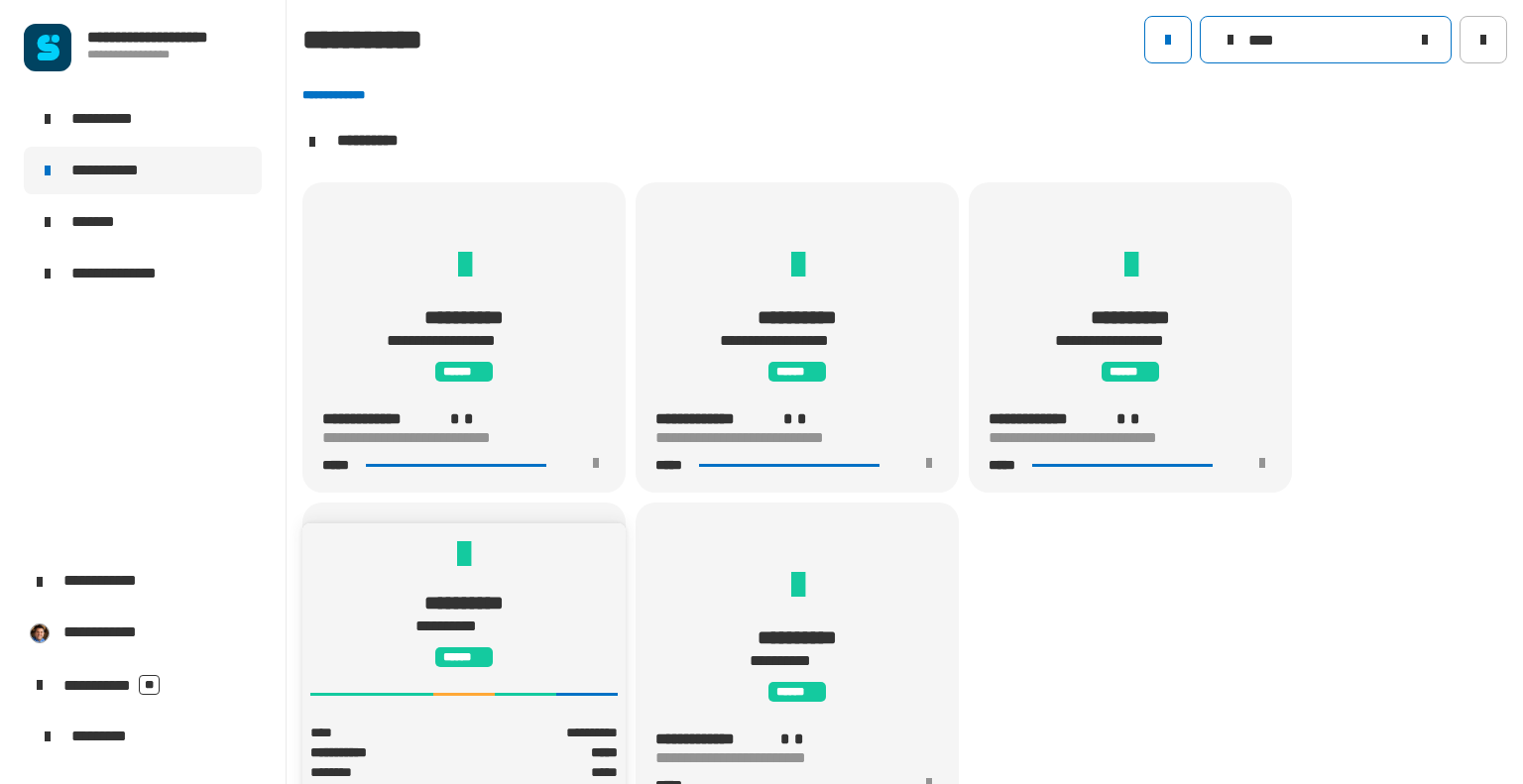 type on "****" 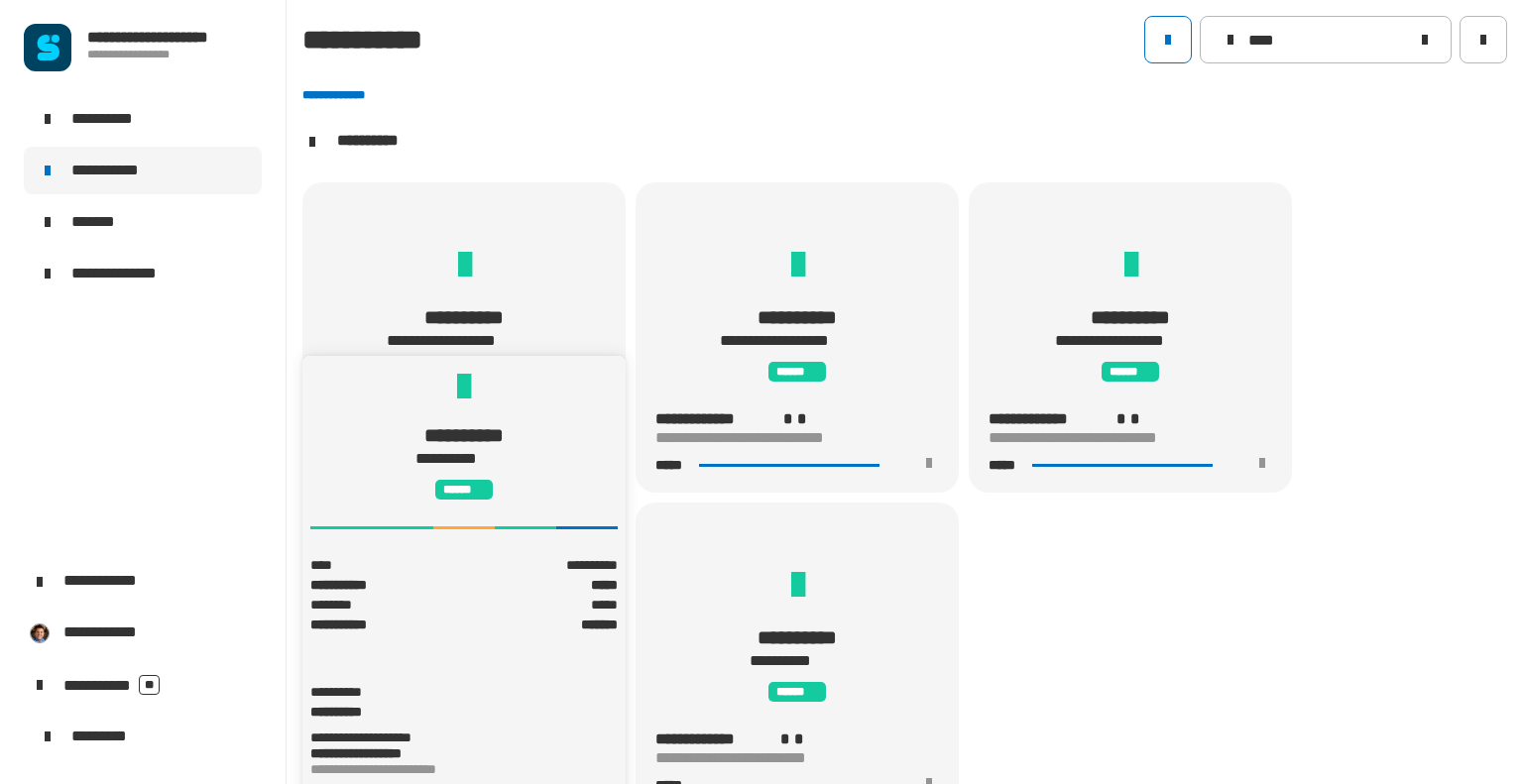 click on "**********" 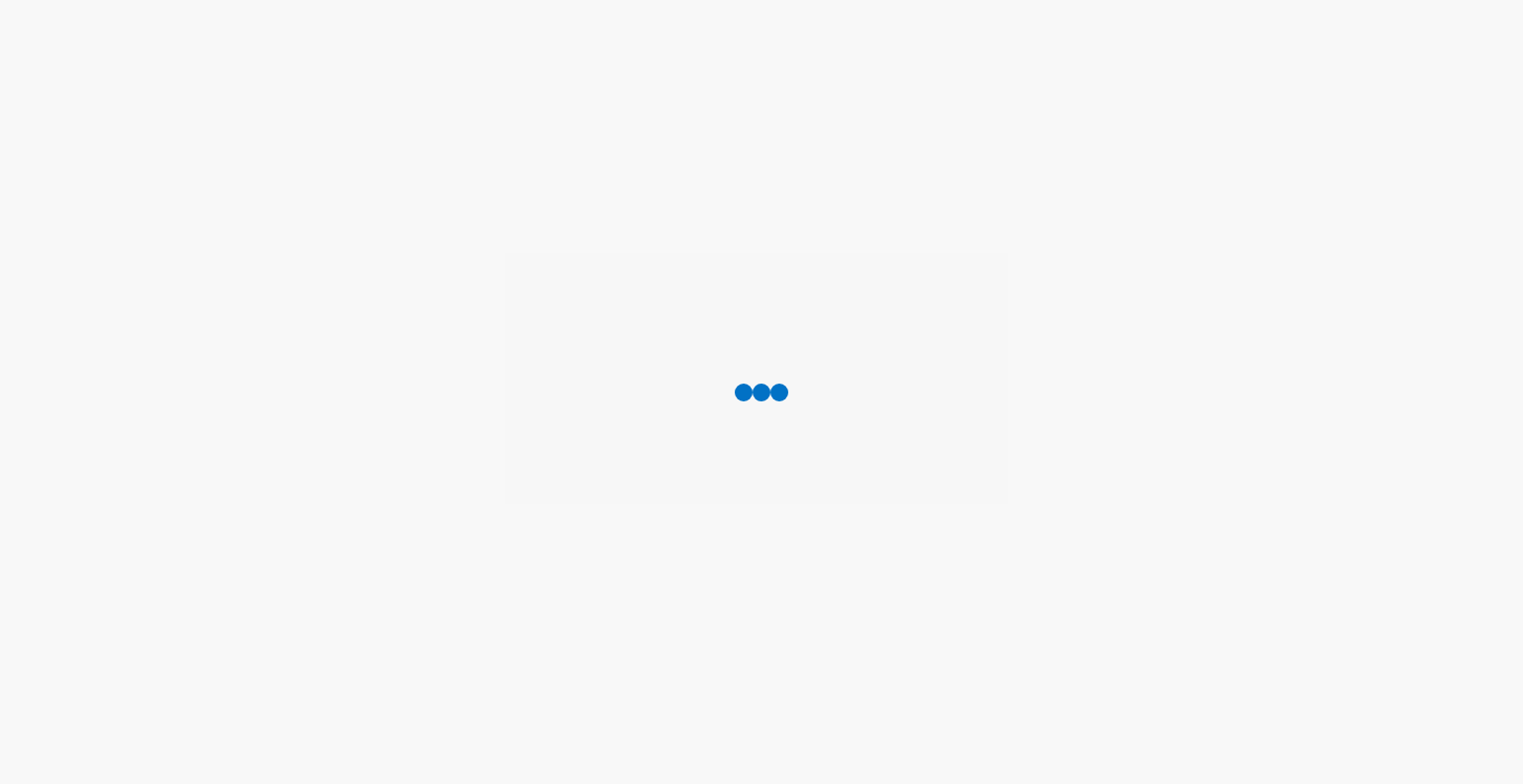 scroll, scrollTop: 0, scrollLeft: 0, axis: both 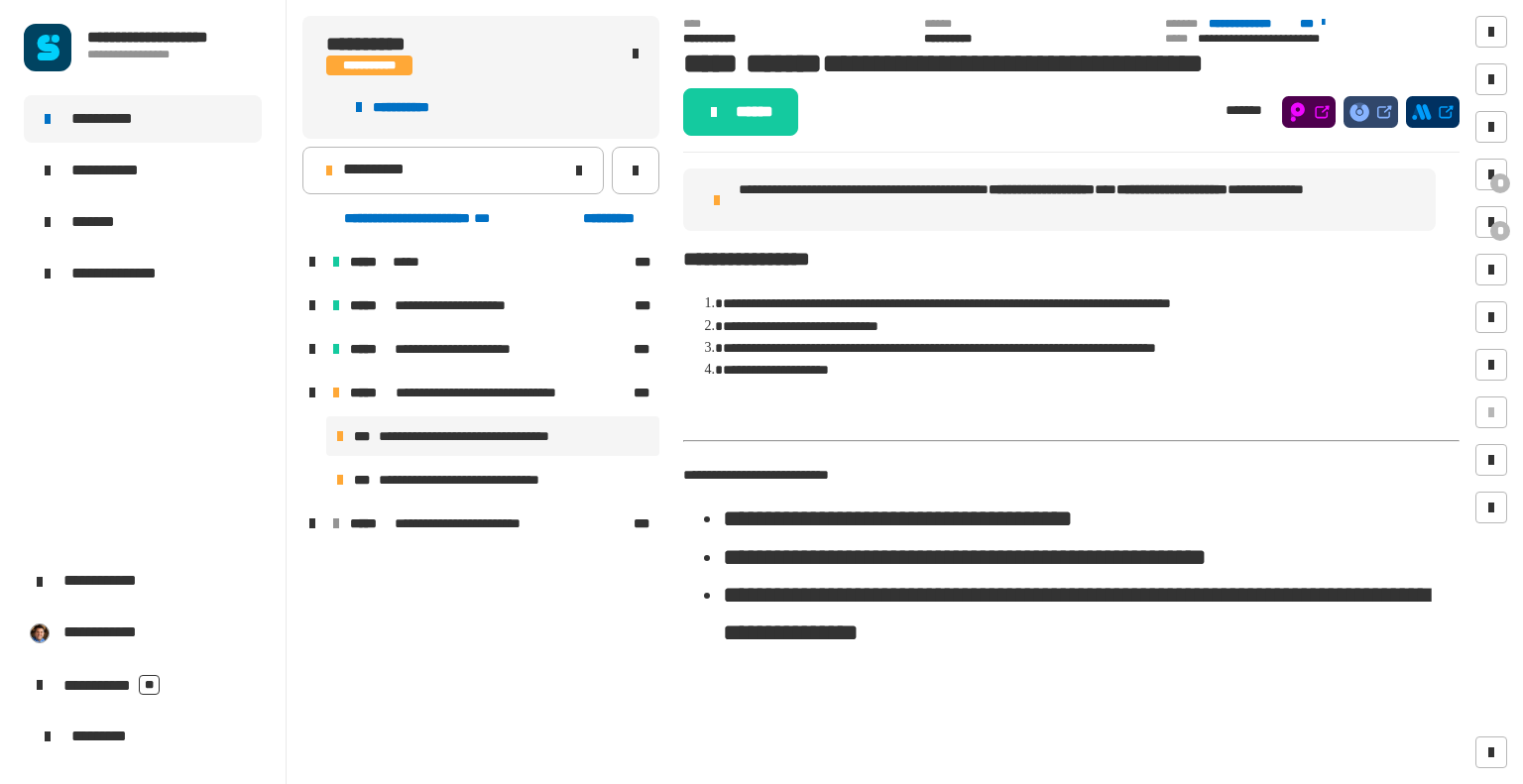 click on "**********" at bounding box center (481, 436) 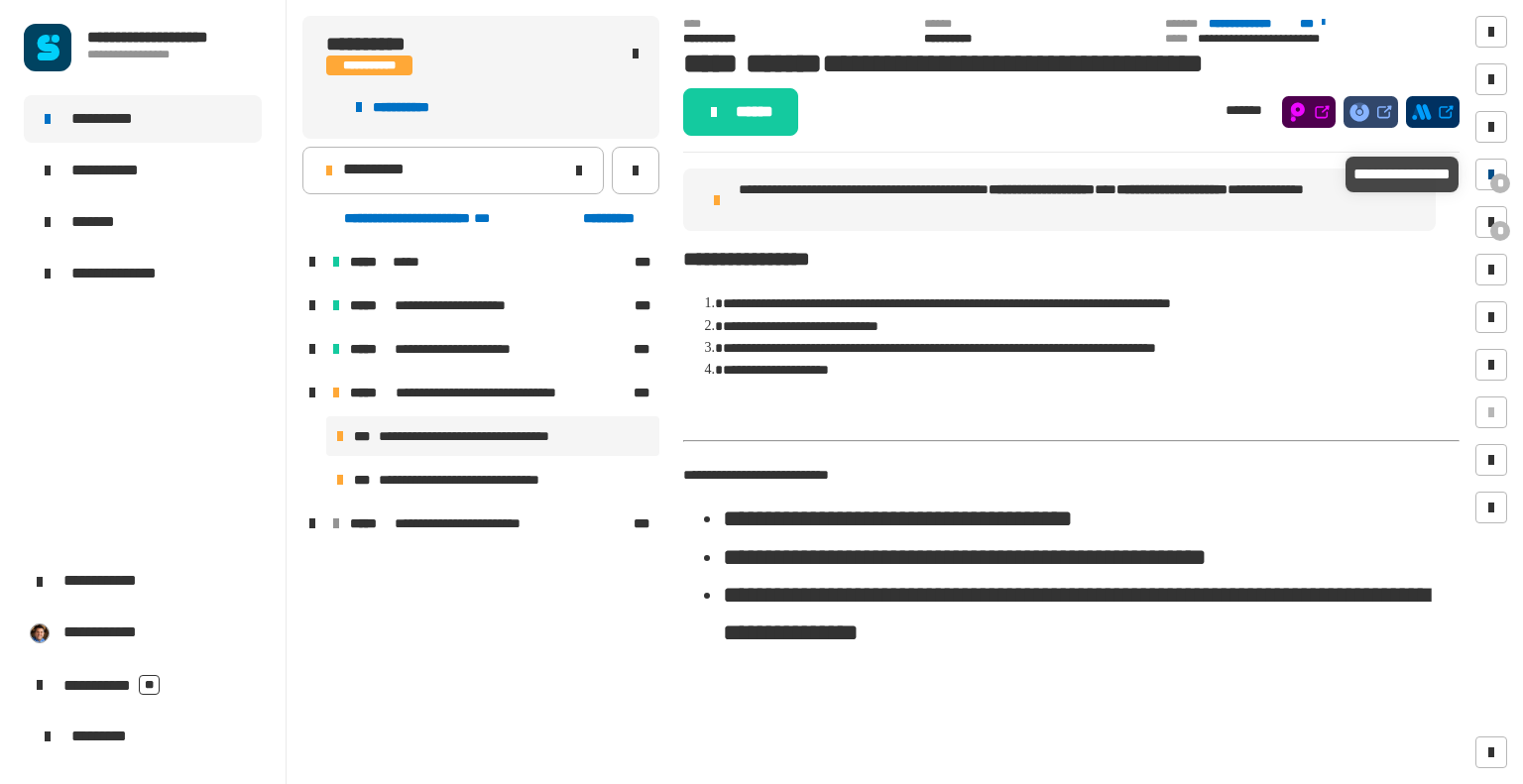 click on "*" at bounding box center (1500, 183) 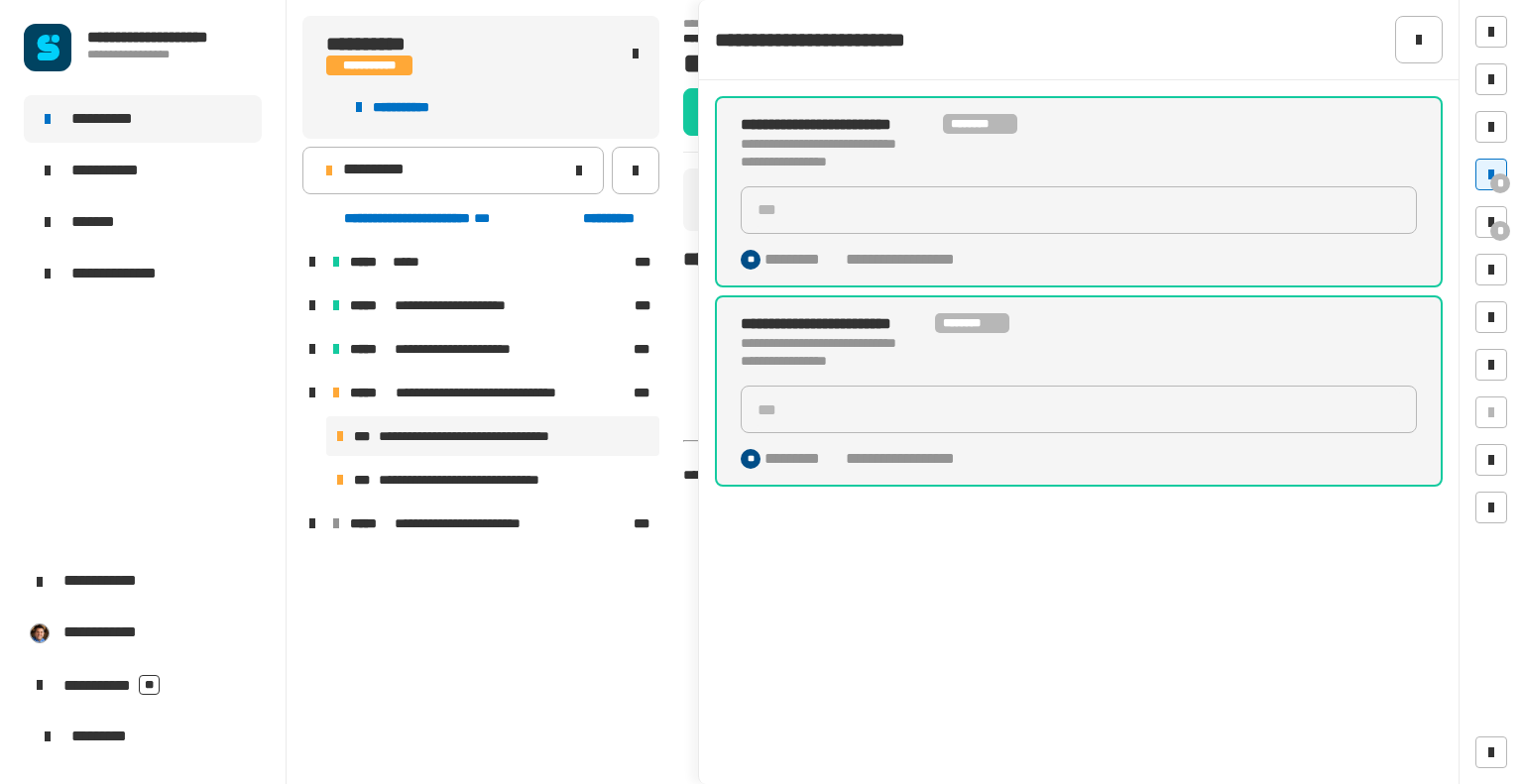click on "***" 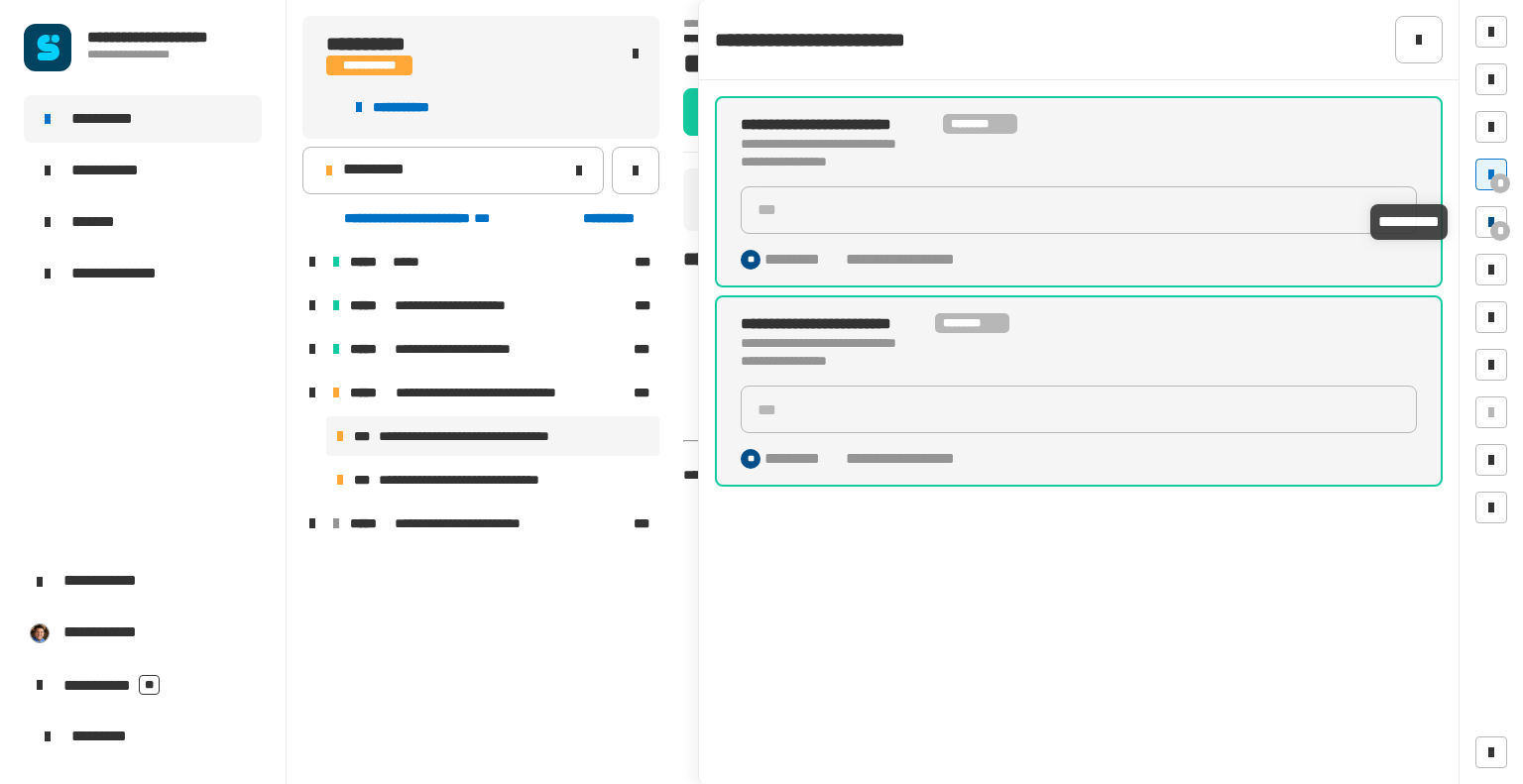 click at bounding box center [1491, 222] 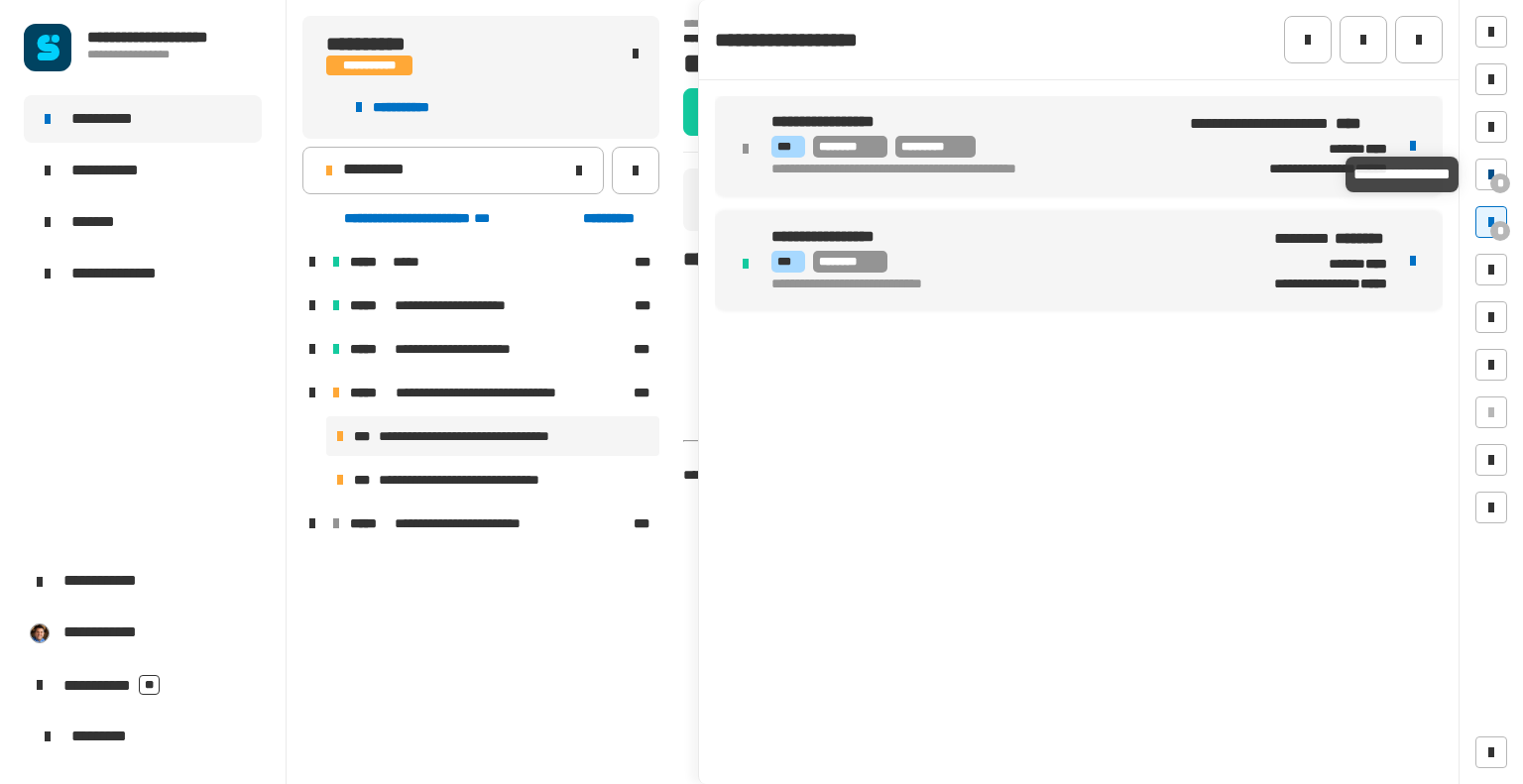 click at bounding box center [1491, 174] 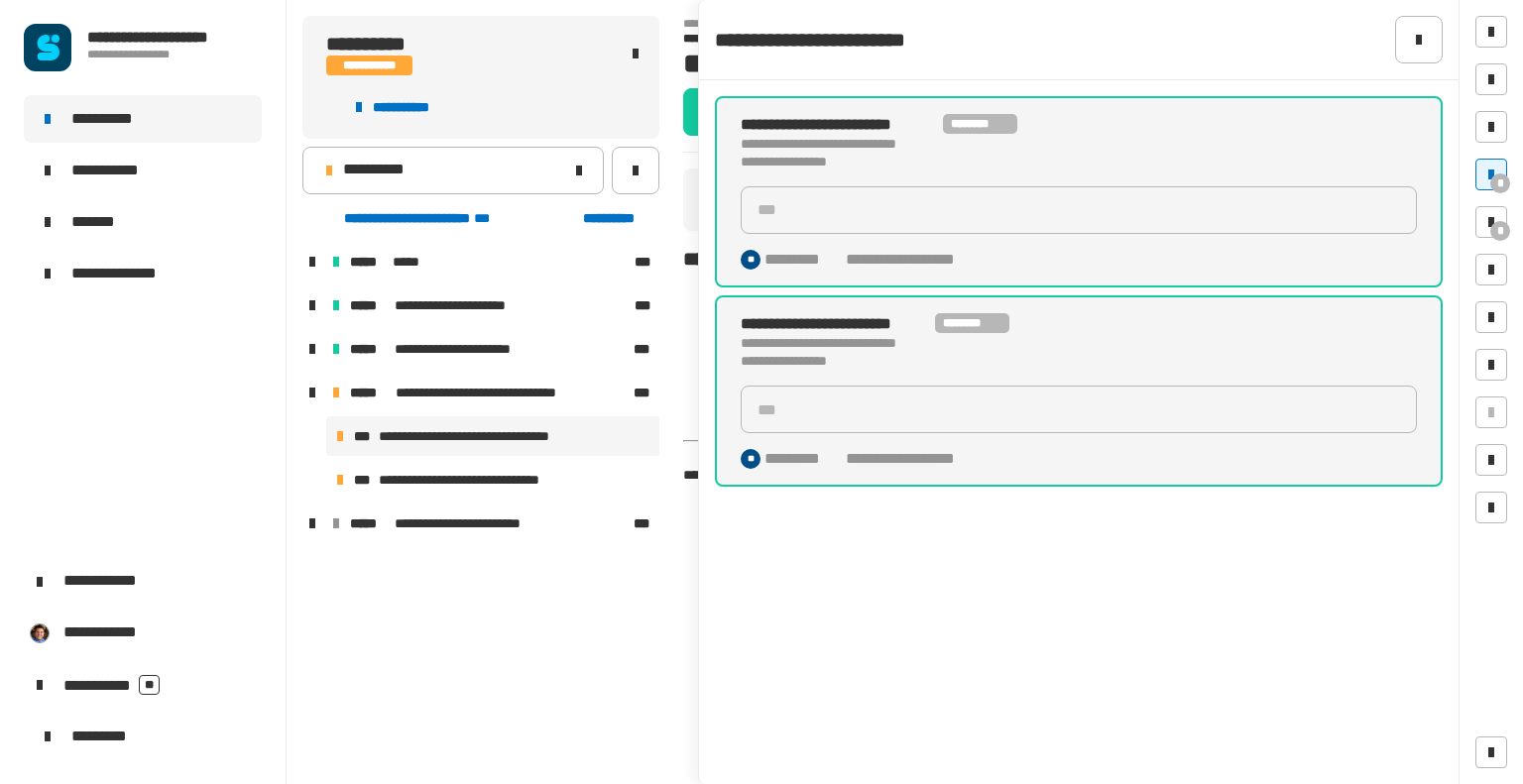 click on "***" 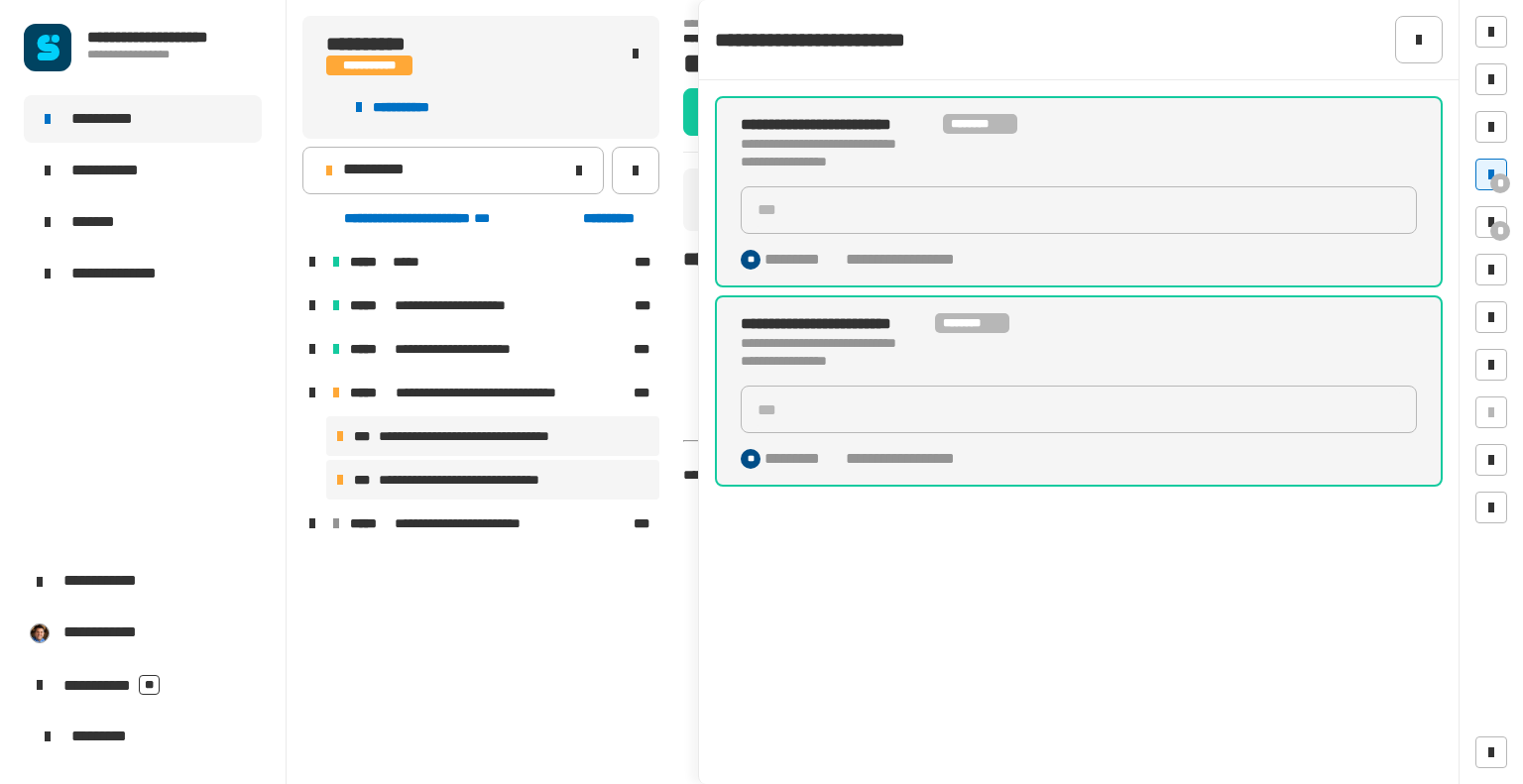 click on "**********" at bounding box center (474, 480) 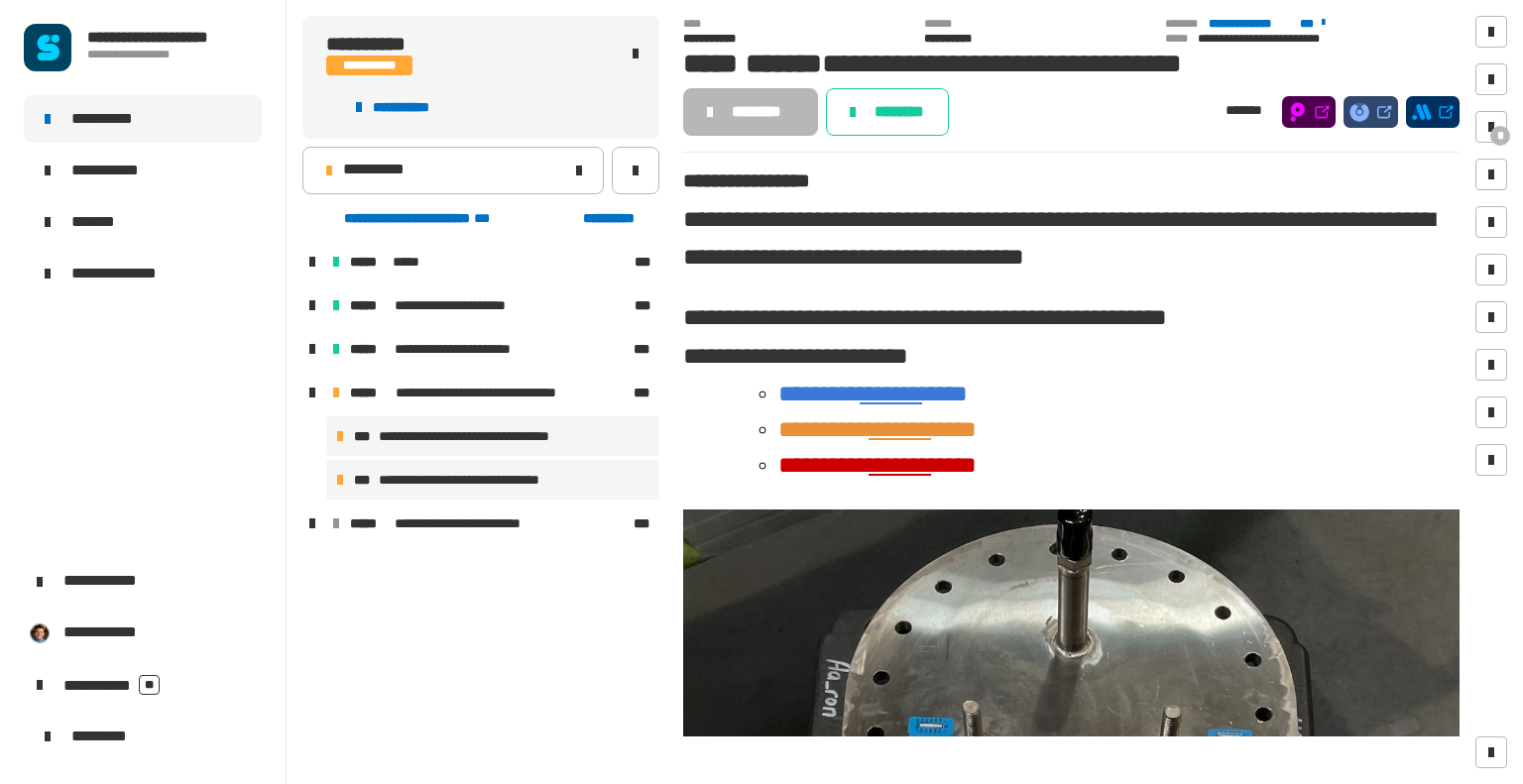 click on "**********" at bounding box center (481, 436) 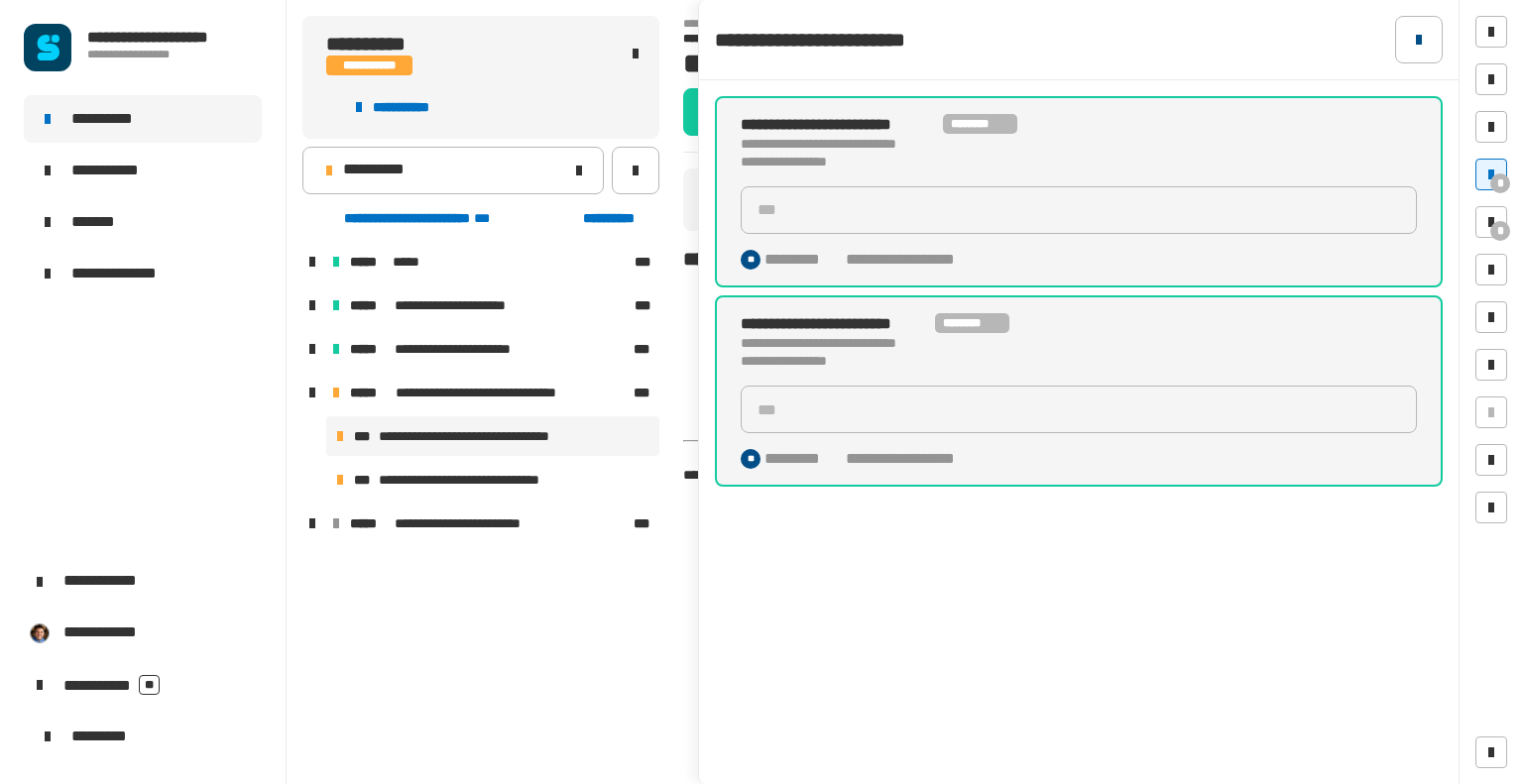 click 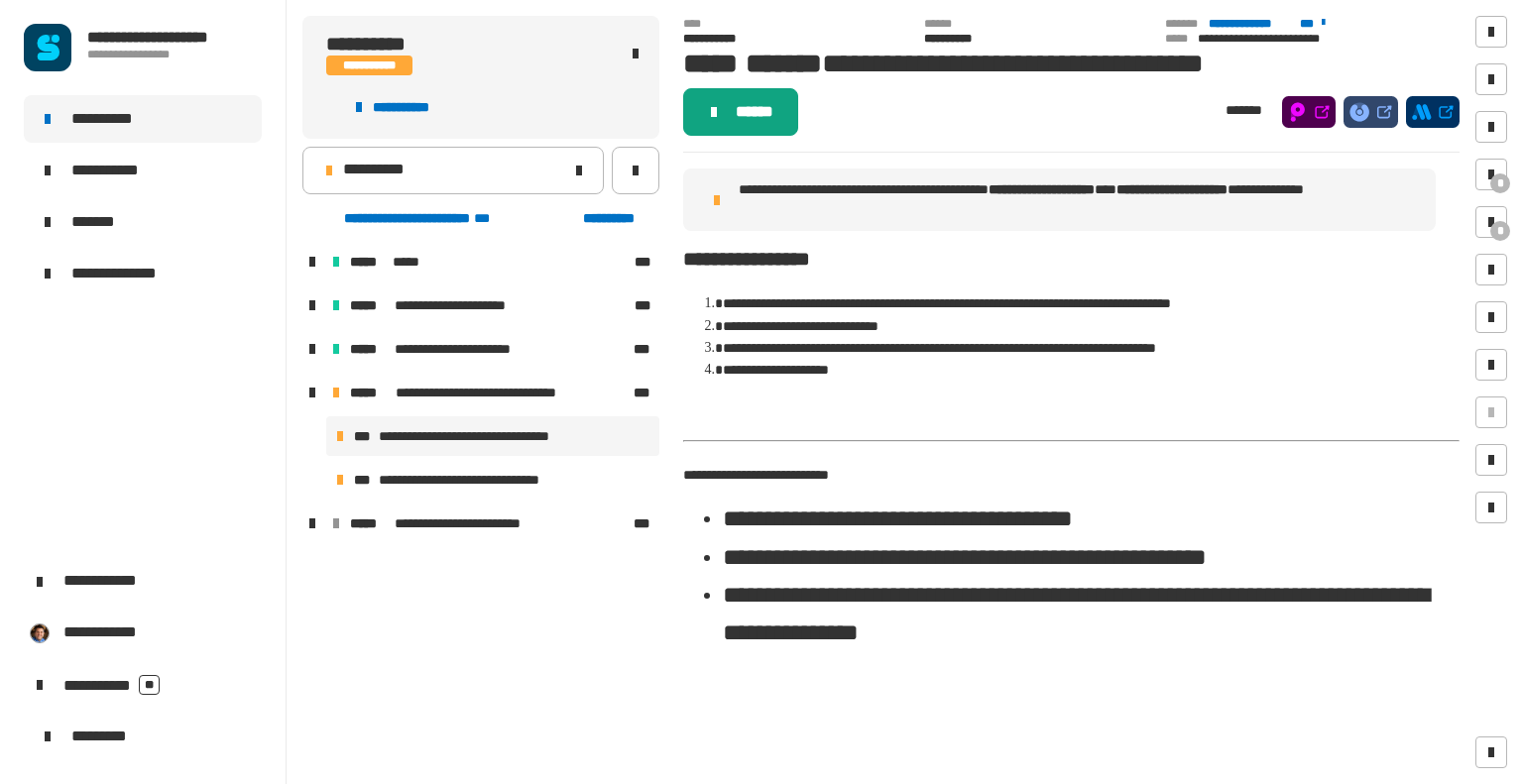 click on "******" 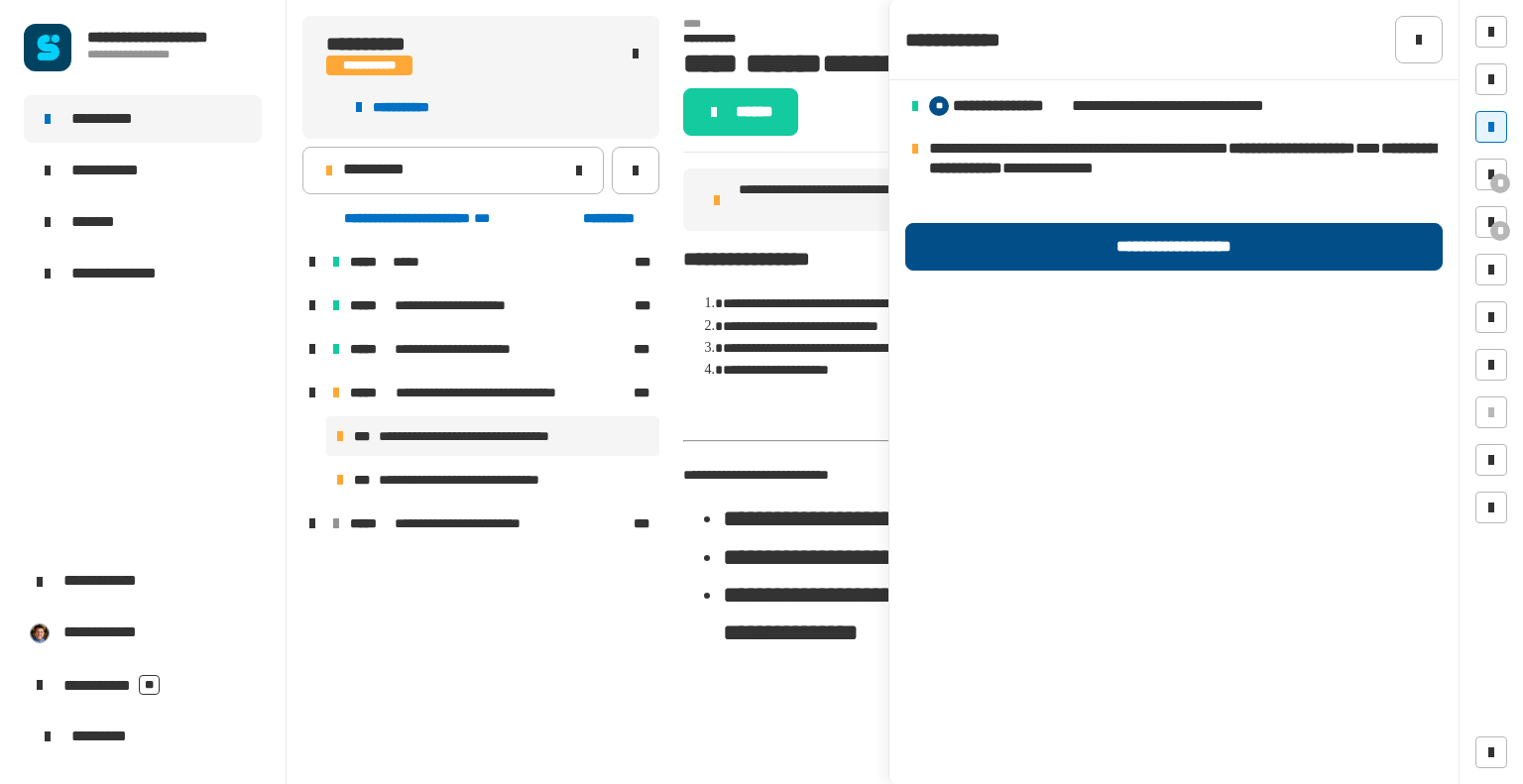 click on "**********" 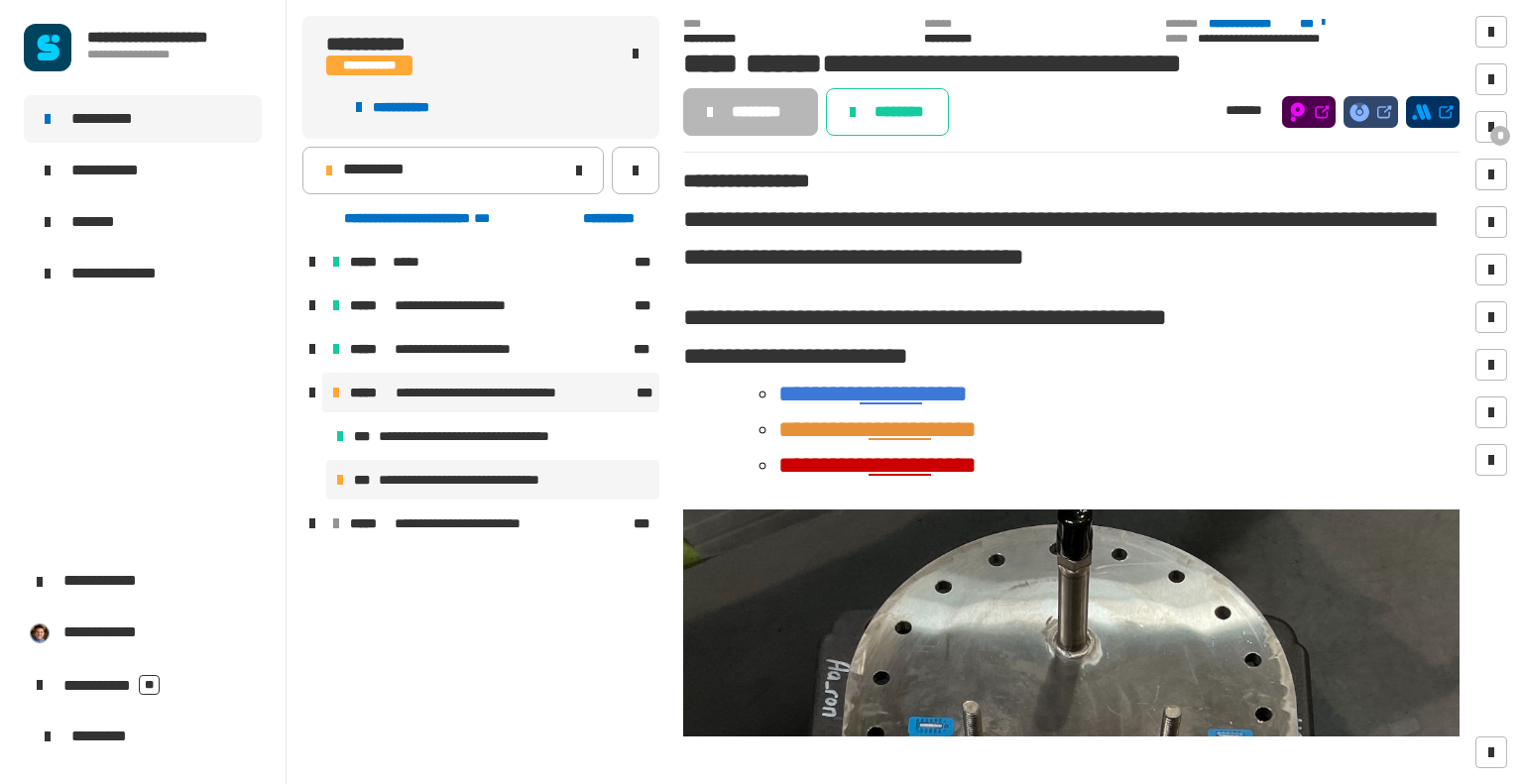 click on "**********" at bounding box center (494, 392) 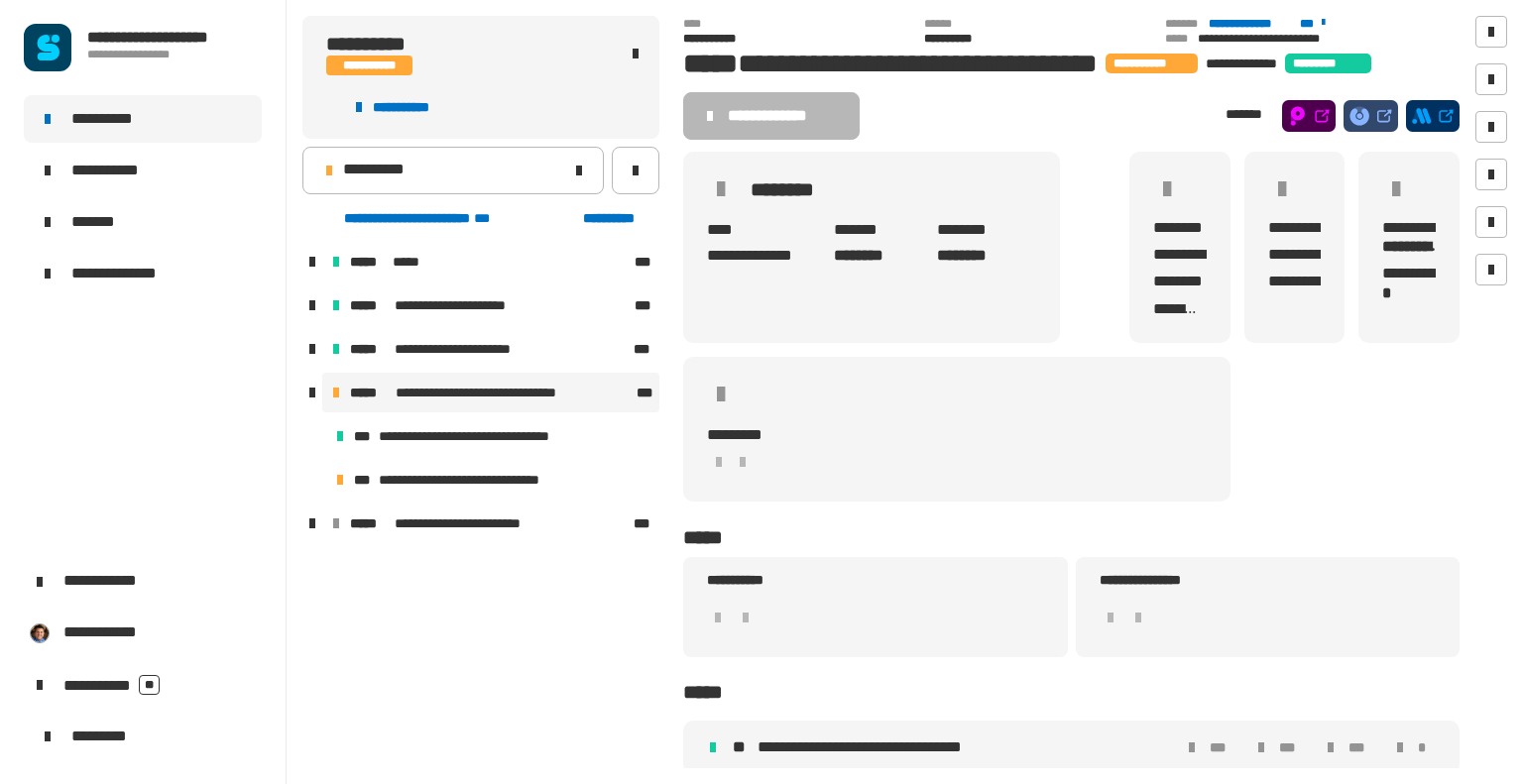 click on "**********" 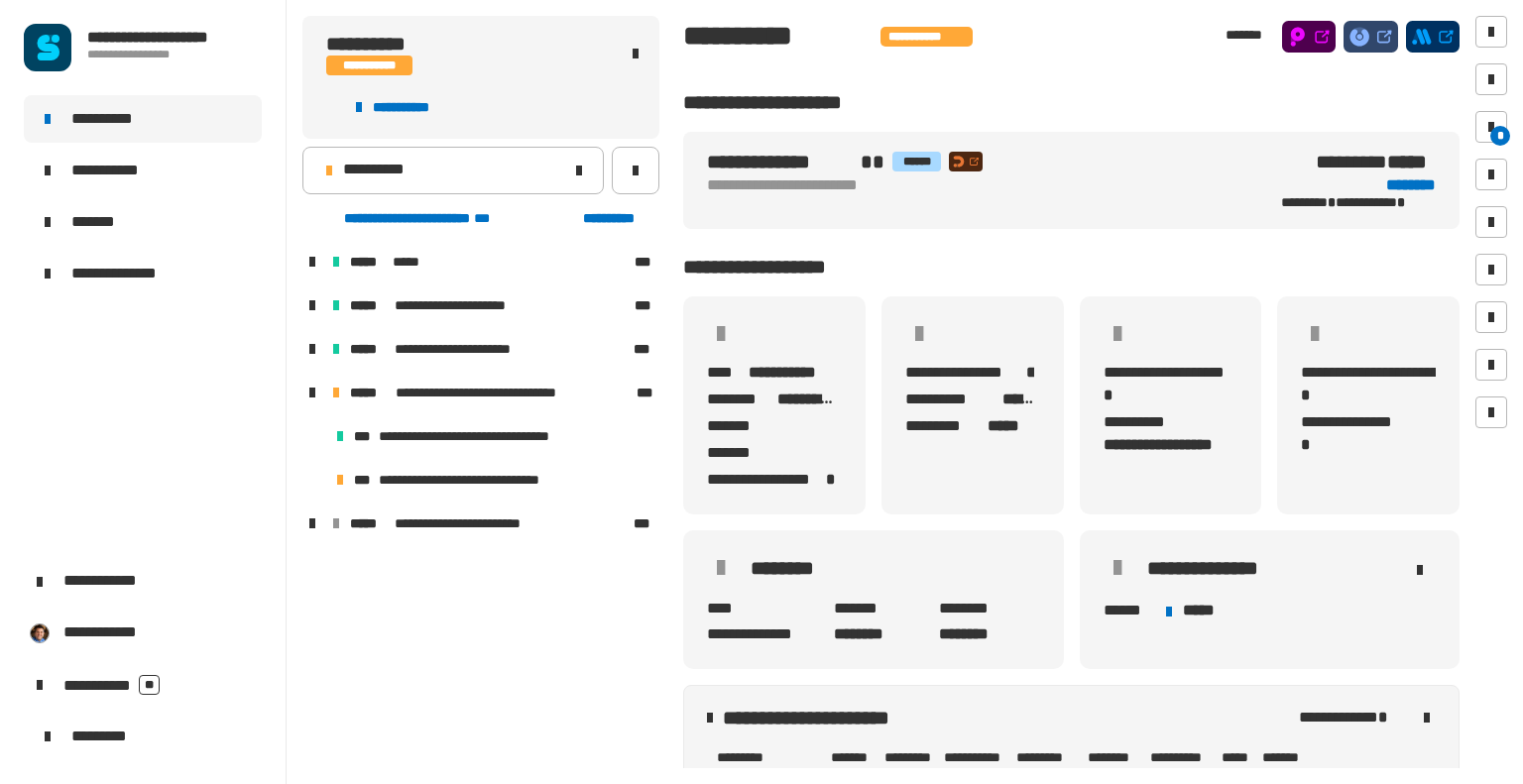 click on "*" 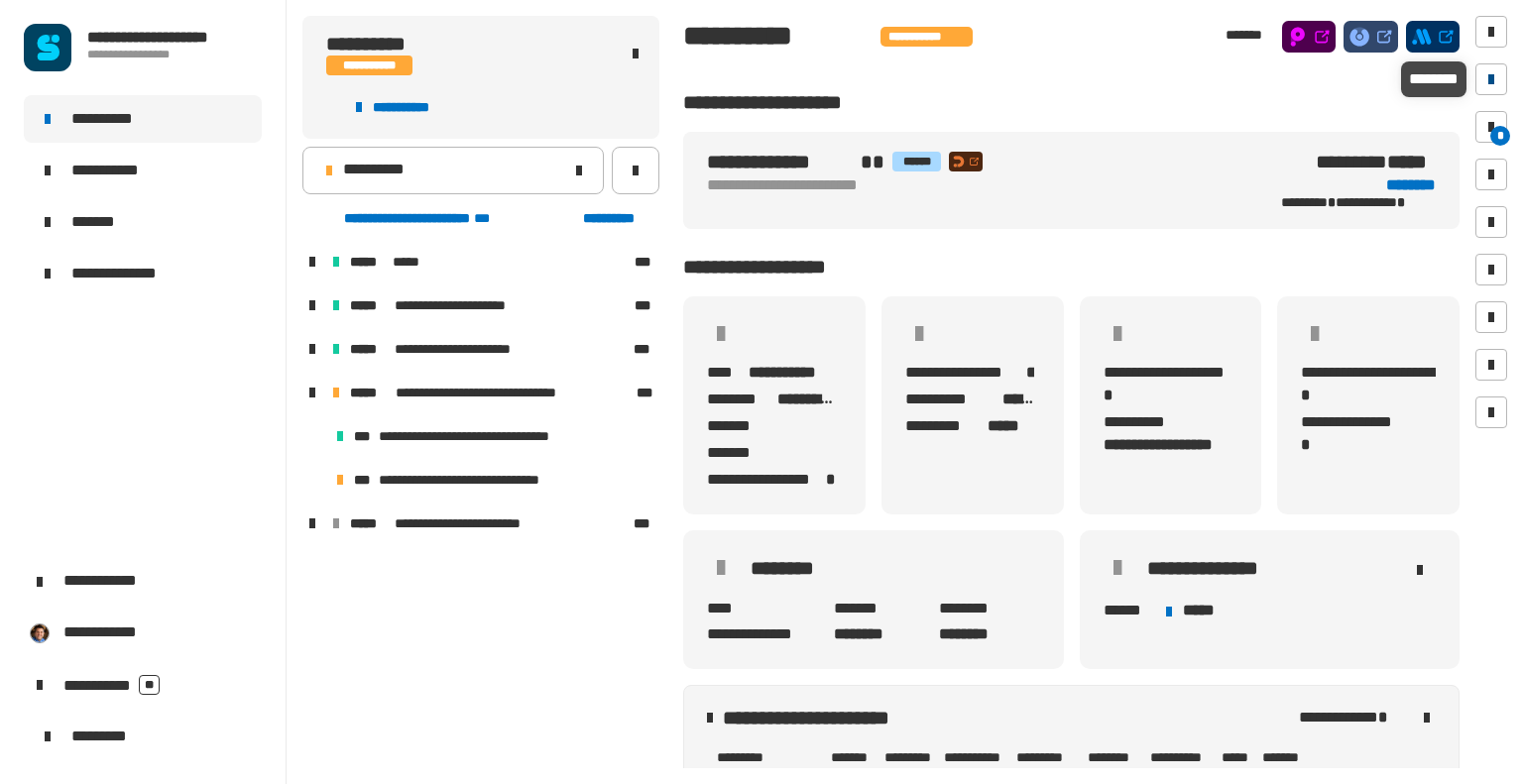 click at bounding box center (1491, 79) 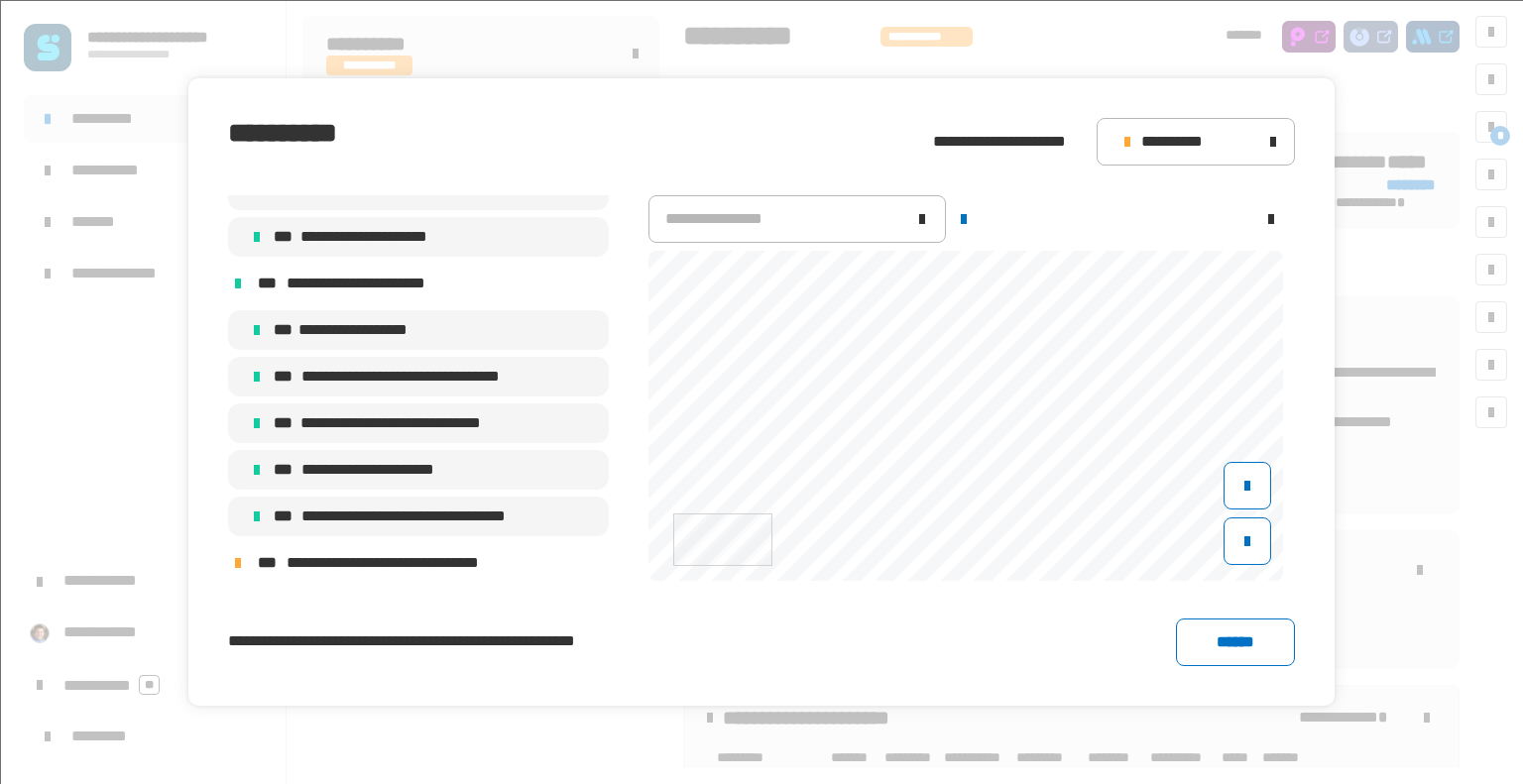 scroll, scrollTop: 542, scrollLeft: 0, axis: vertical 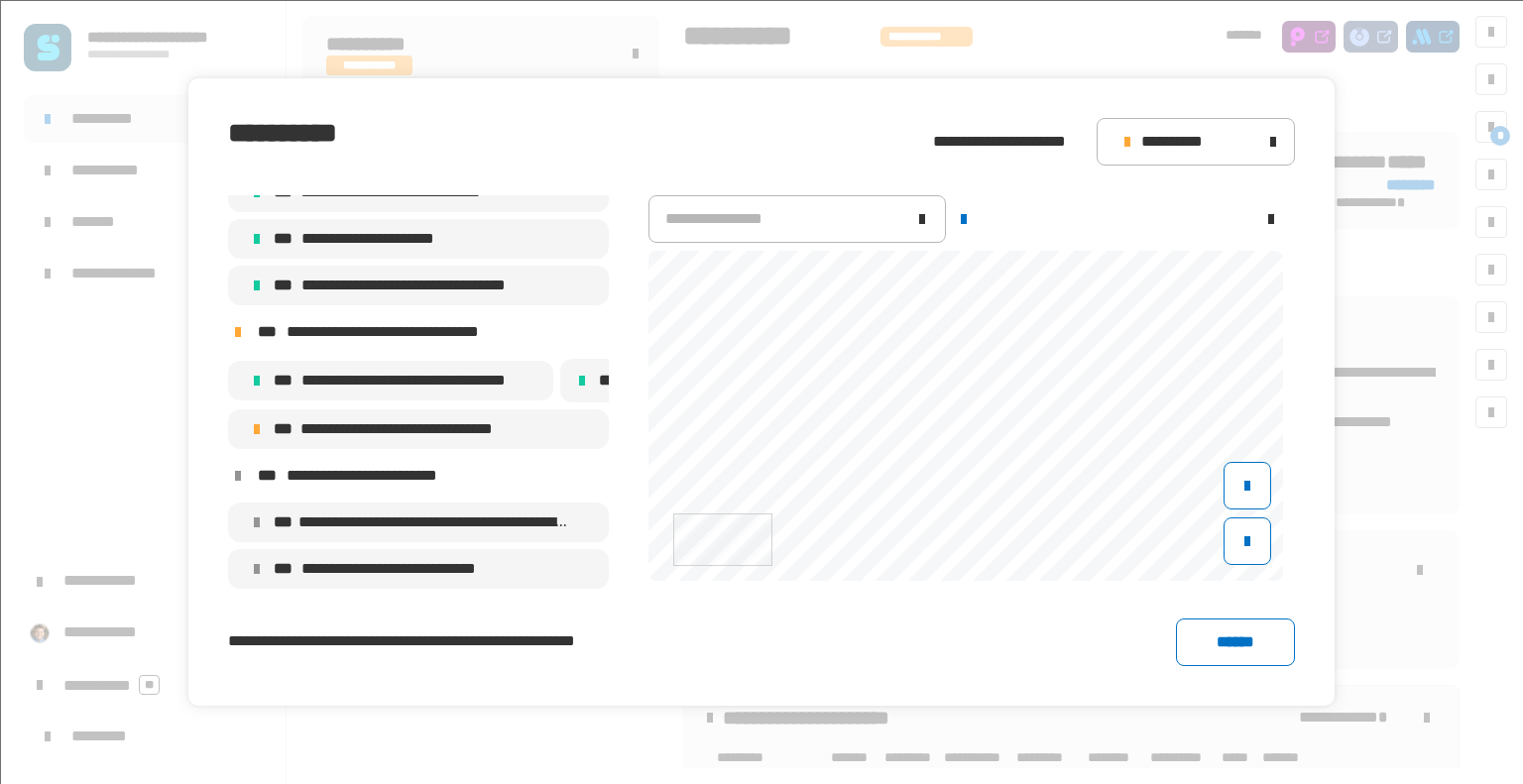 click on "**********" 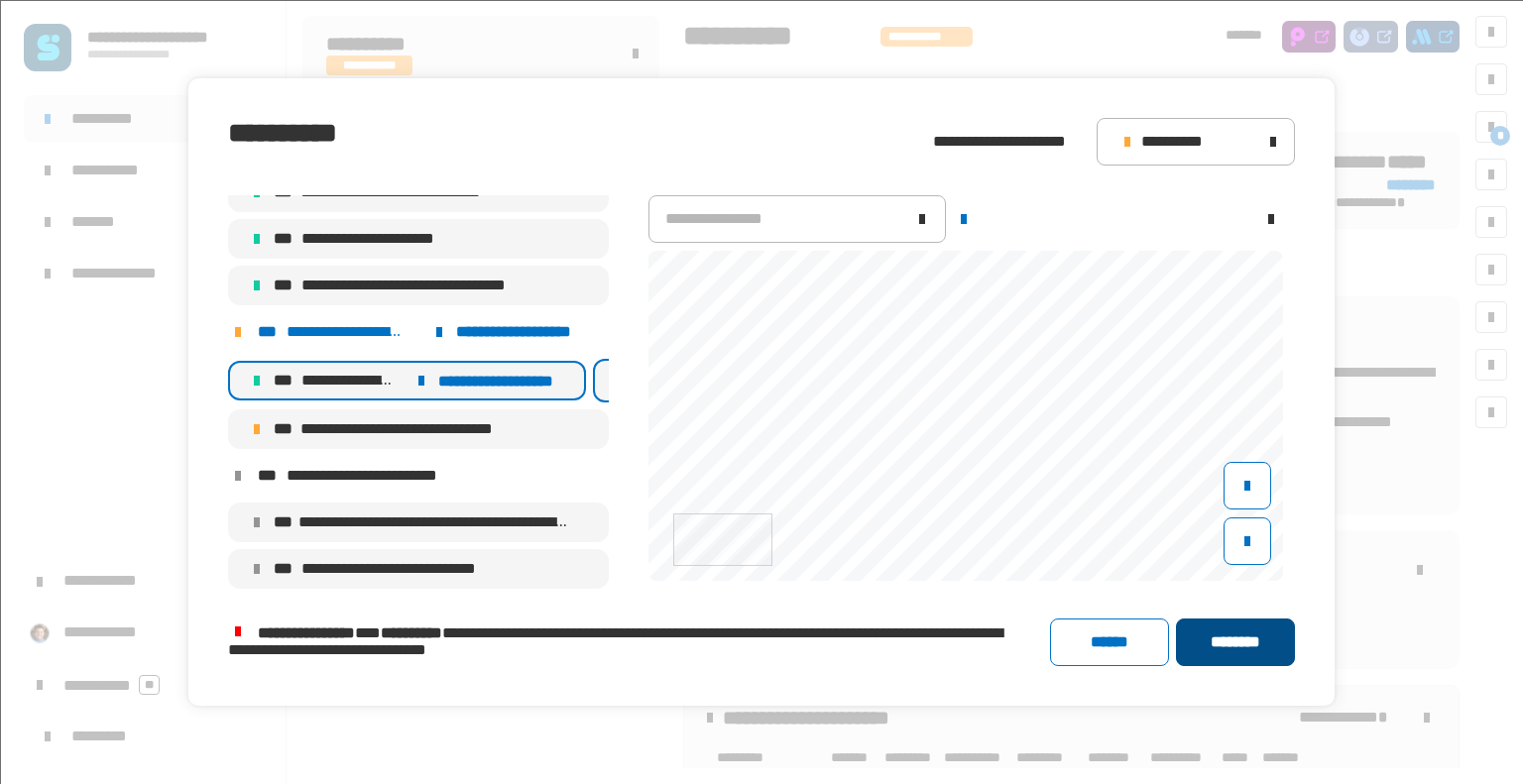 click on "********" 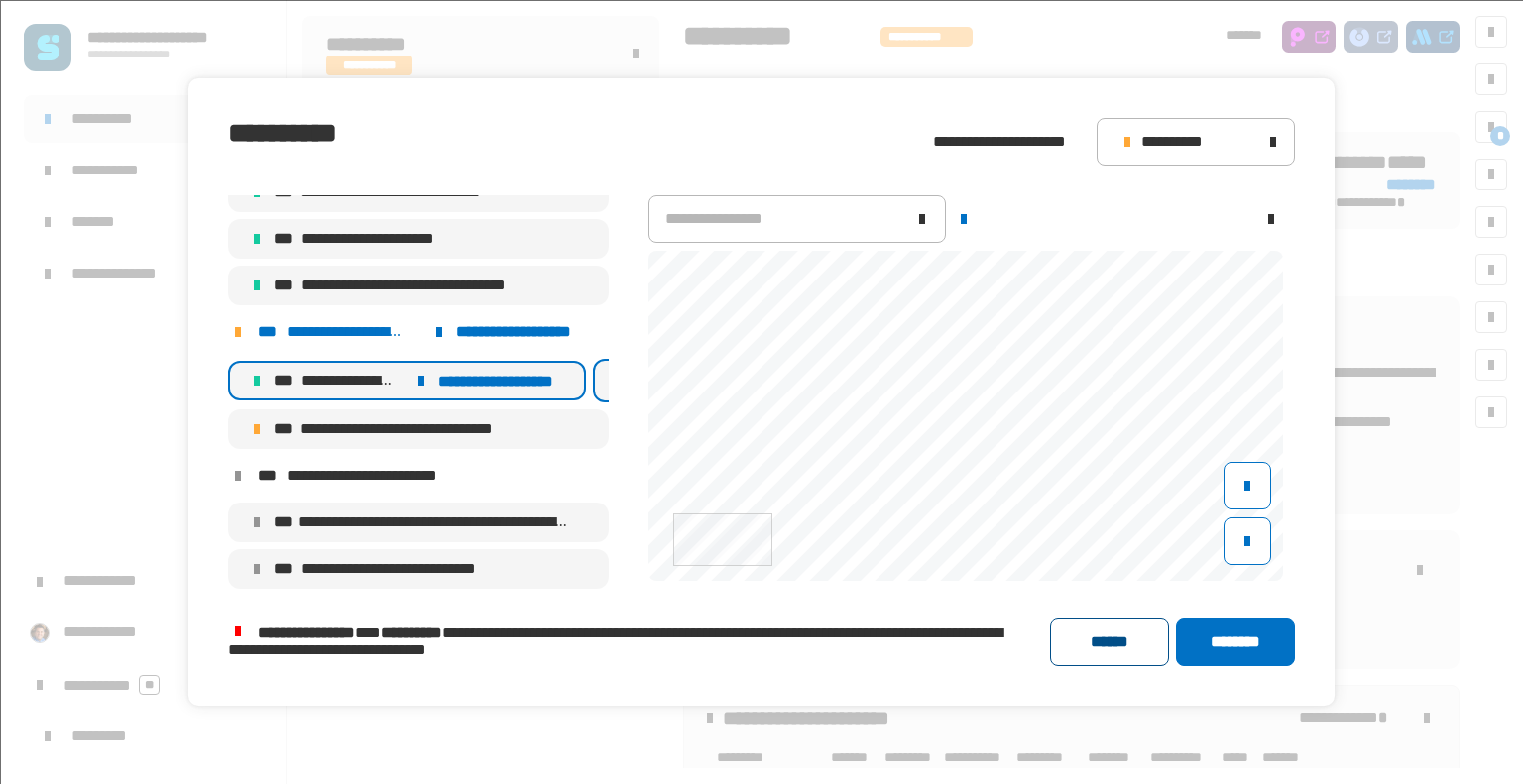 scroll, scrollTop: 531, scrollLeft: 0, axis: vertical 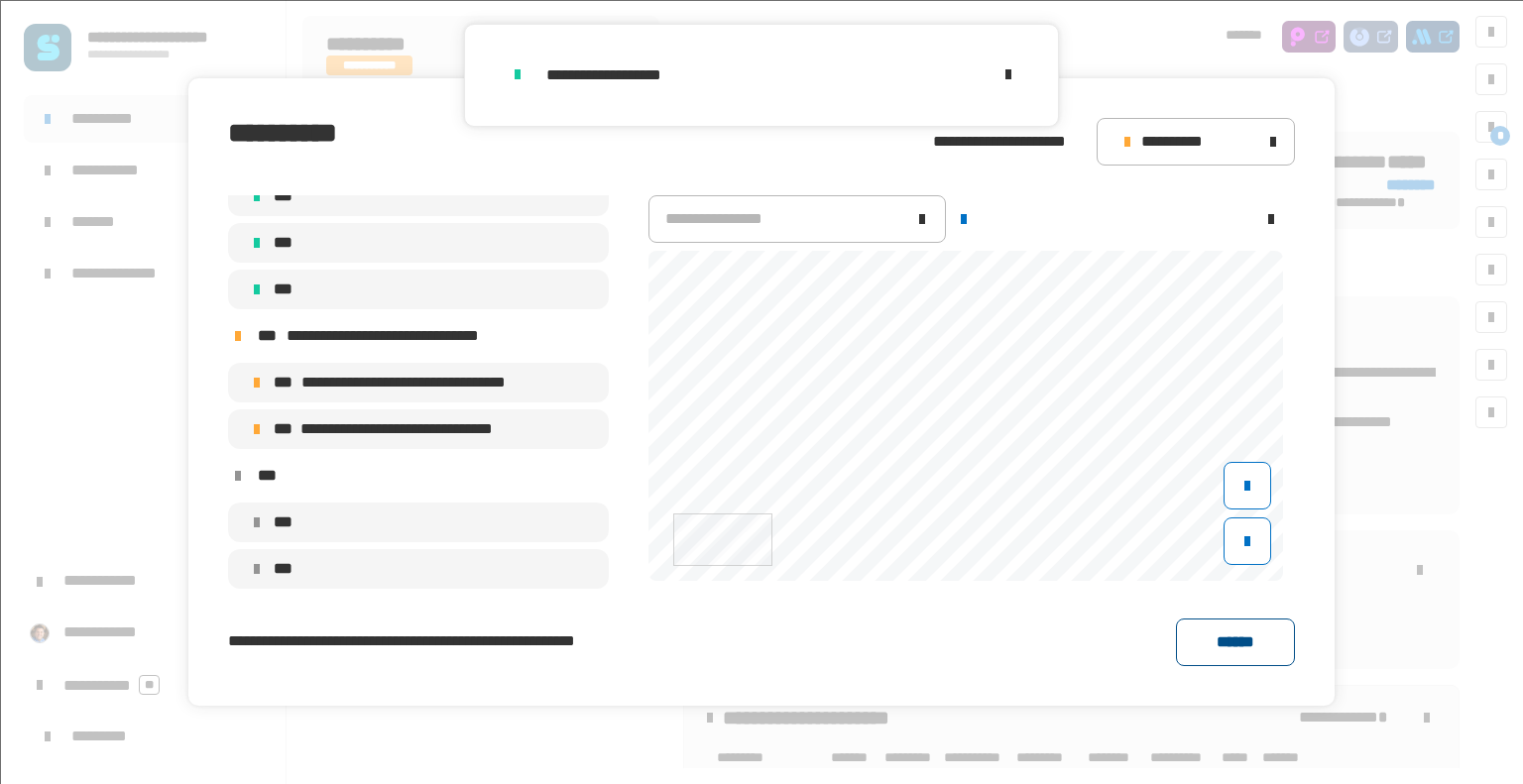 click on "******" 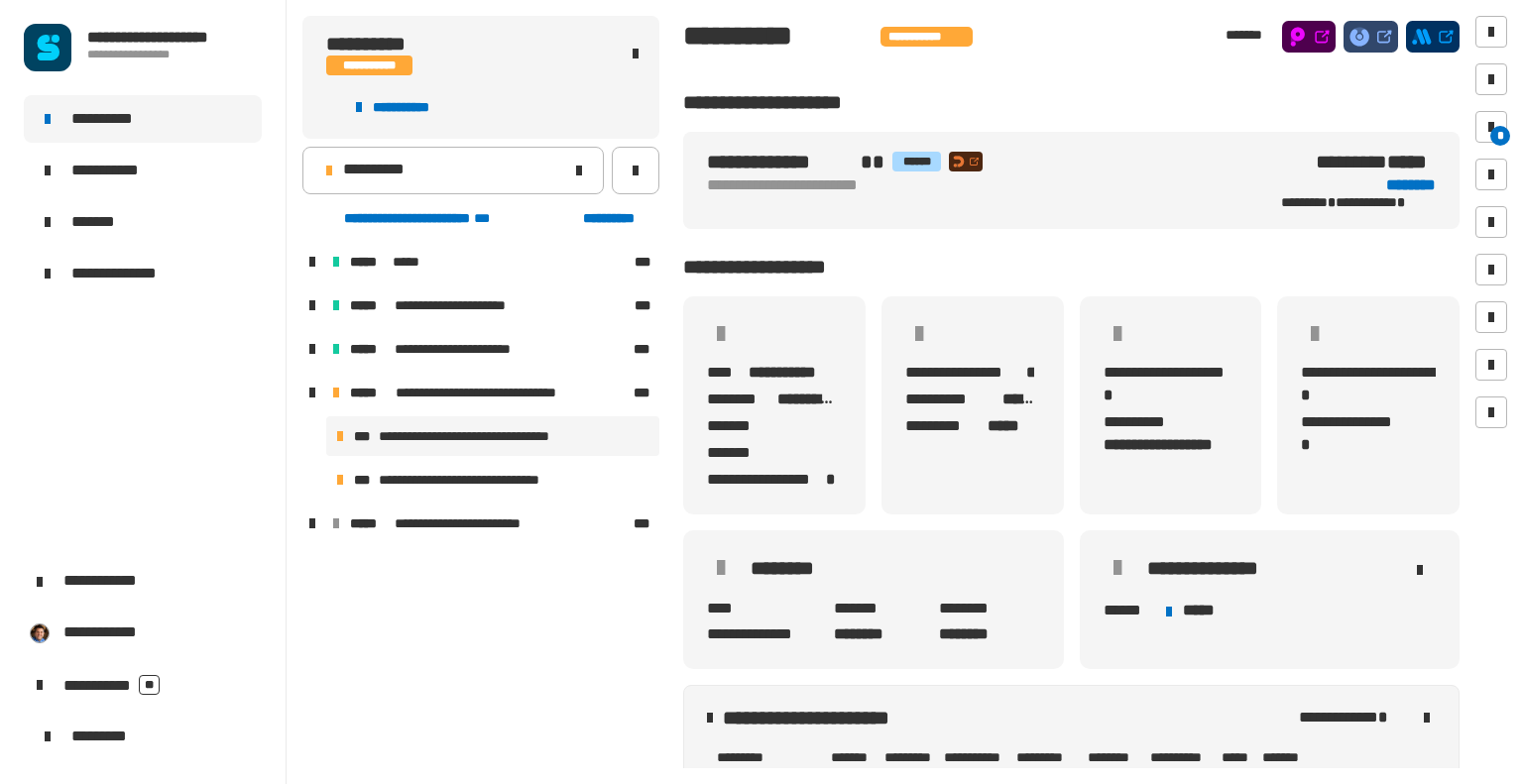 click on "**********" at bounding box center [481, 436] 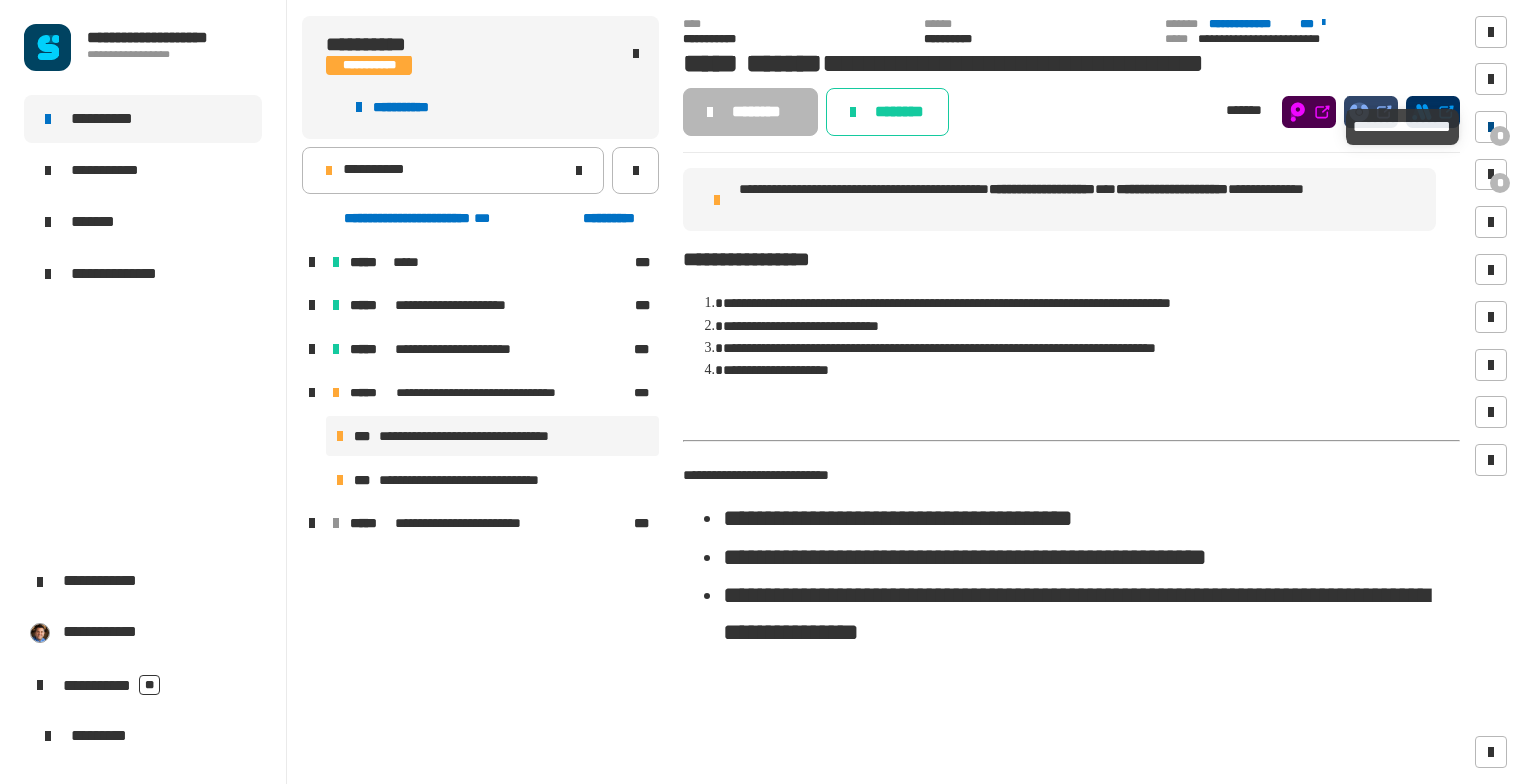 click at bounding box center (1491, 127) 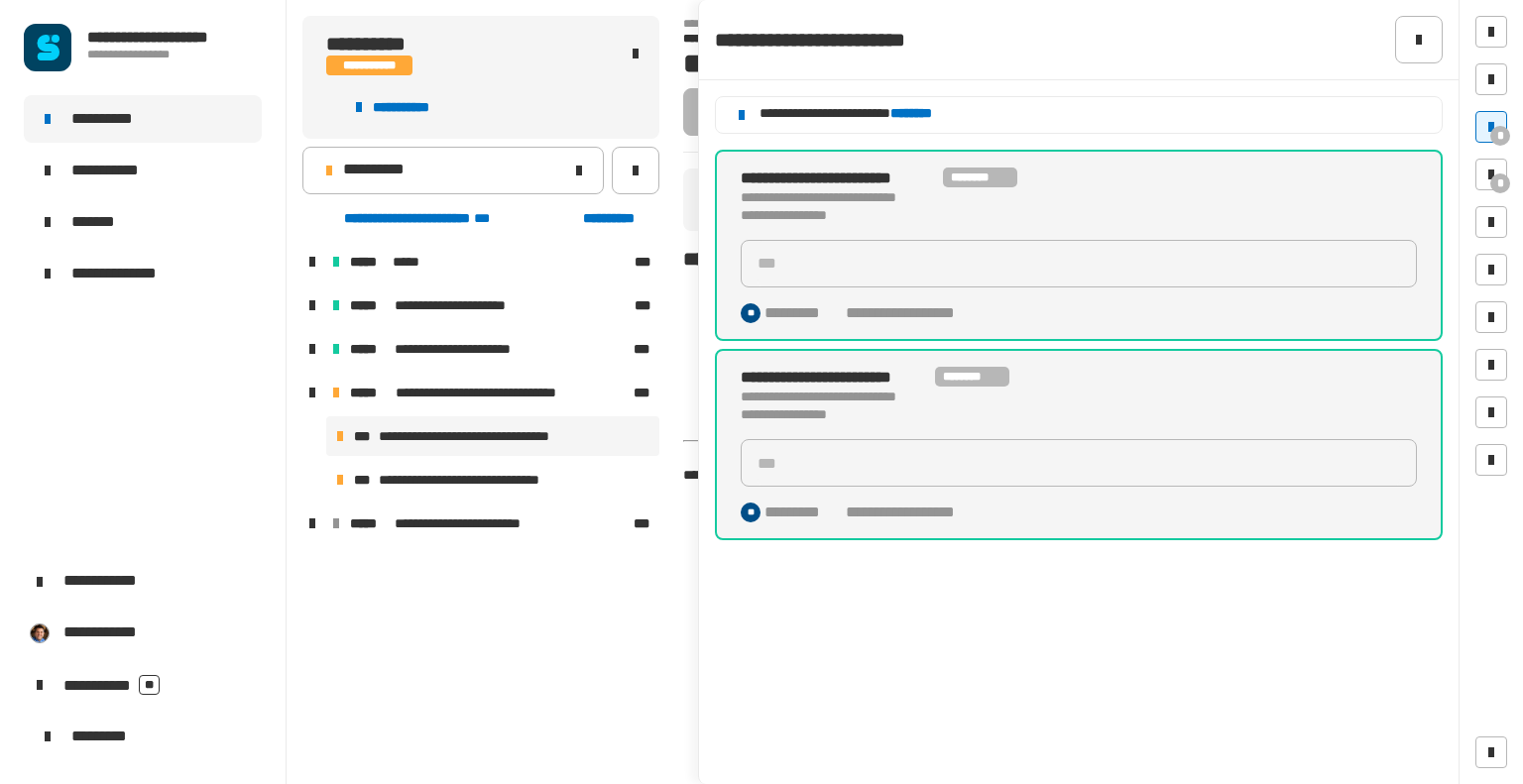 click on "***" 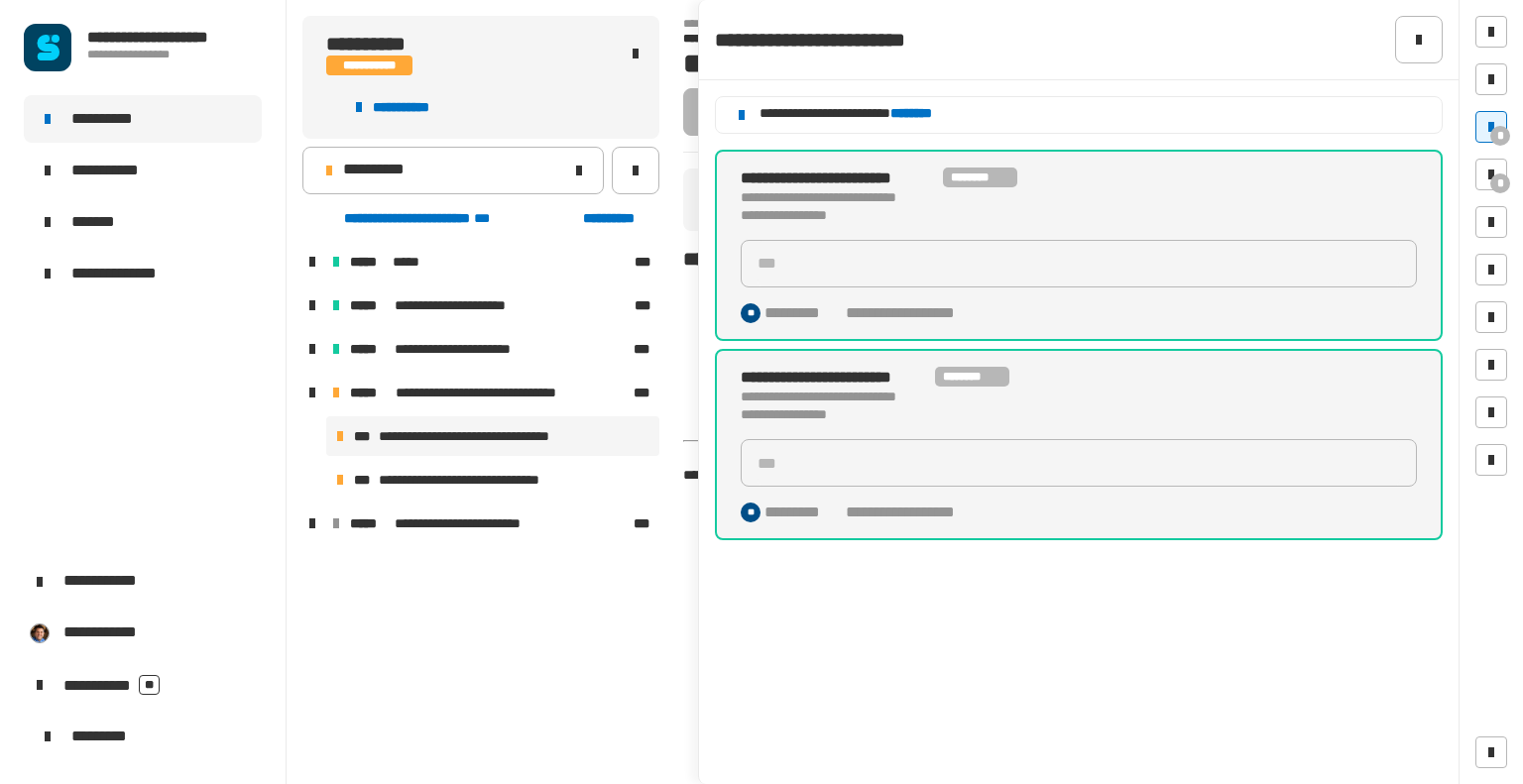 click on "***" 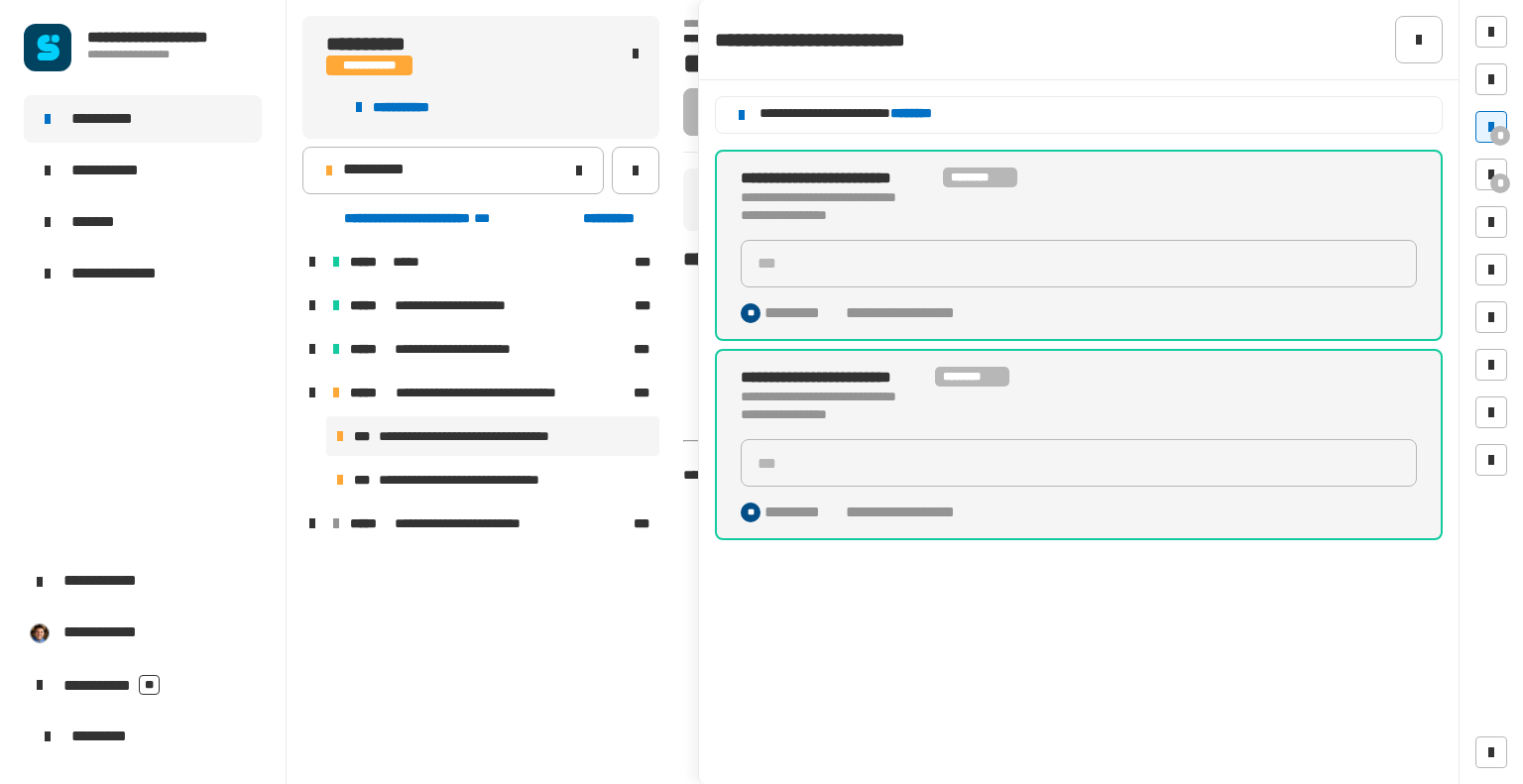 click on "********" 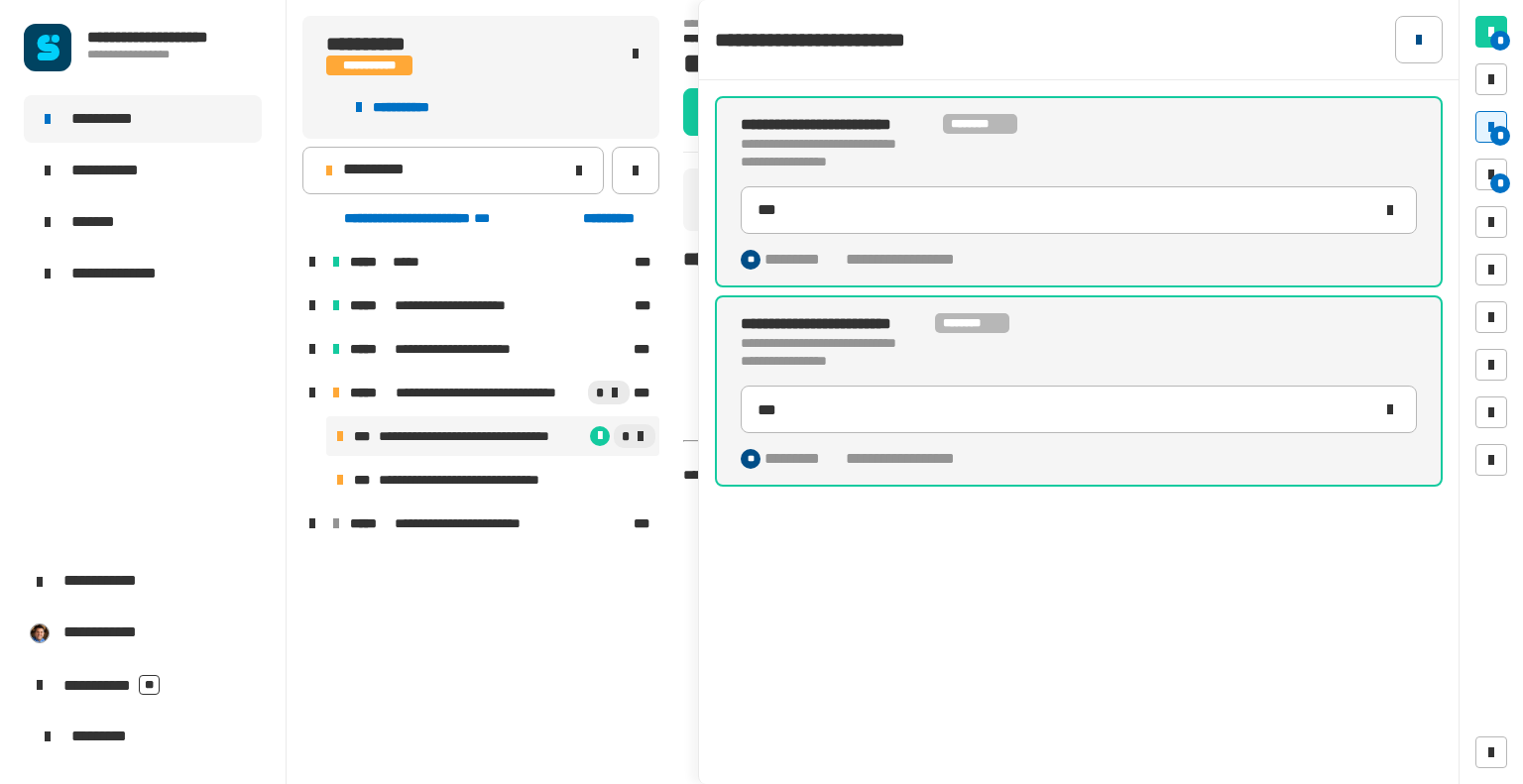 click 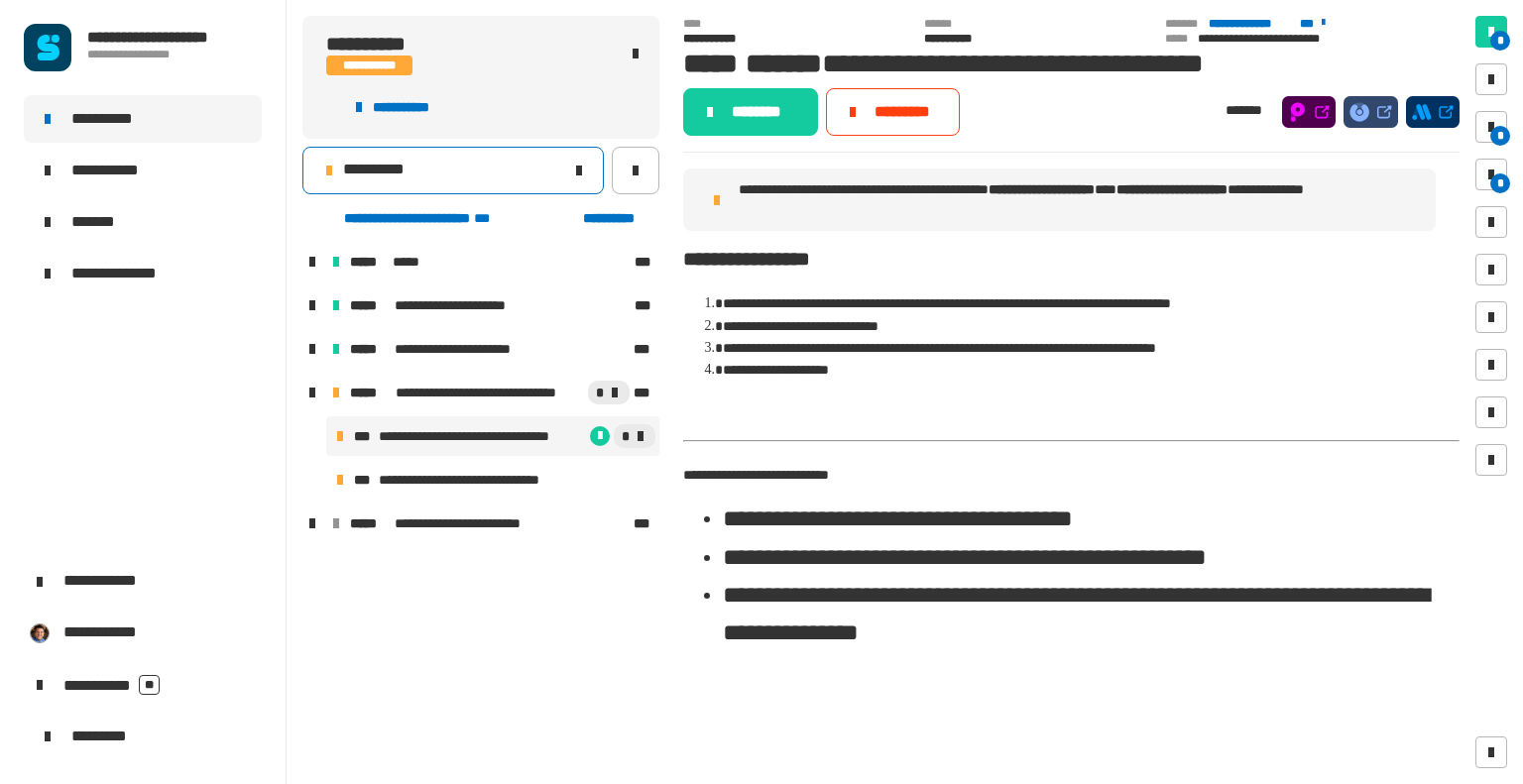 click 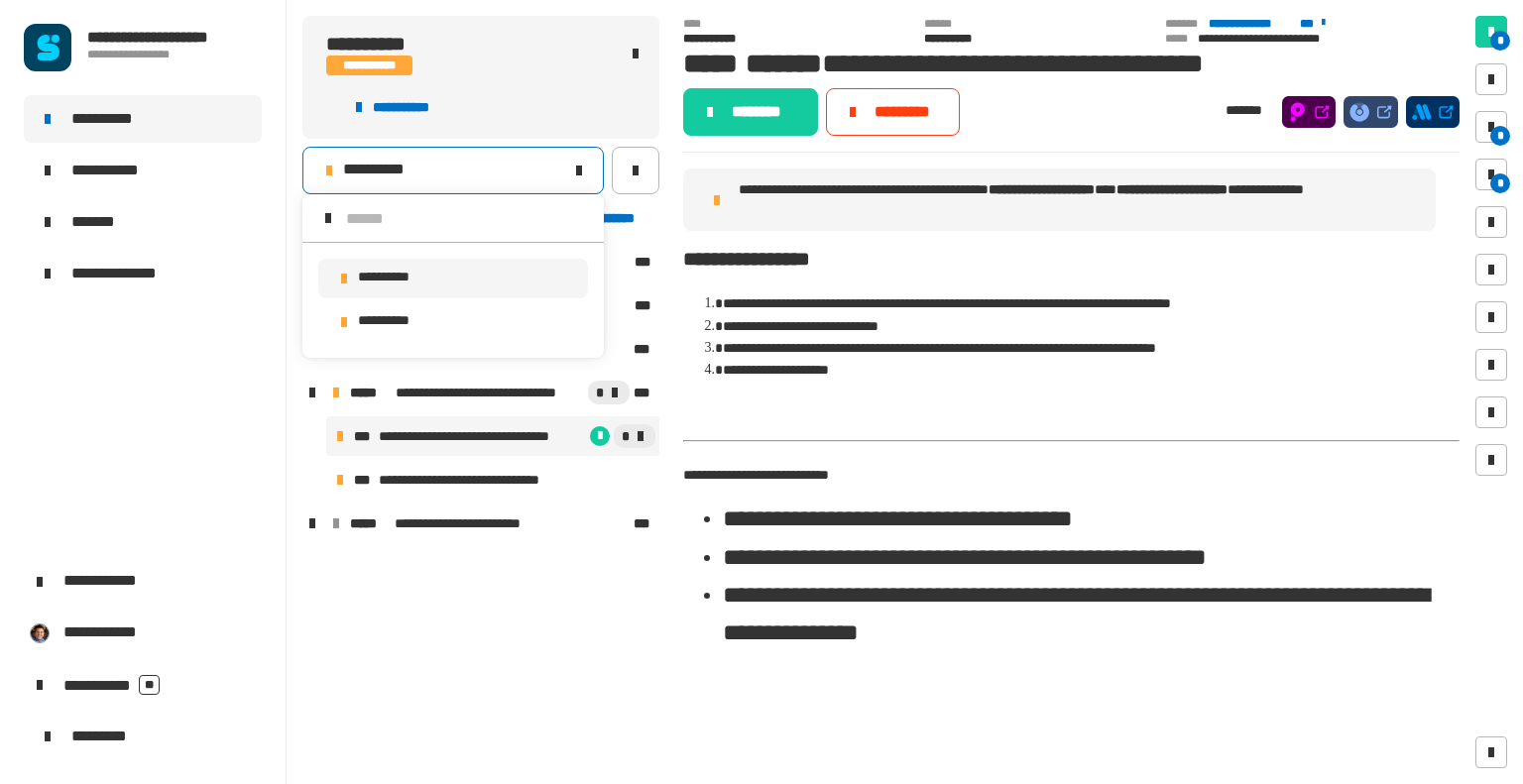 scroll, scrollTop: 0, scrollLeft: 0, axis: both 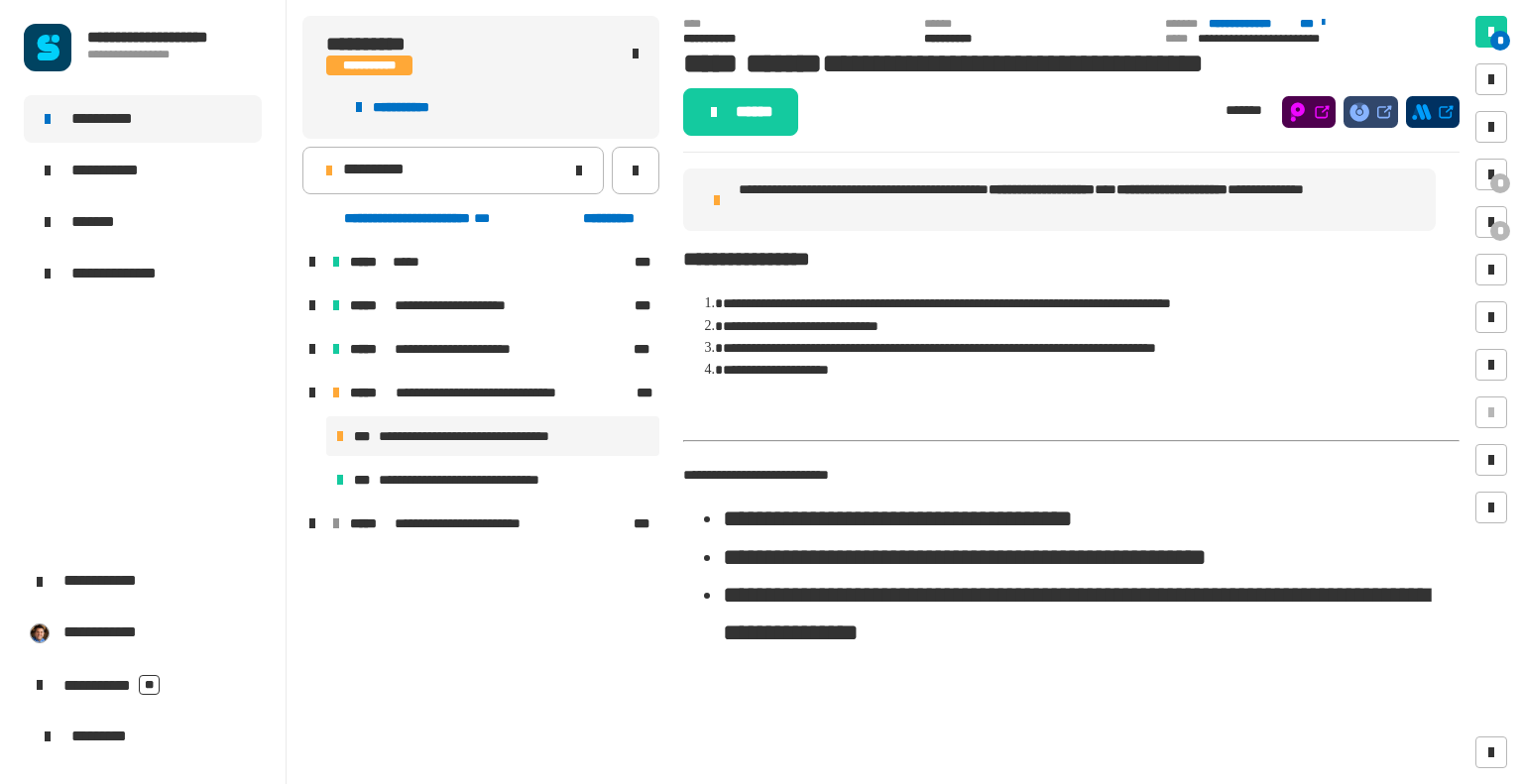 click on "**********" at bounding box center [481, 436] 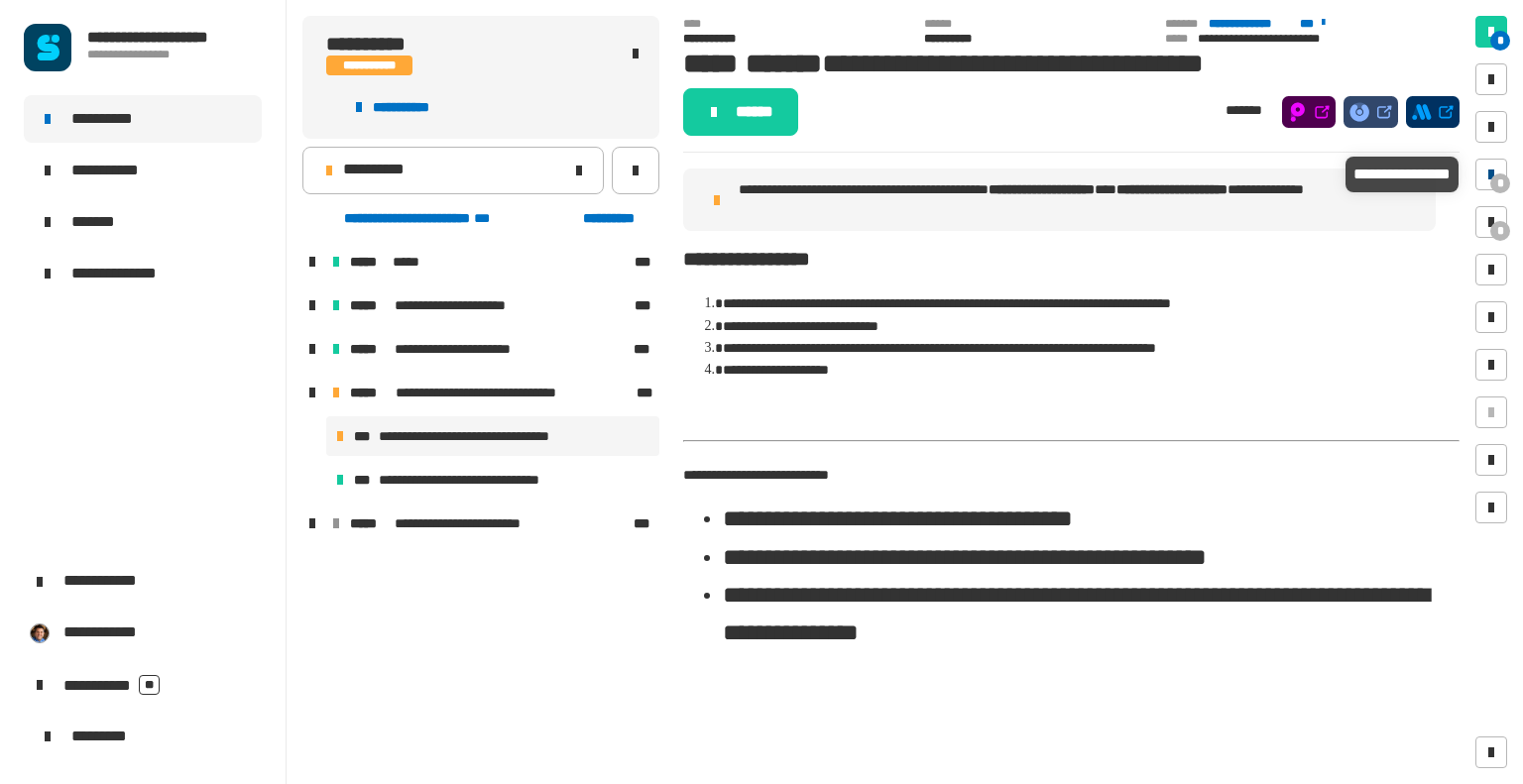 click at bounding box center [1491, 174] 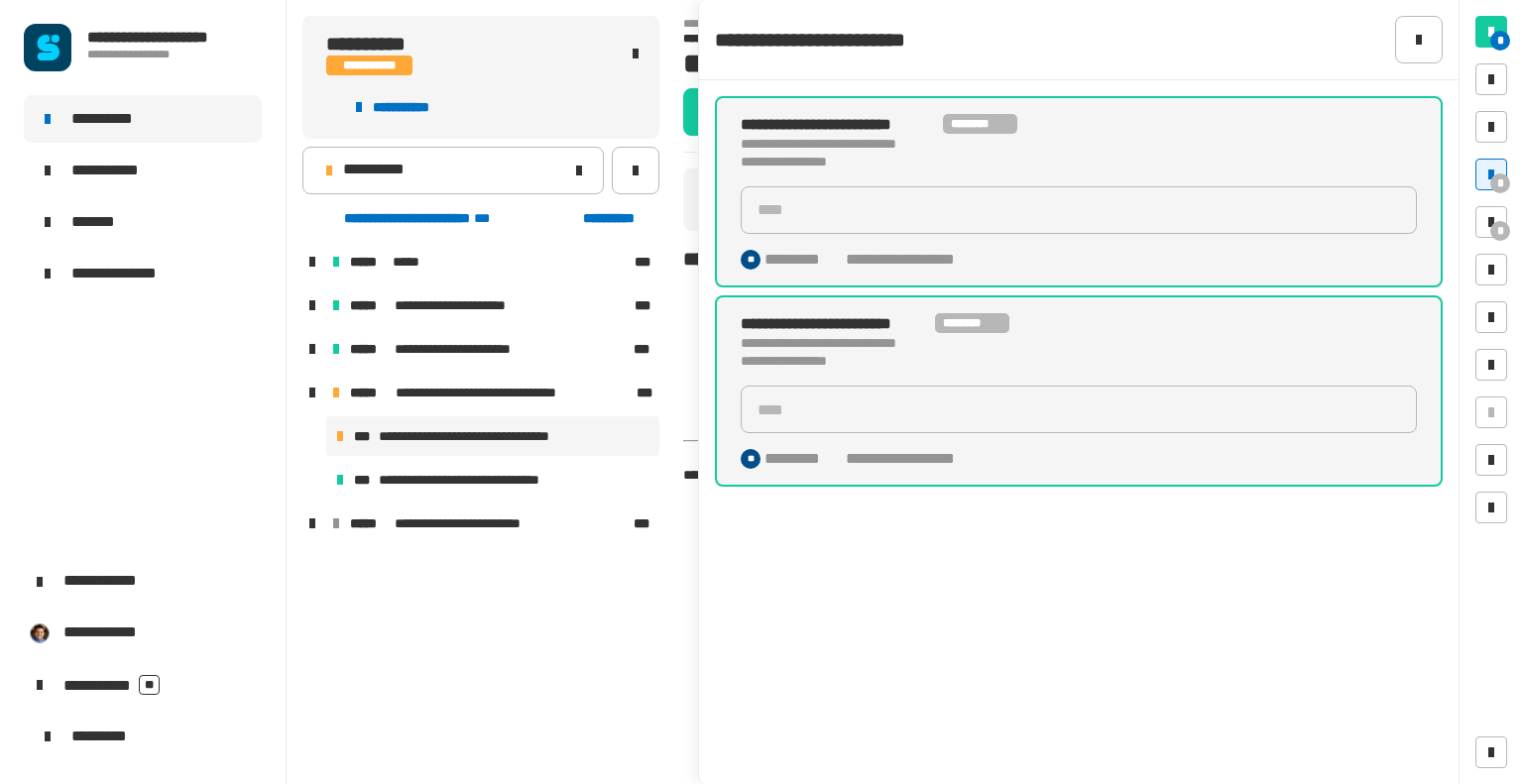 click on "****" 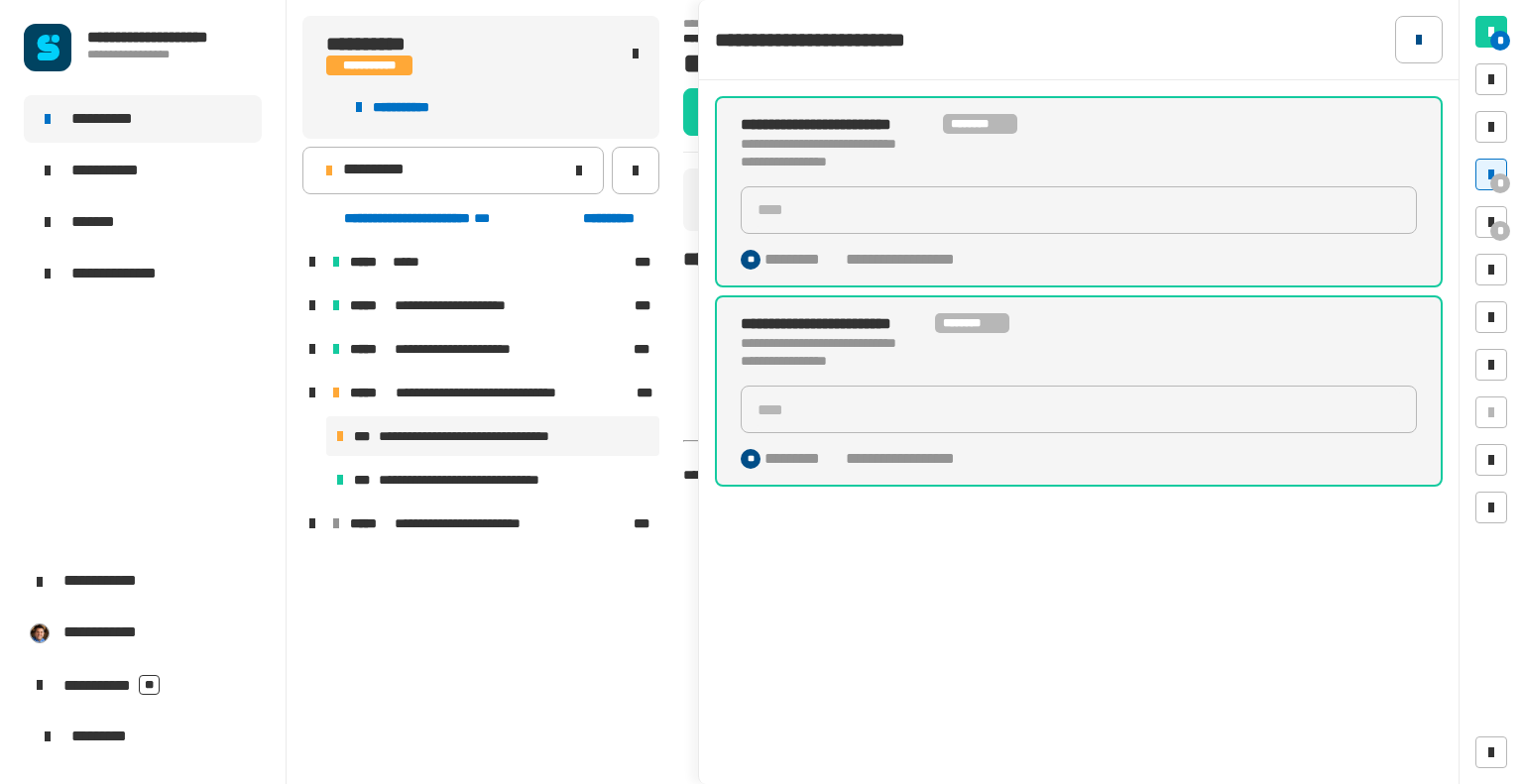 click 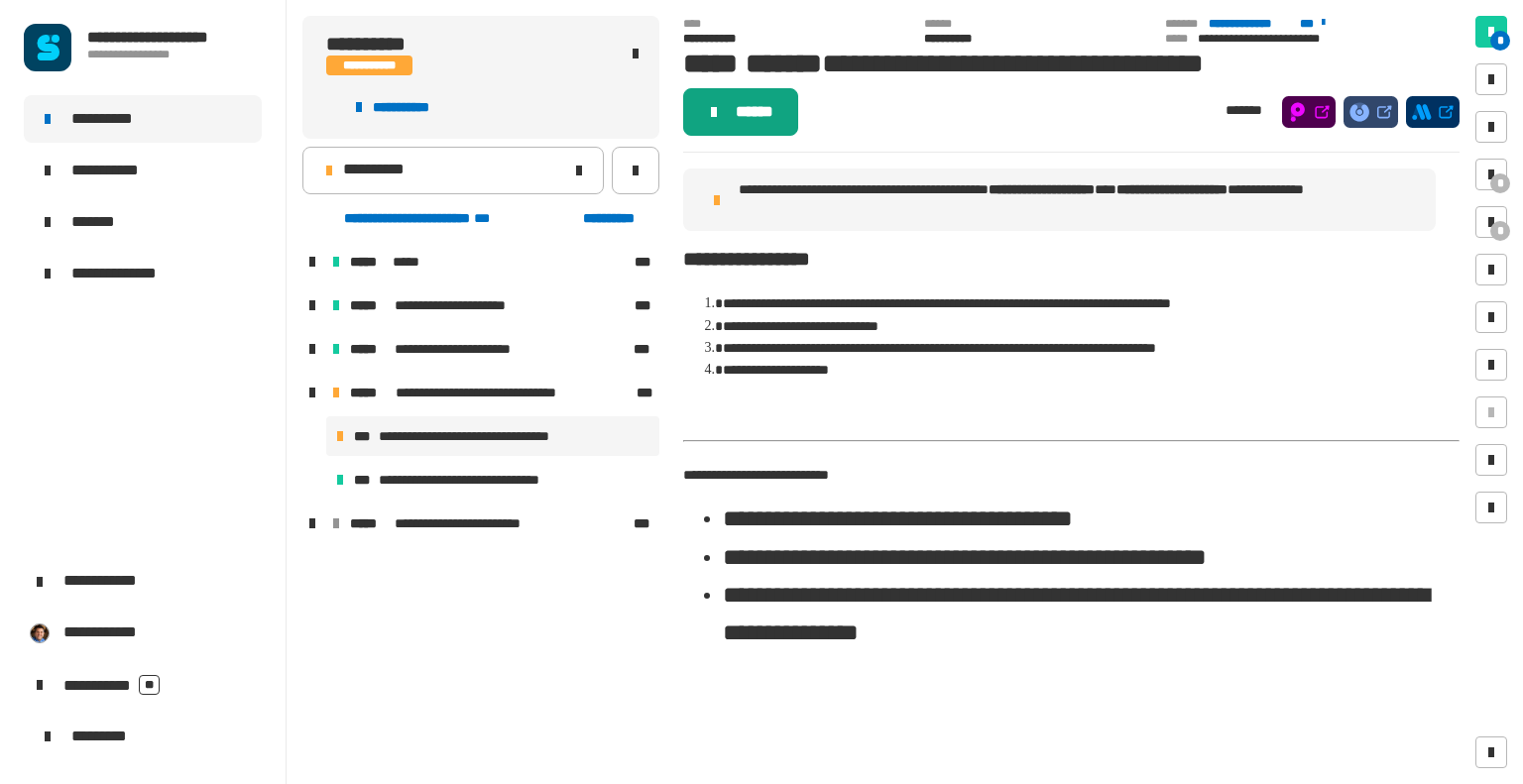 click on "******" 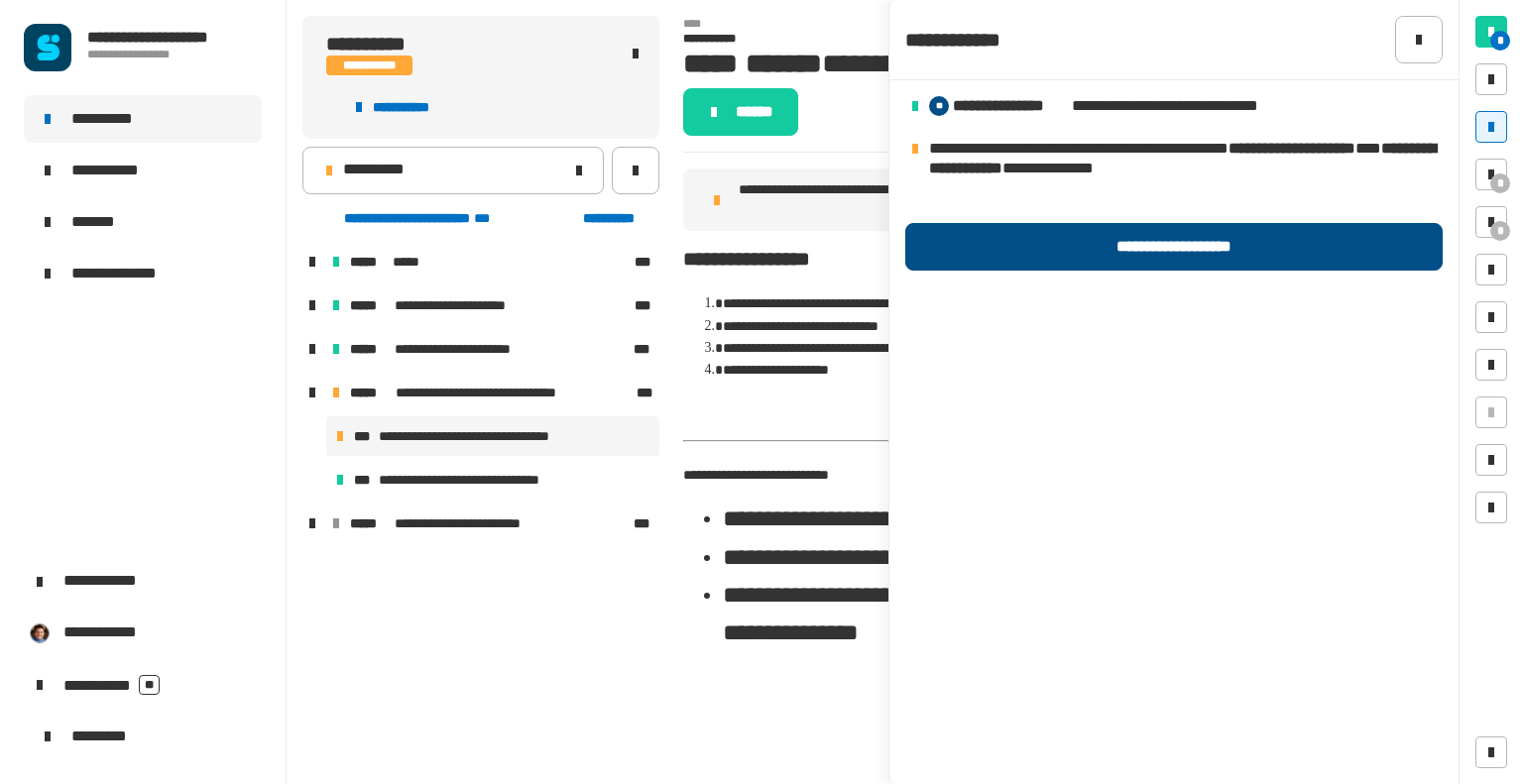 click on "**********" 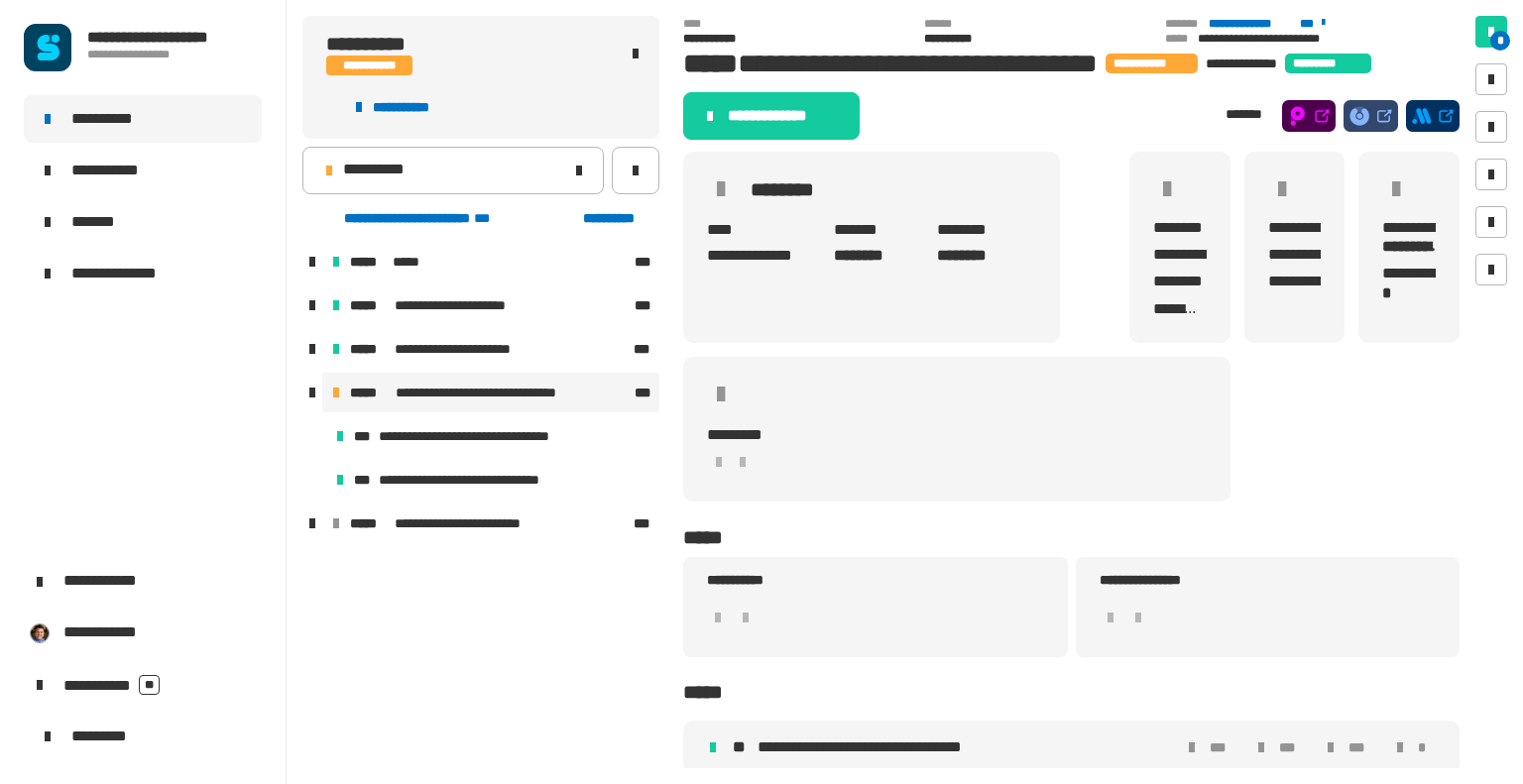 click on "**********" 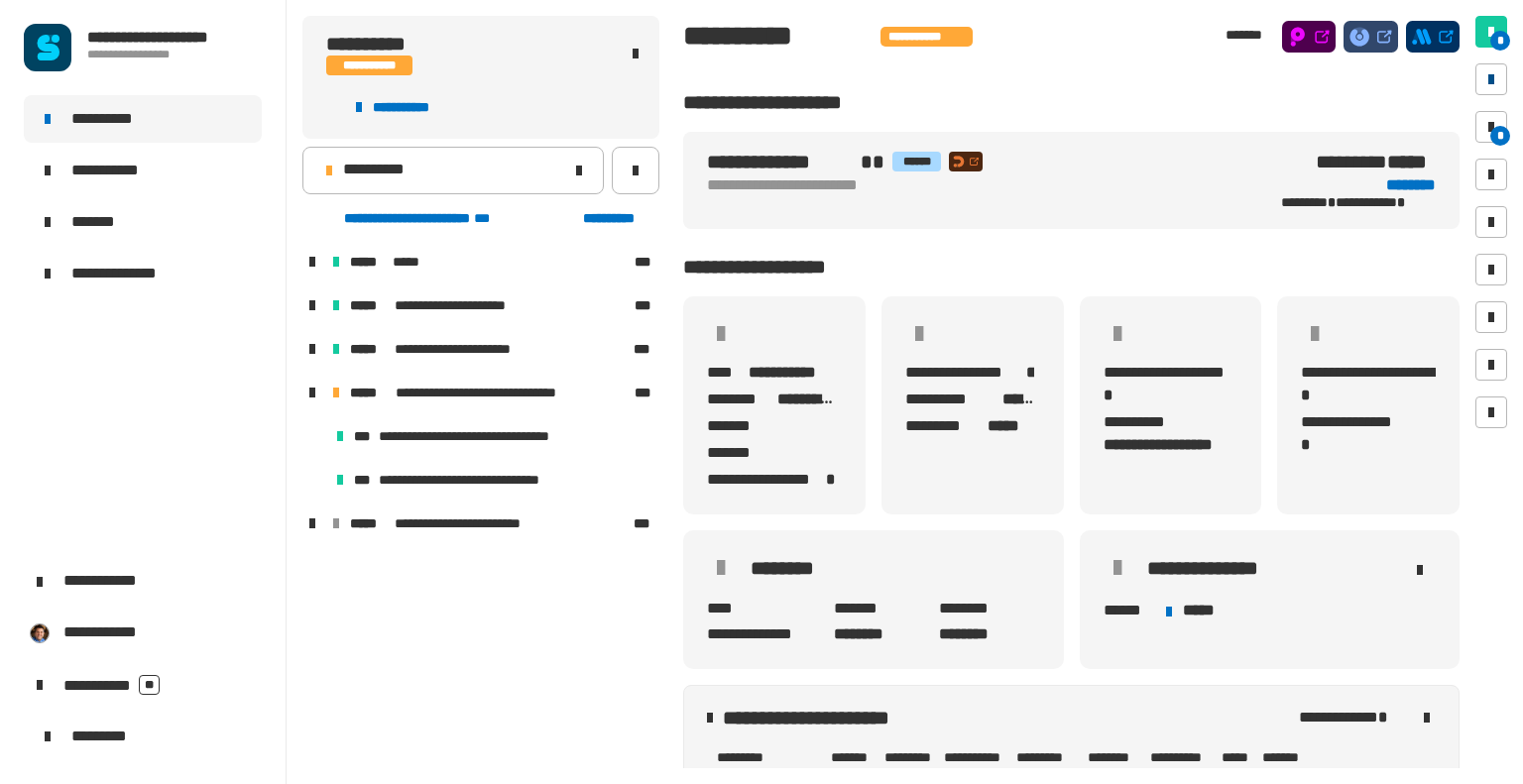 click at bounding box center [1491, 79] 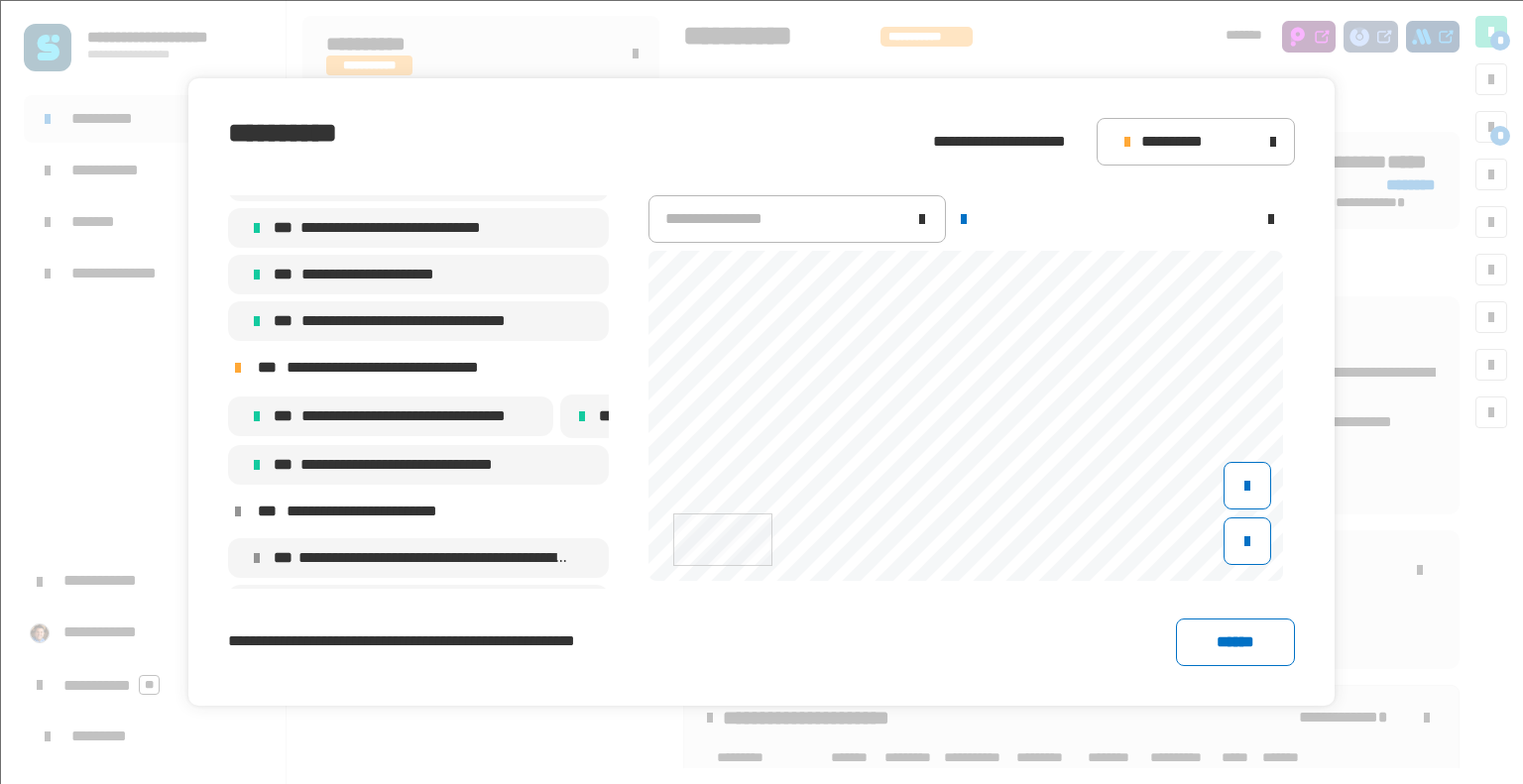 scroll, scrollTop: 542, scrollLeft: 0, axis: vertical 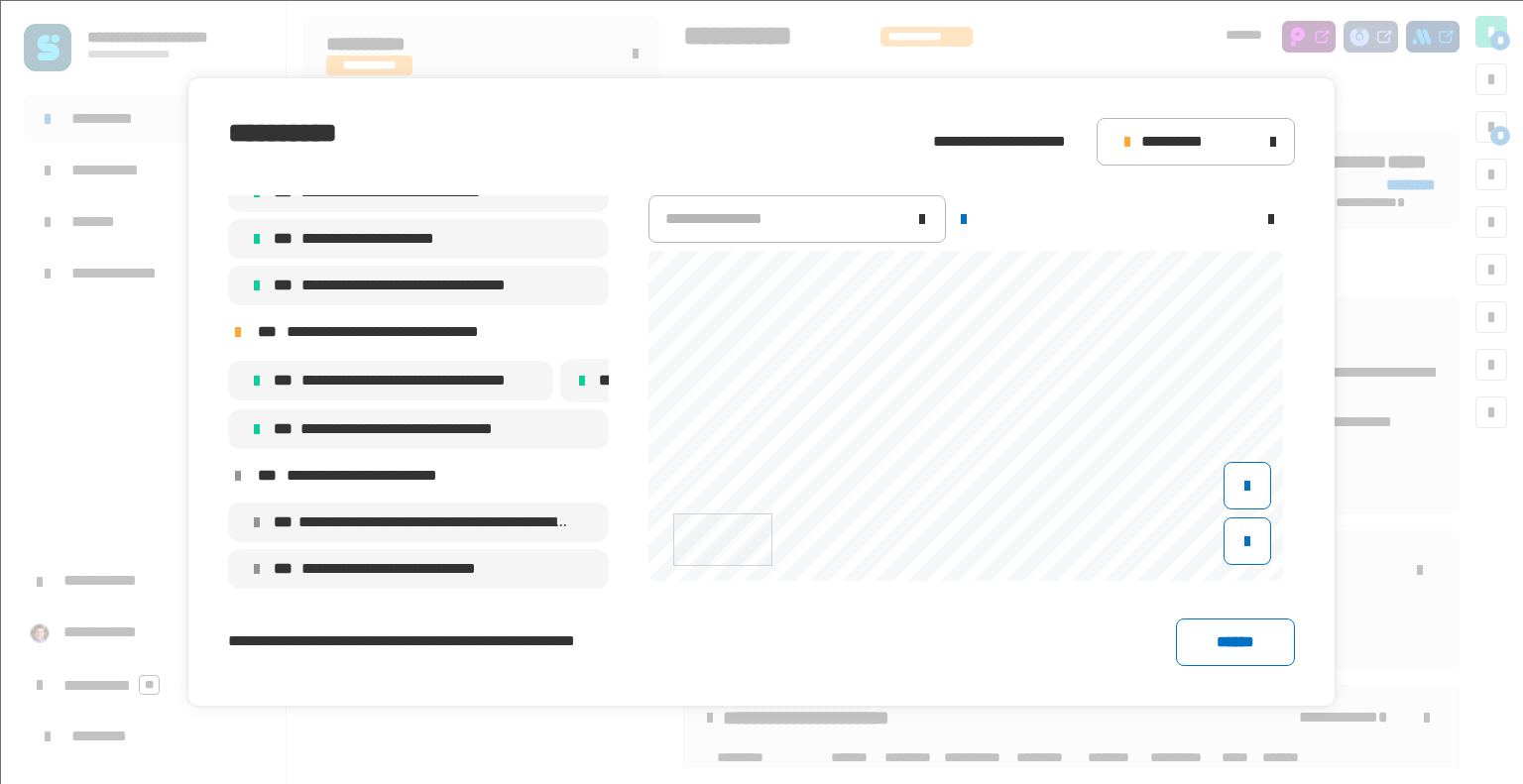 click on "**********" 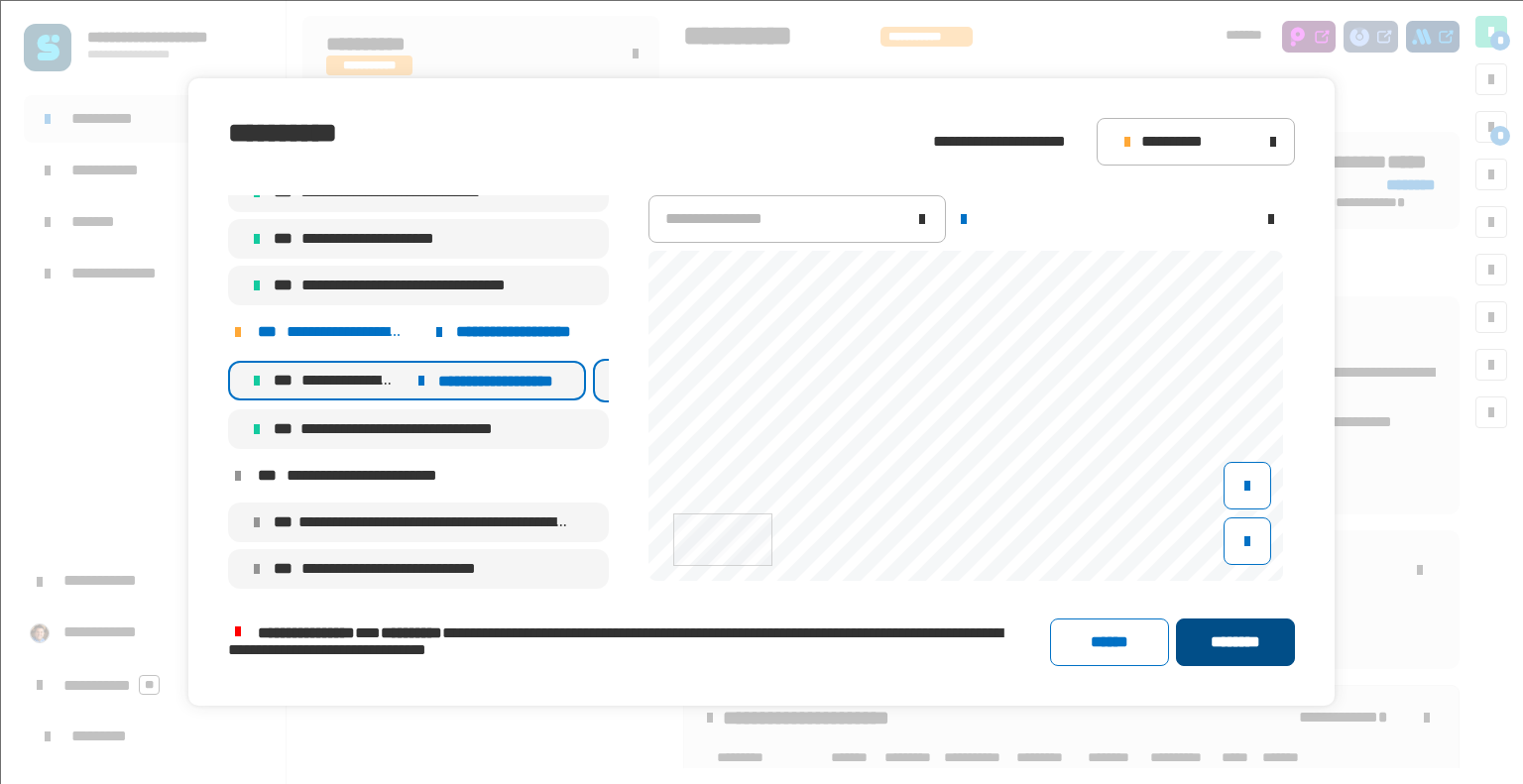 click on "********" 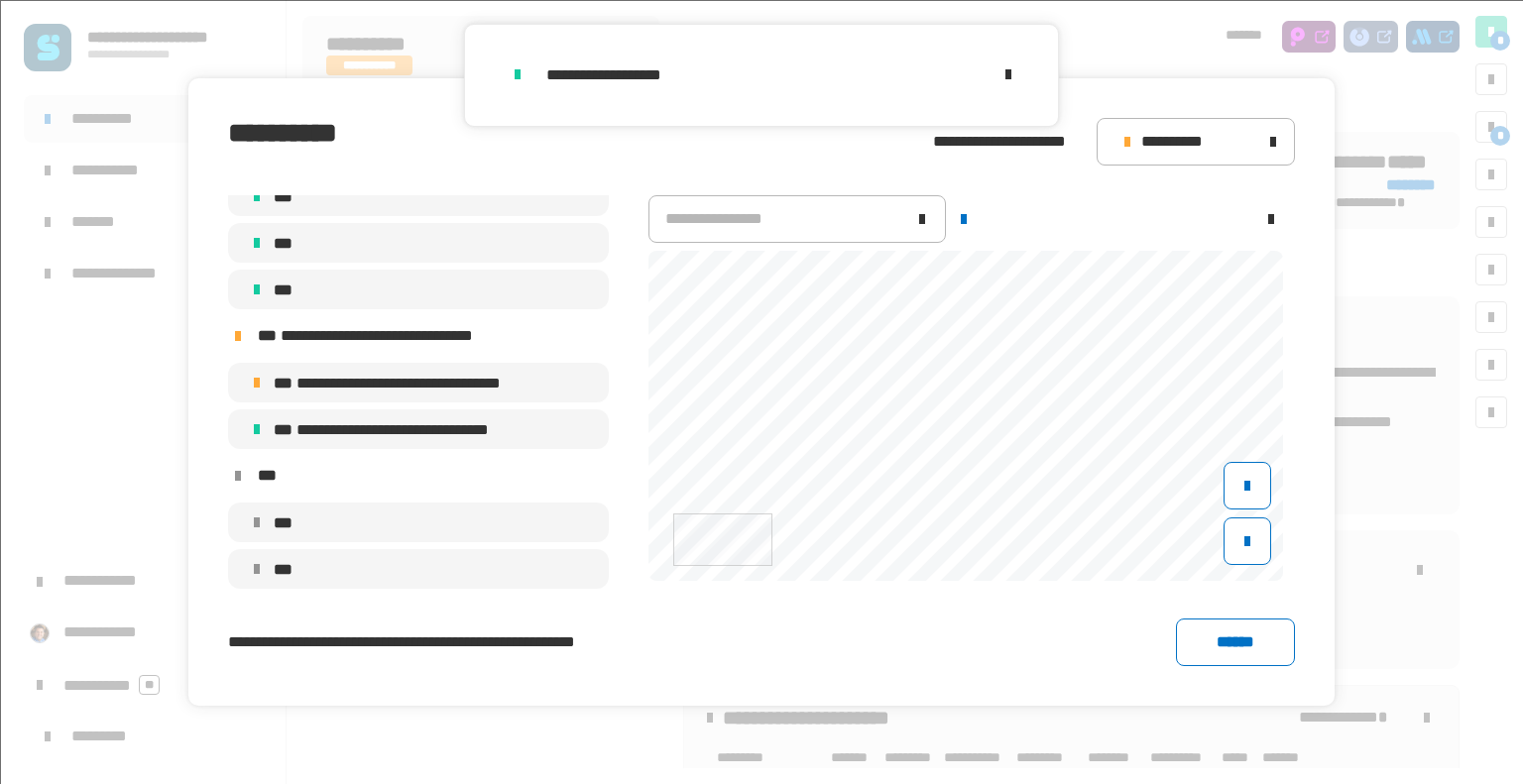 scroll, scrollTop: 531, scrollLeft: 0, axis: vertical 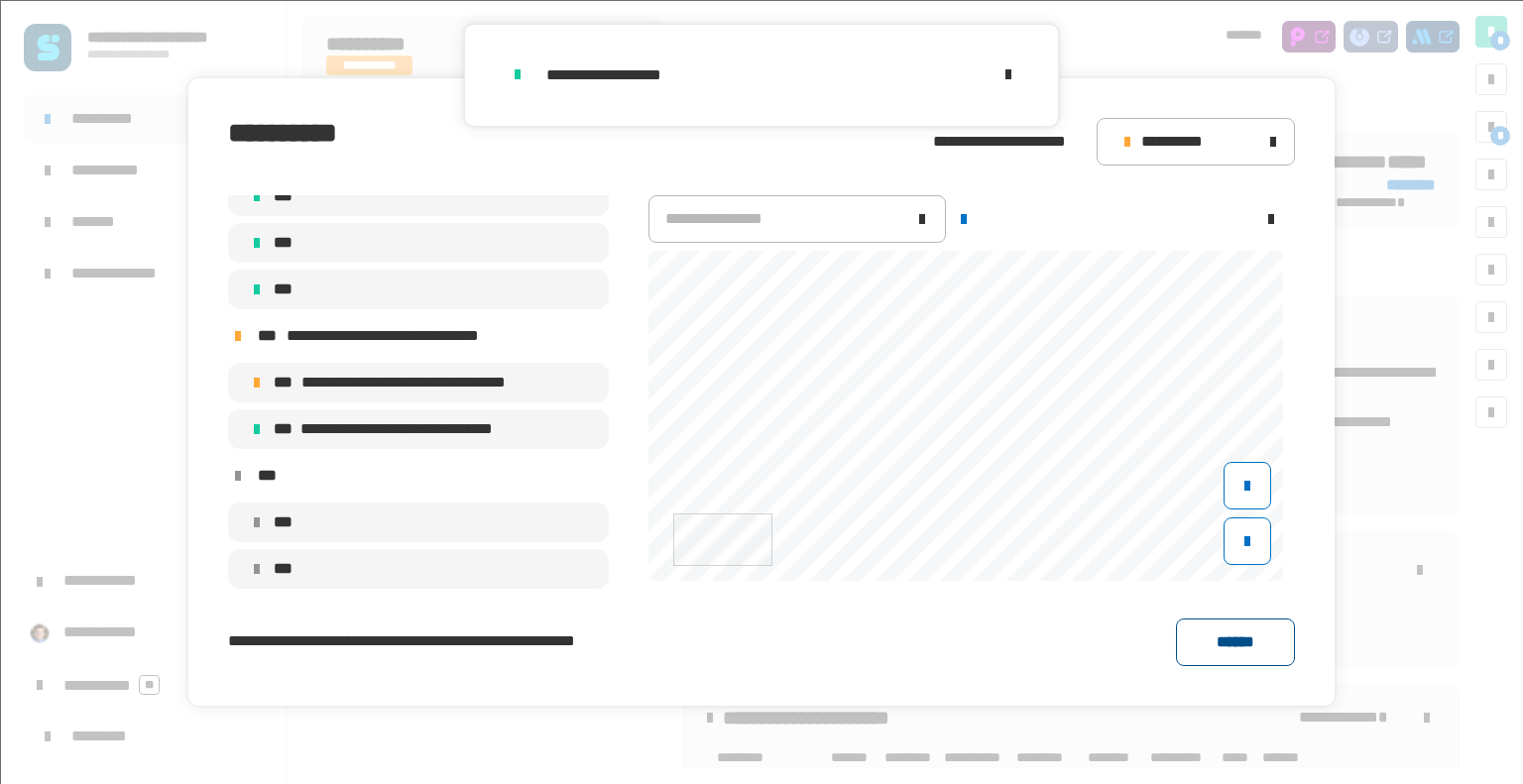 click on "******" 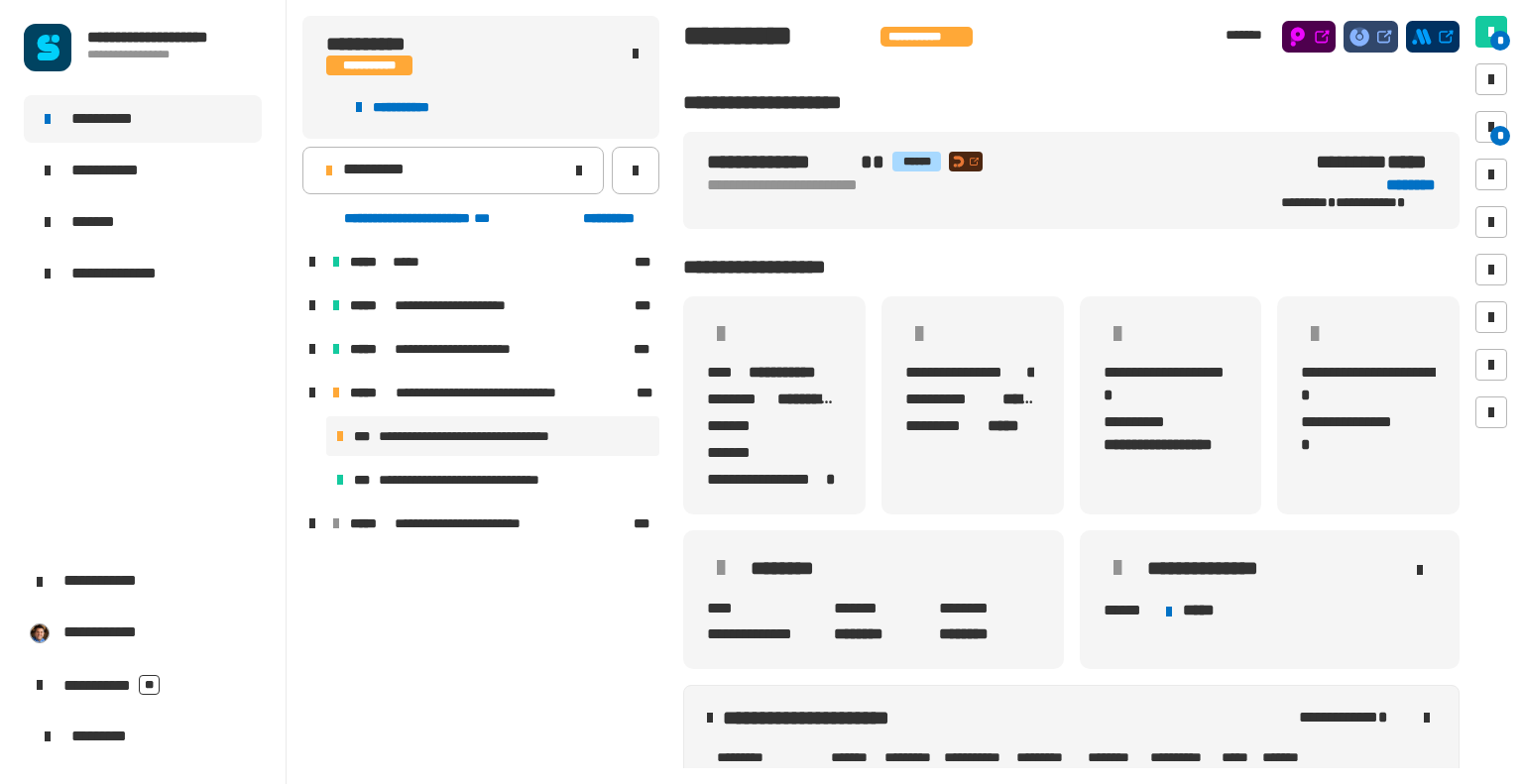 click on "**********" at bounding box center [481, 436] 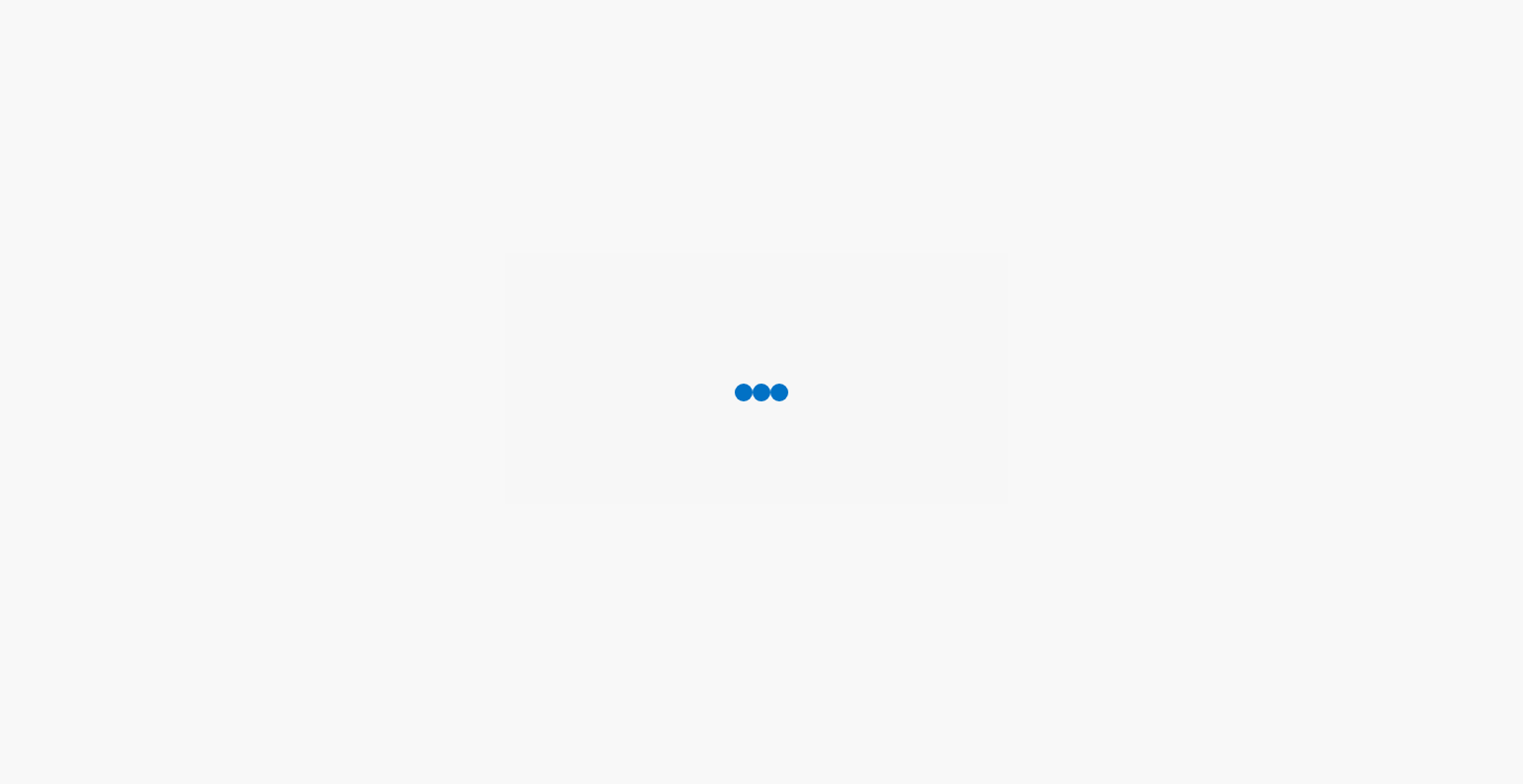 scroll, scrollTop: 0, scrollLeft: 0, axis: both 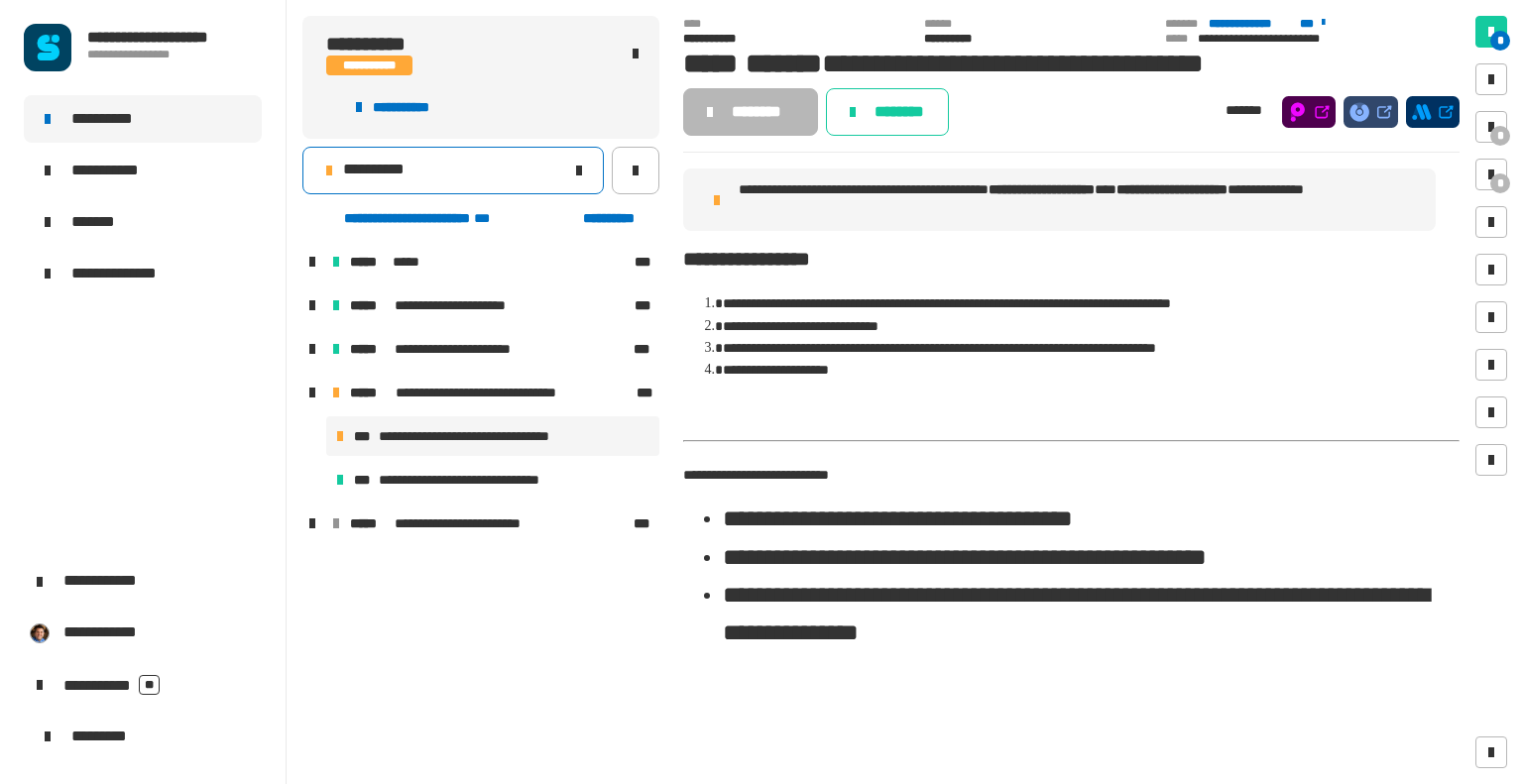 click on "**********" 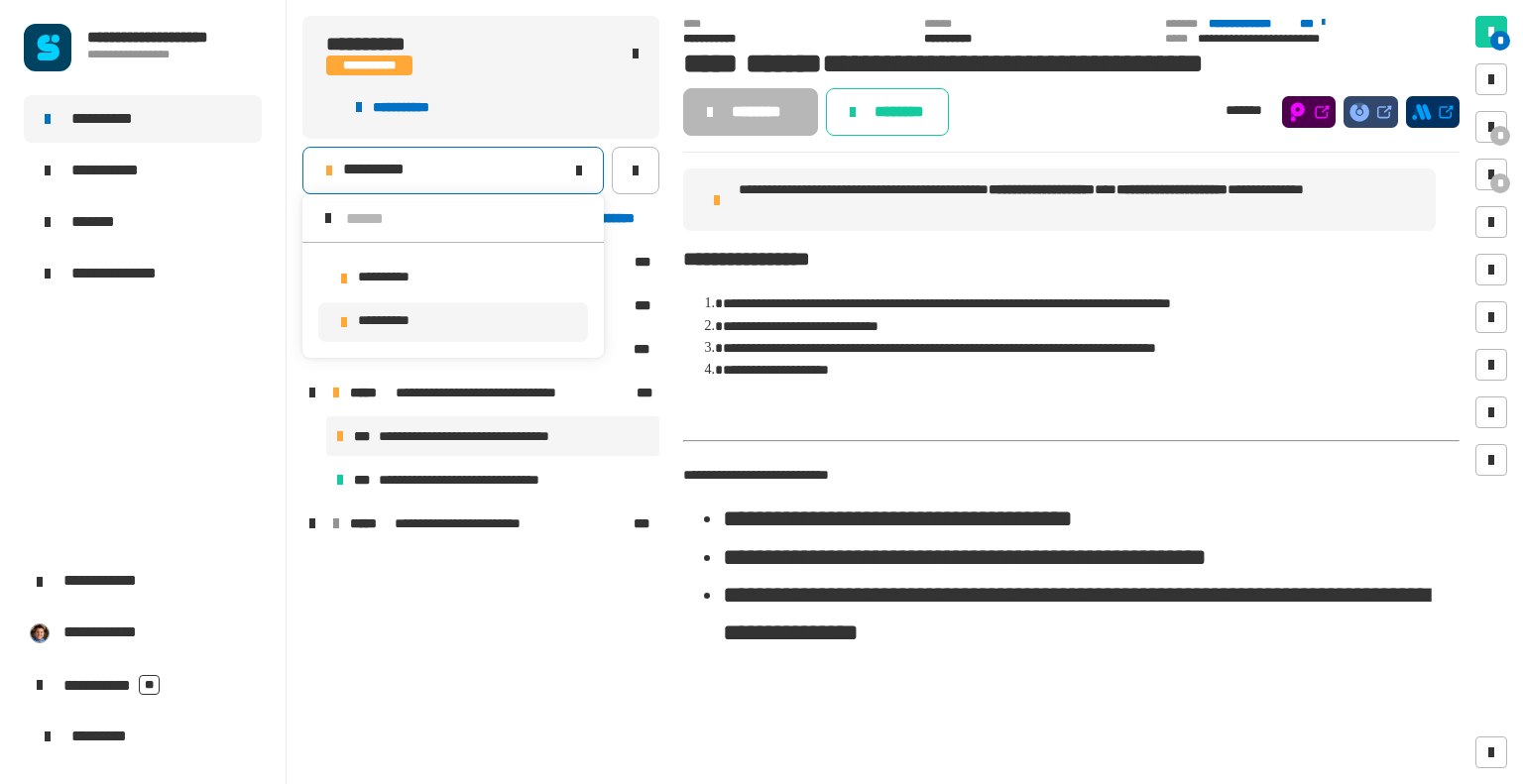 scroll, scrollTop: 0, scrollLeft: 0, axis: both 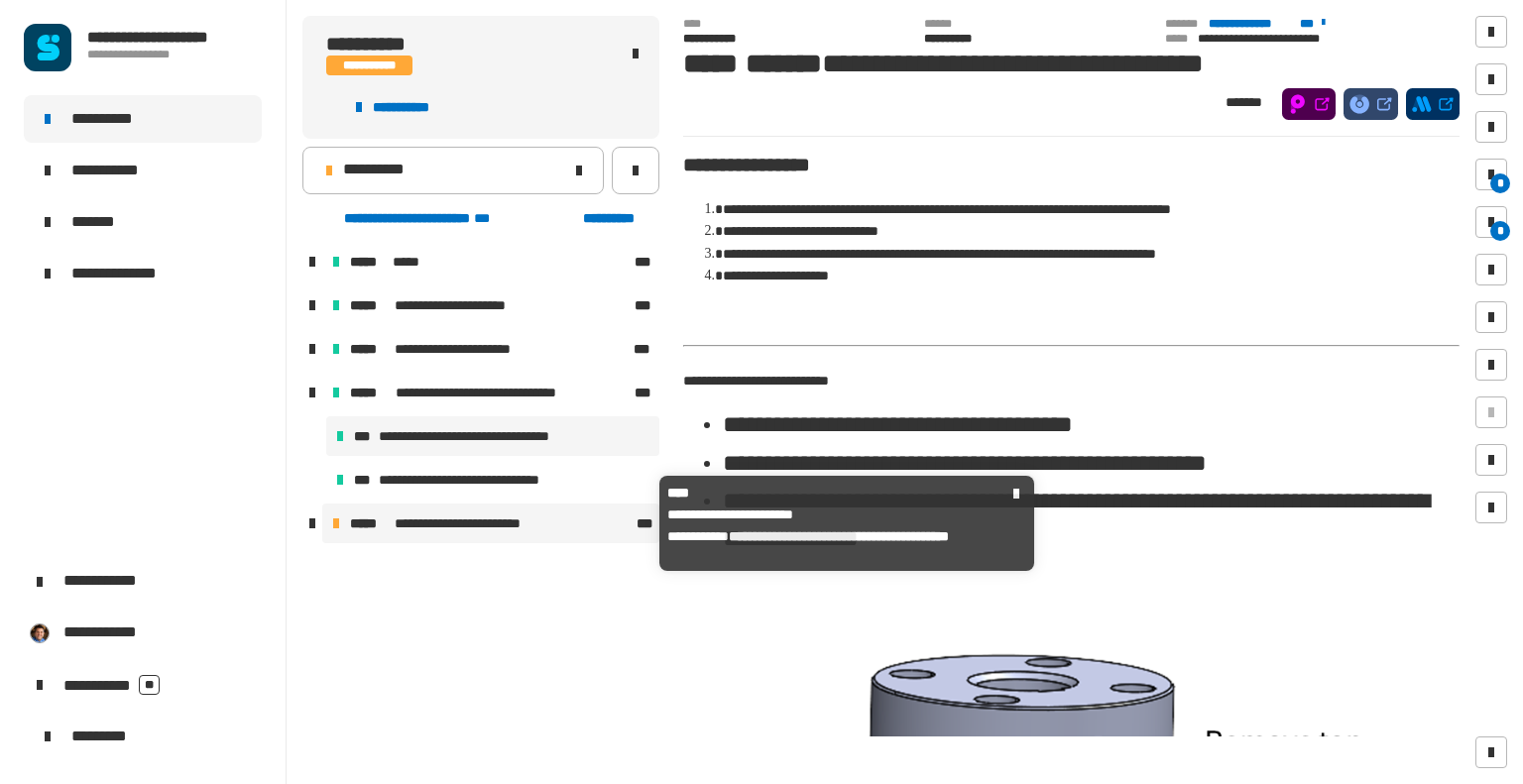 click on "**********" at bounding box center (468, 523) 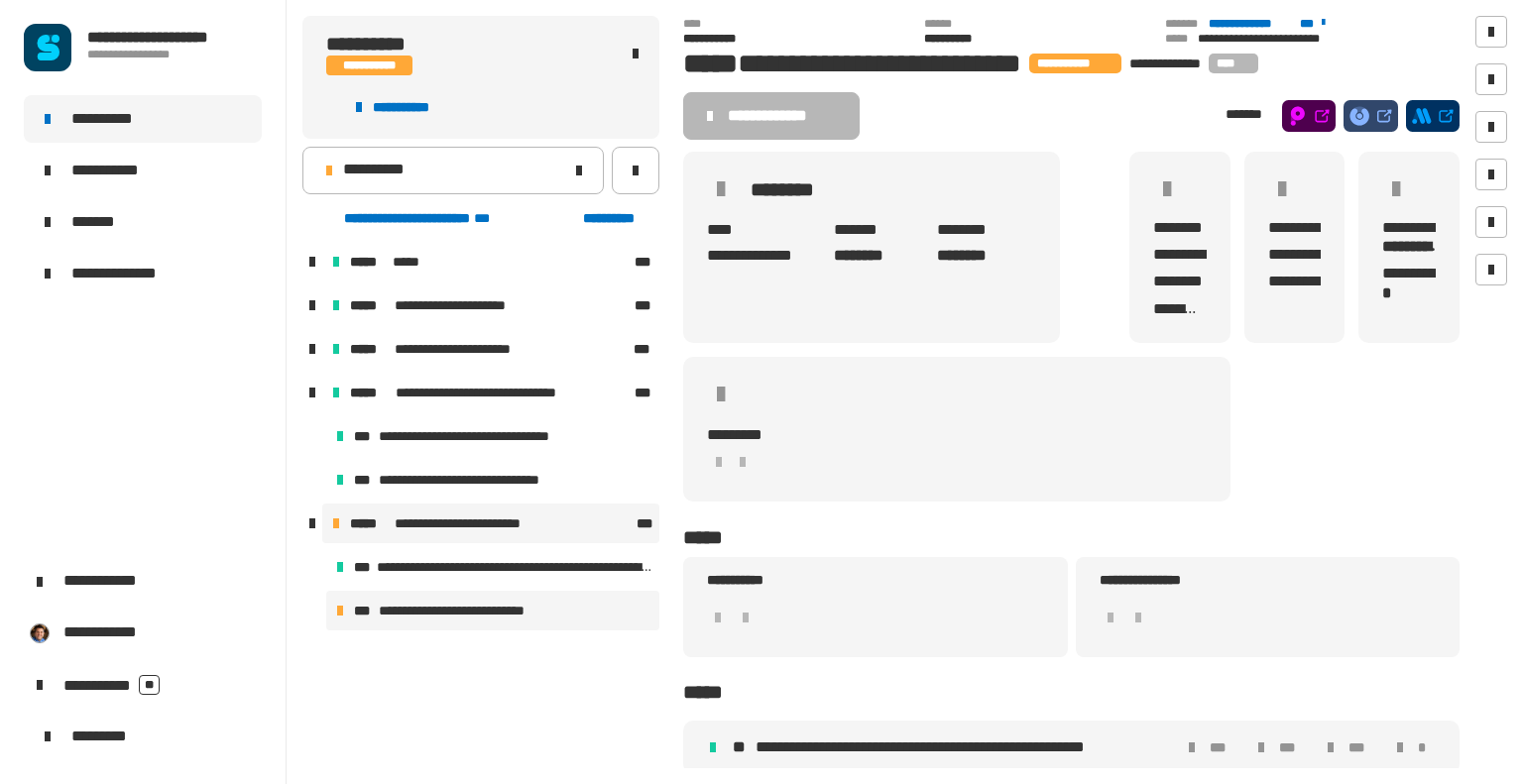 click on "**********" at bounding box center (473, 611) 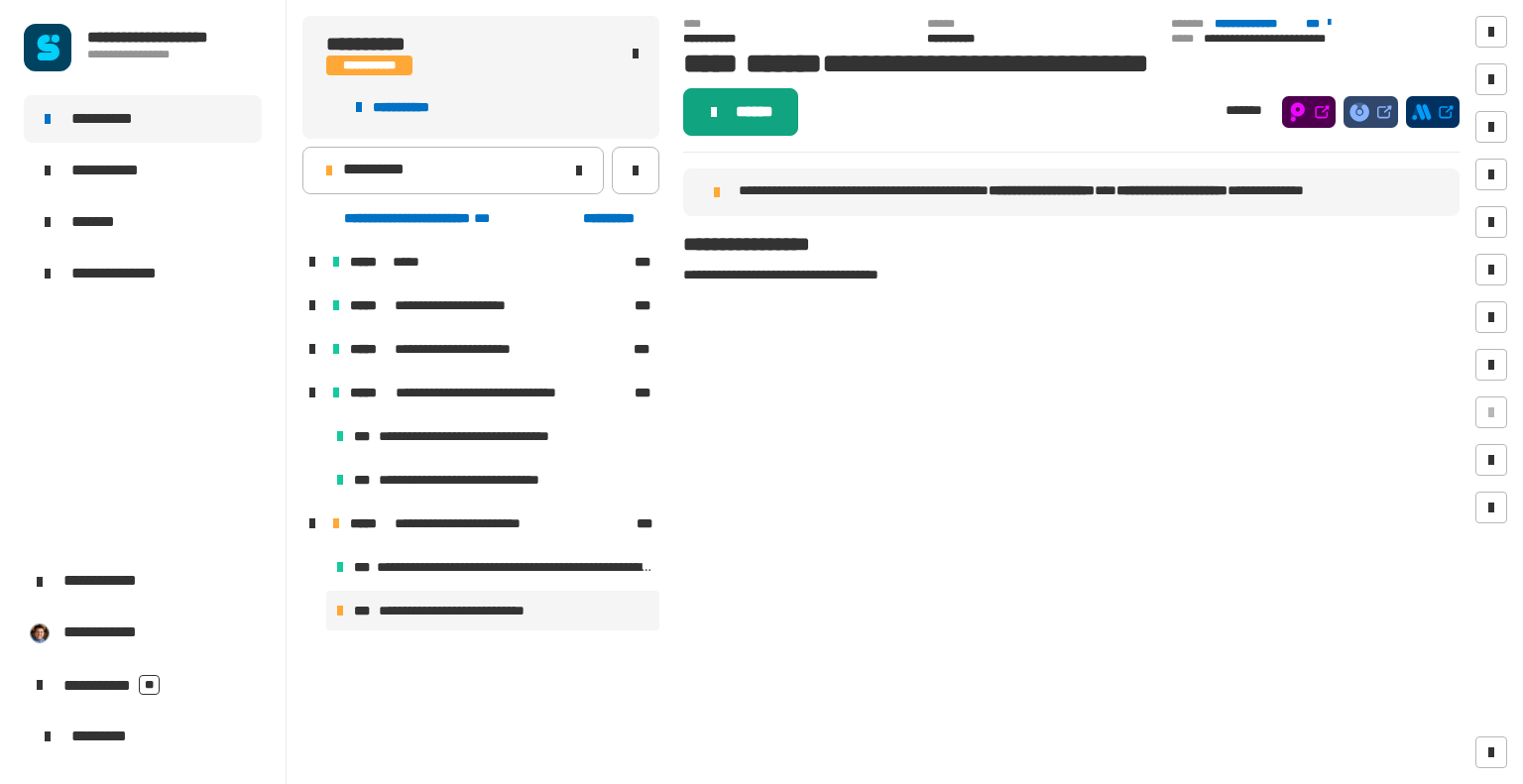 click on "******" 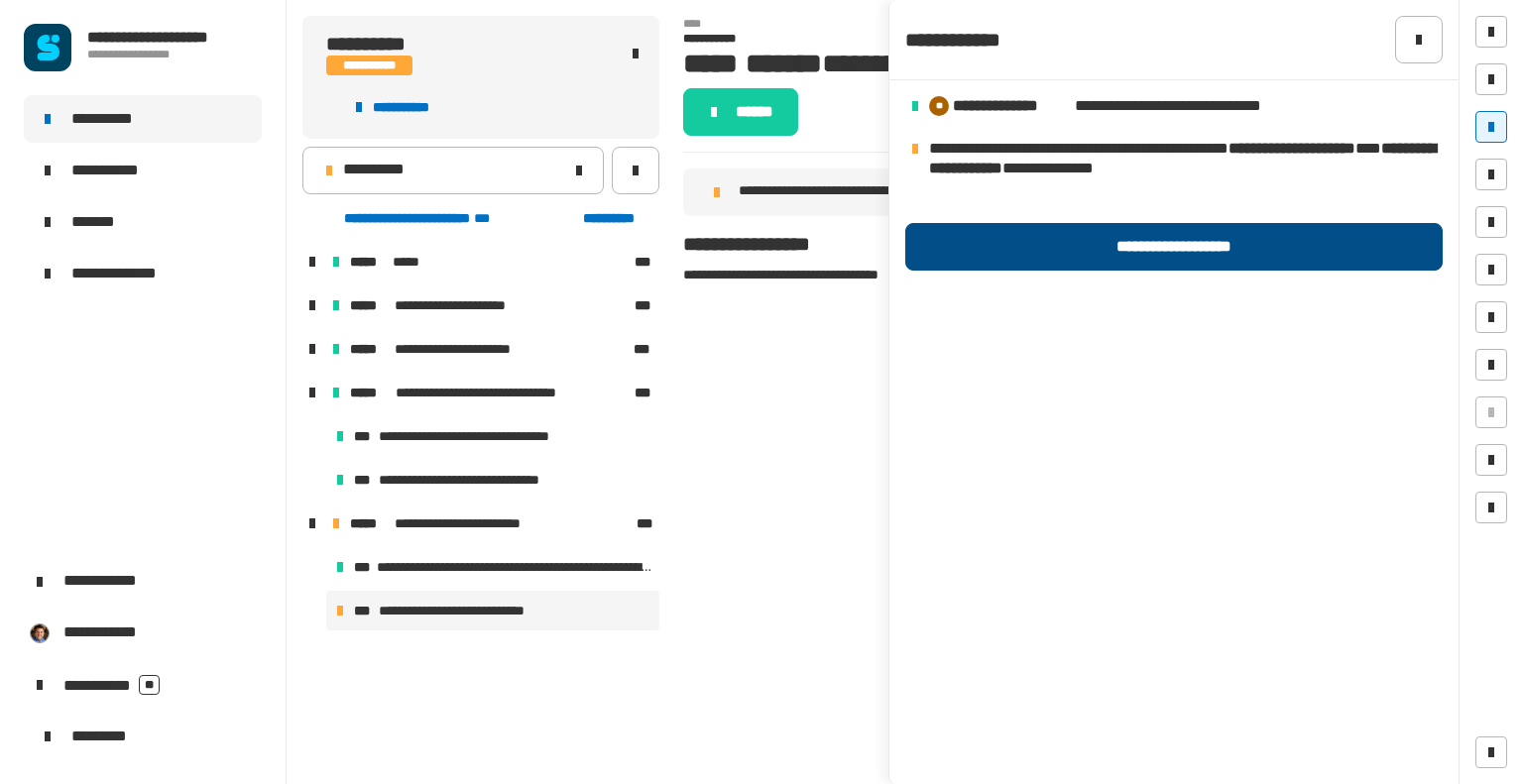 click on "**********" 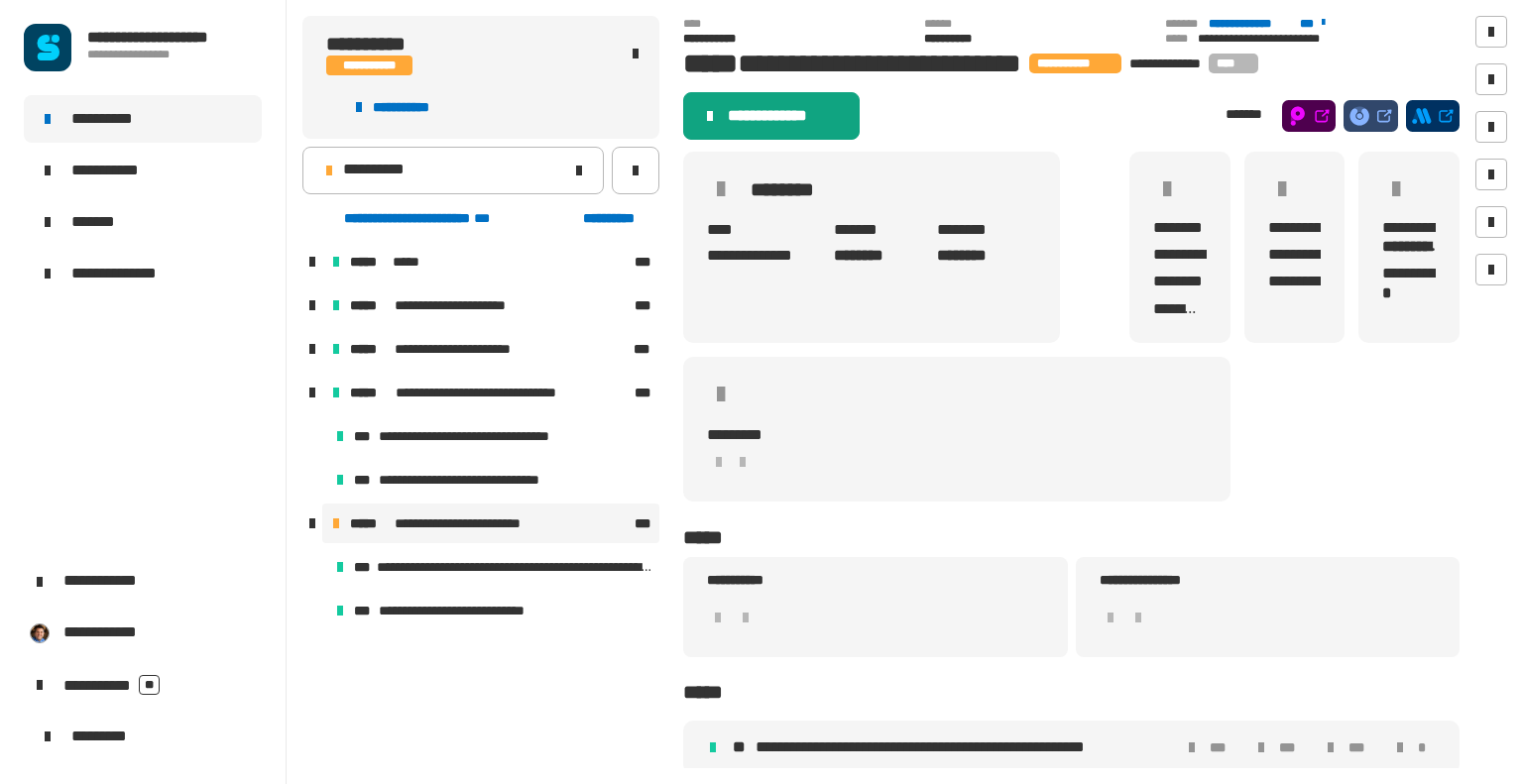 click on "**********" 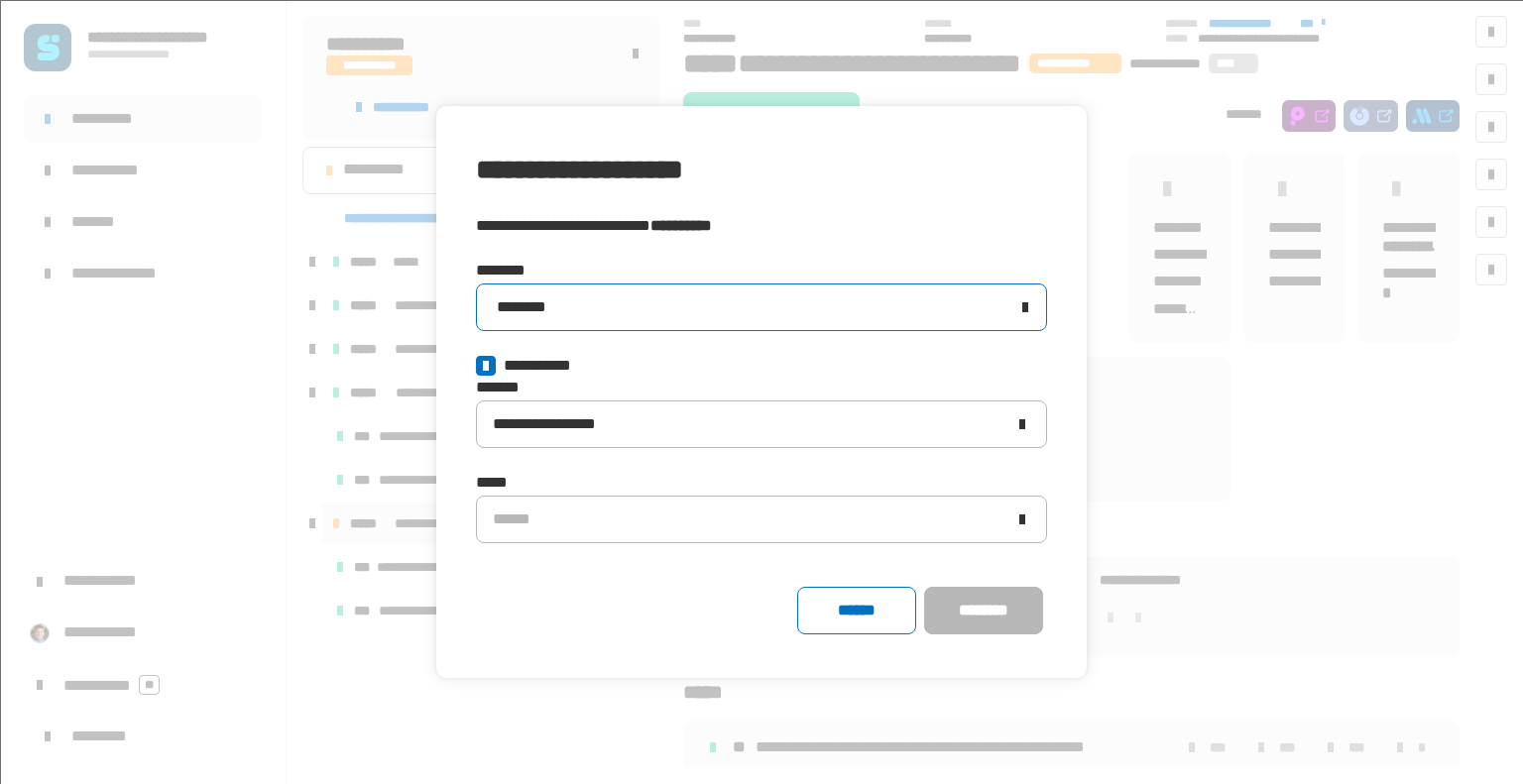 click on "********" 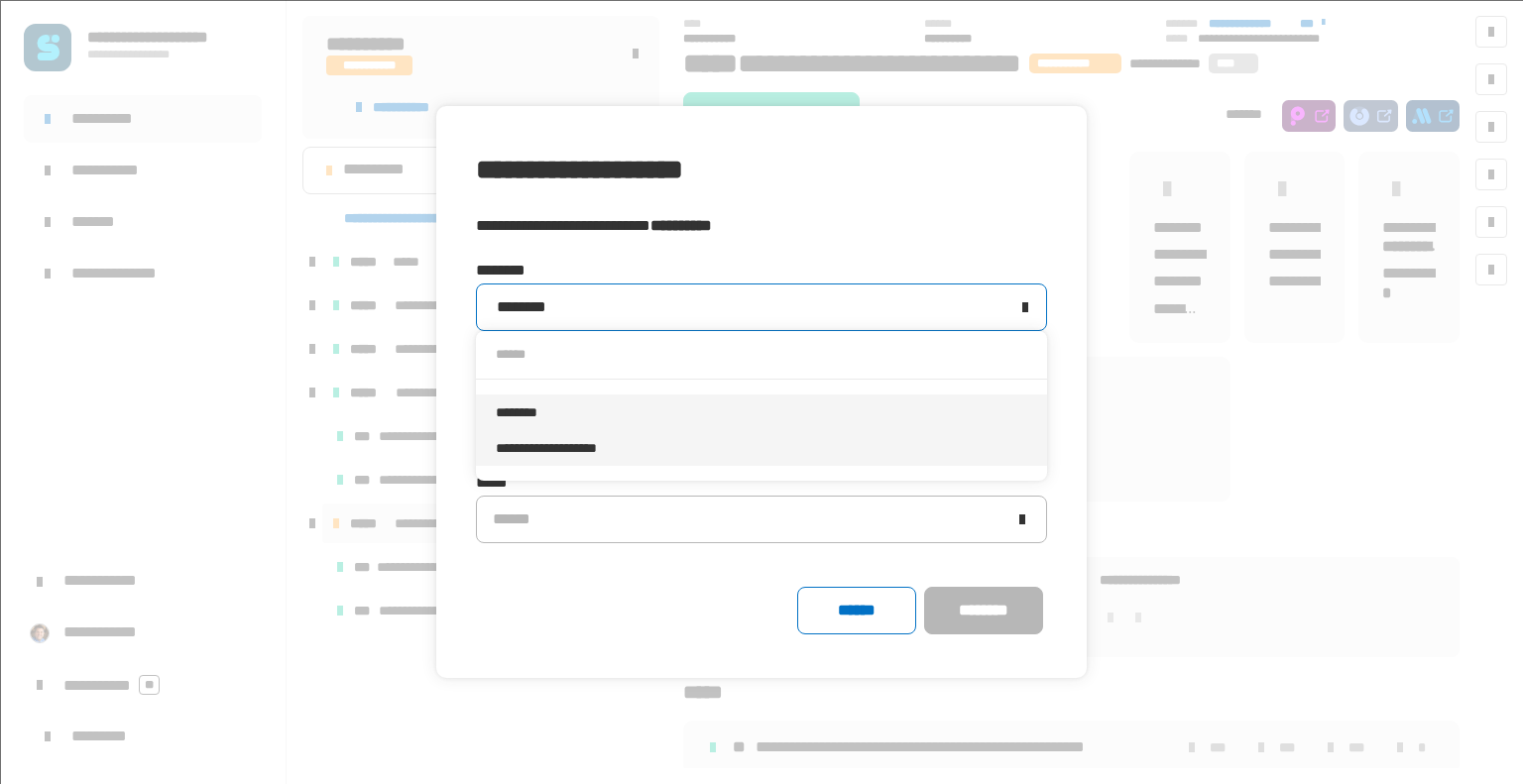 click on "**********" at bounding box center (762, 448) 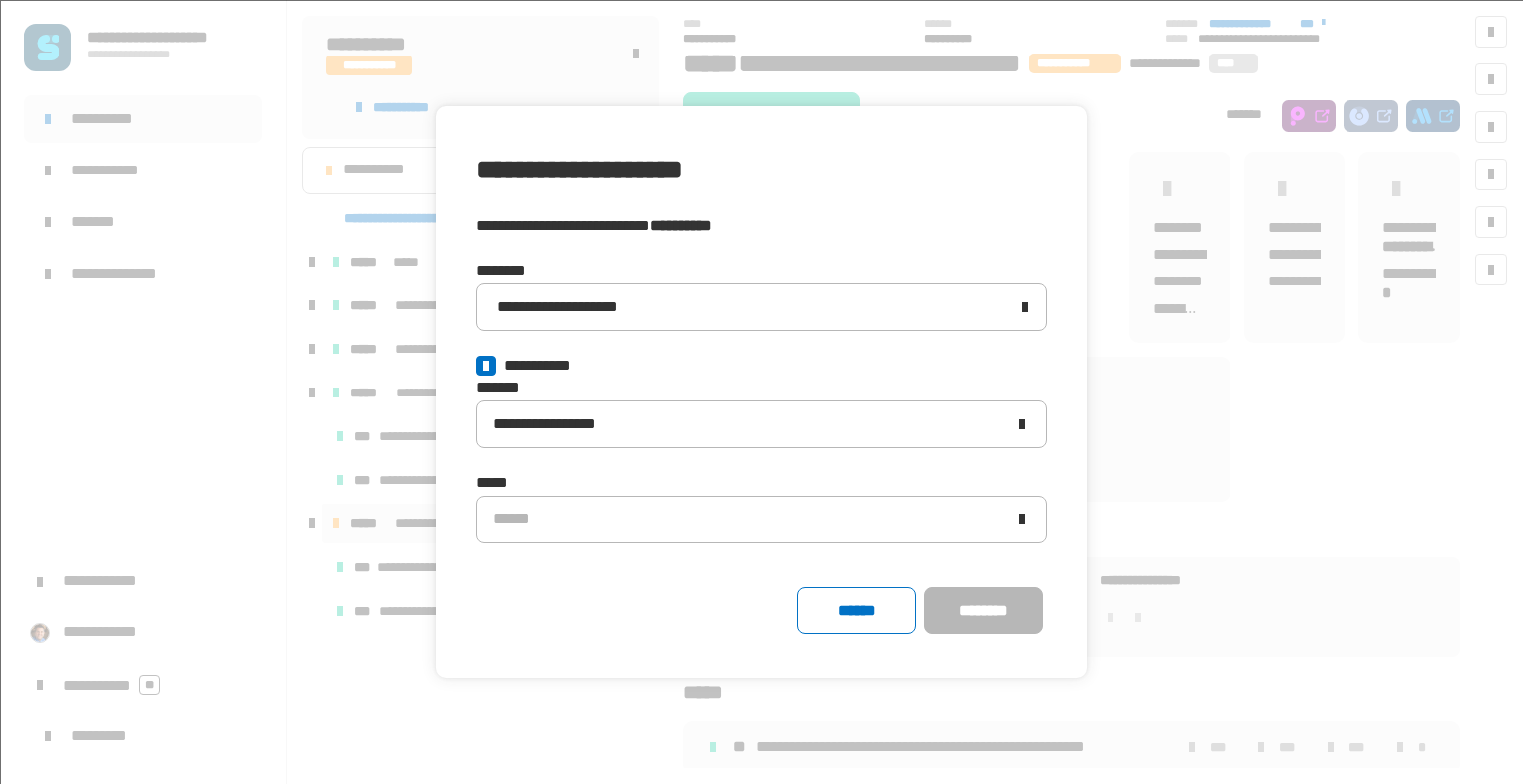 click 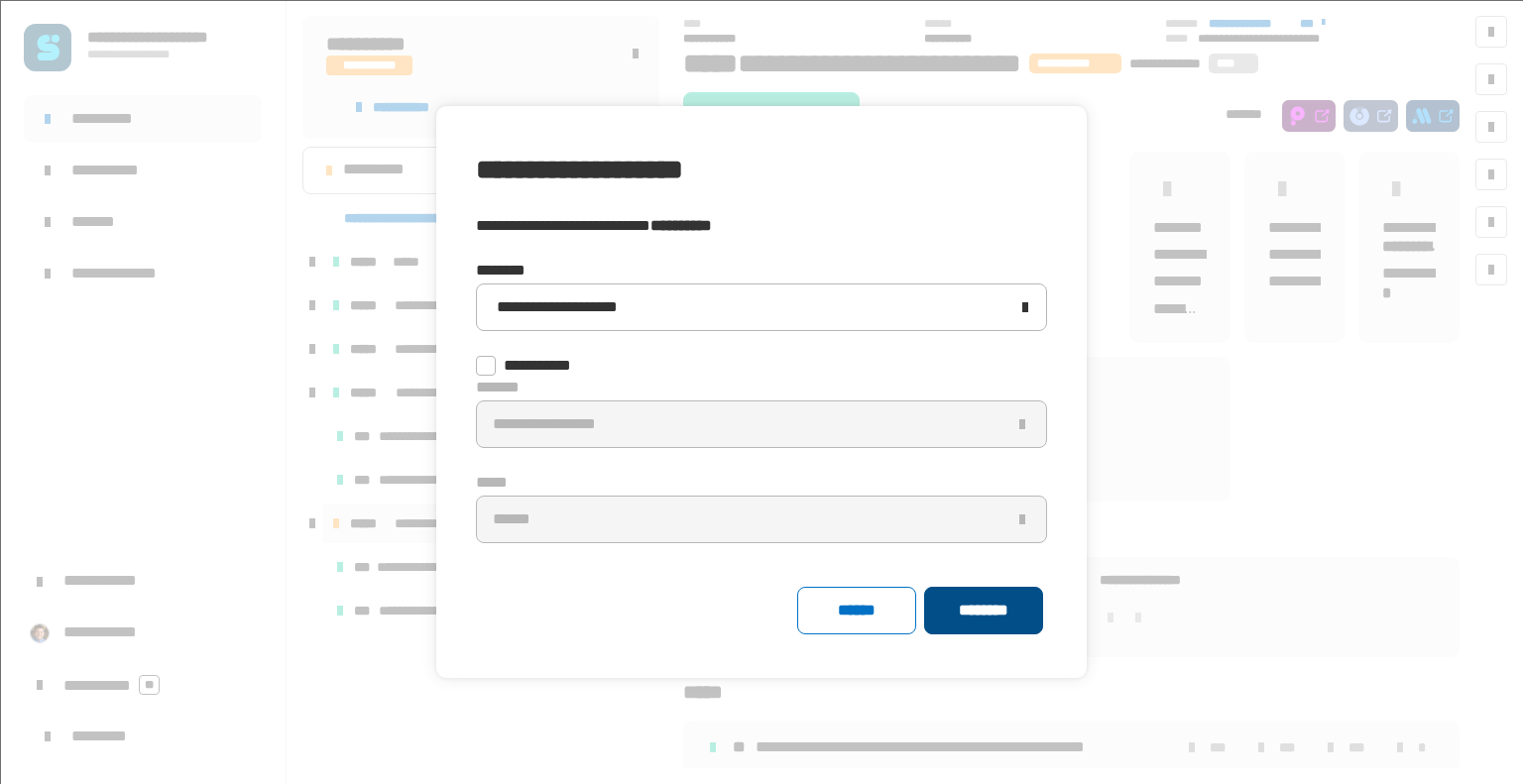 click on "********" 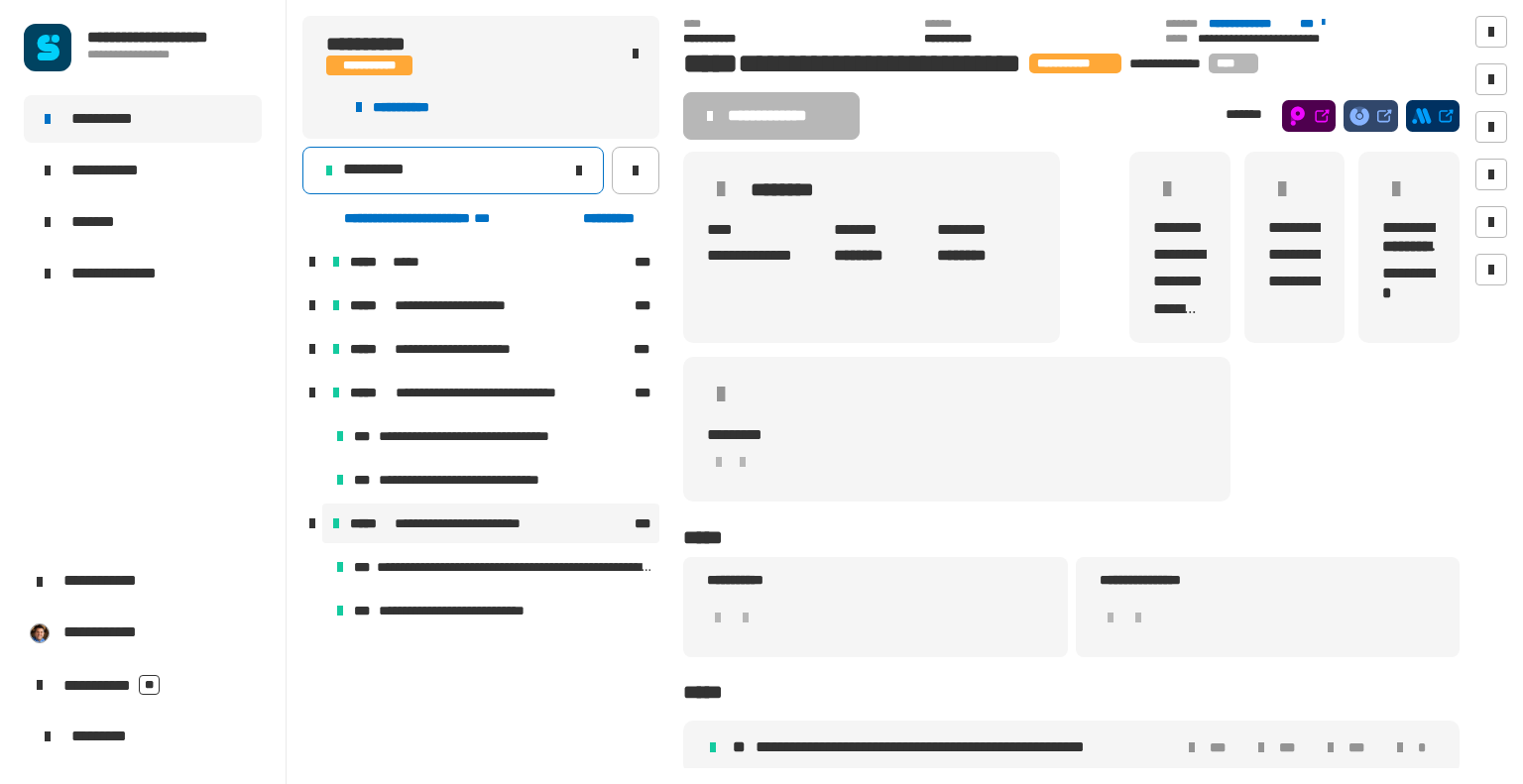 click on "**********" 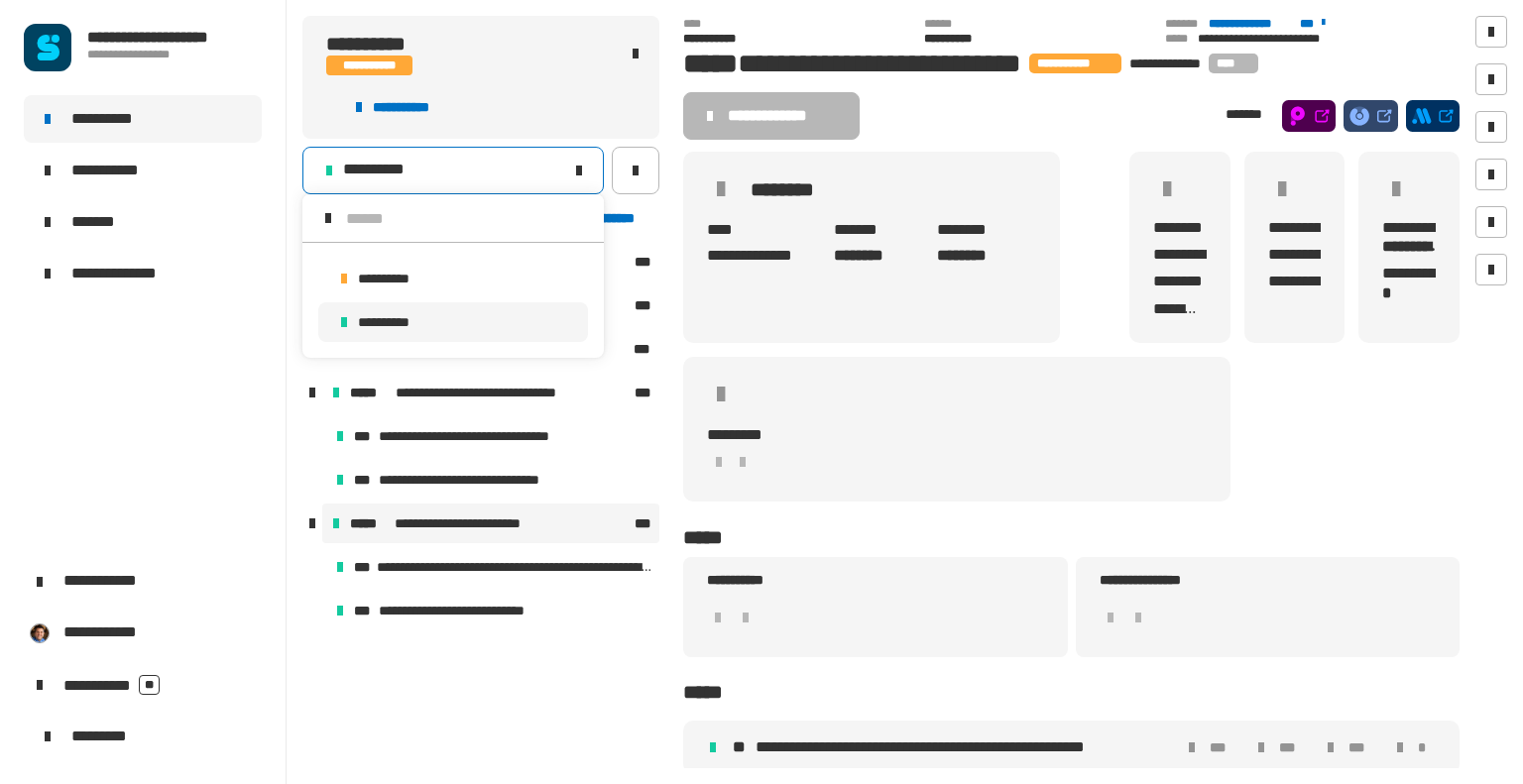scroll, scrollTop: 0, scrollLeft: 0, axis: both 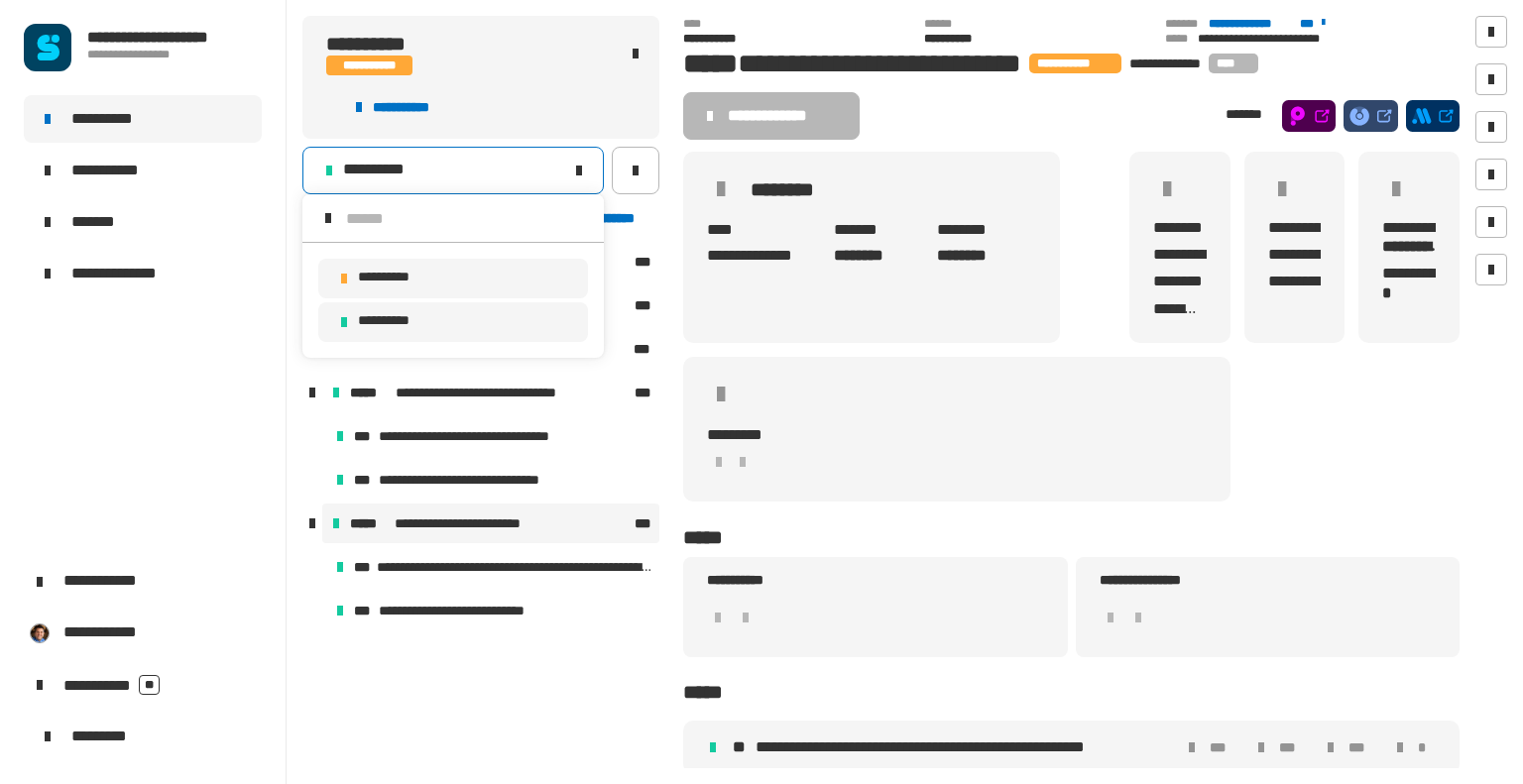 click on "**********" at bounding box center (400, 279) 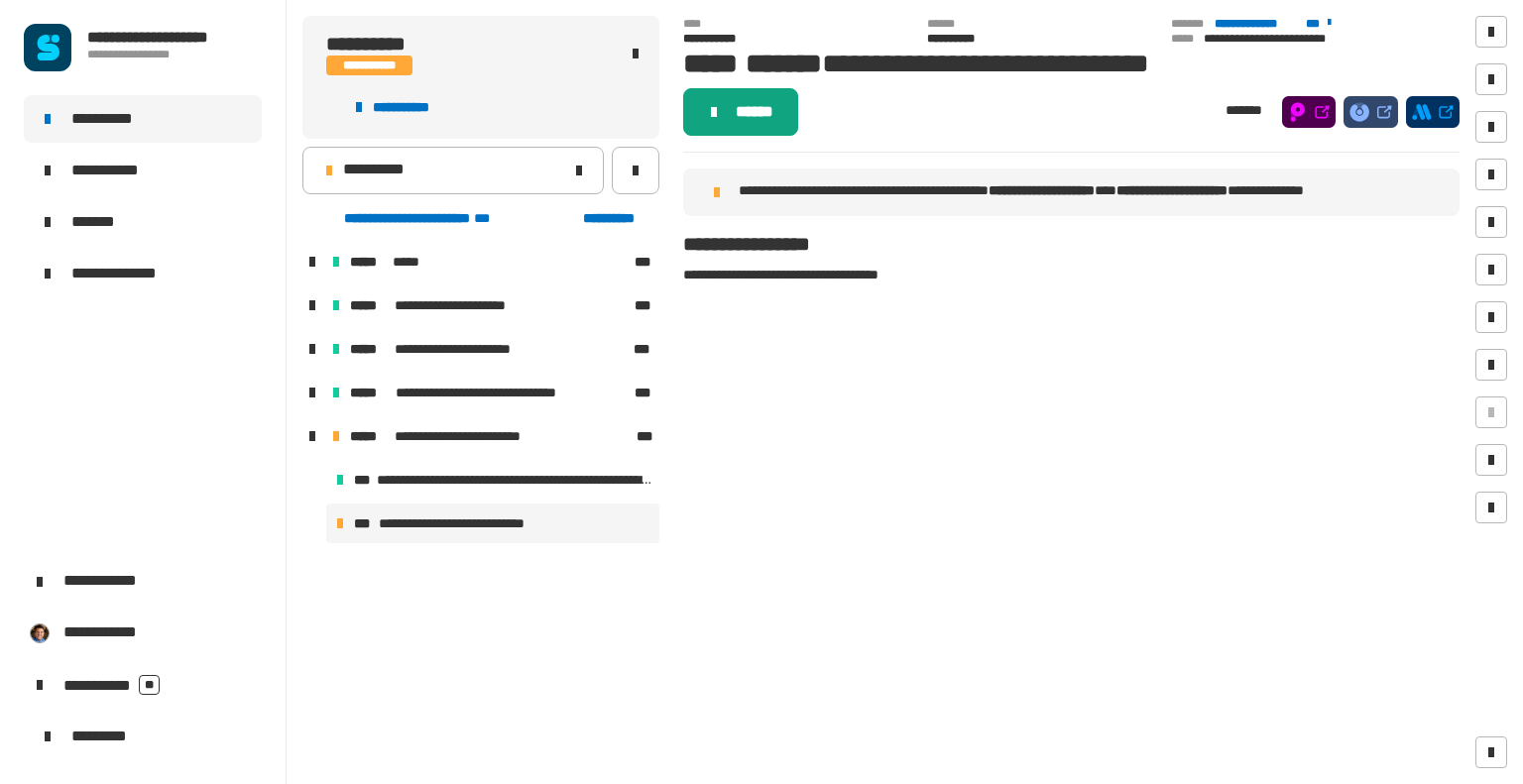 click on "******" 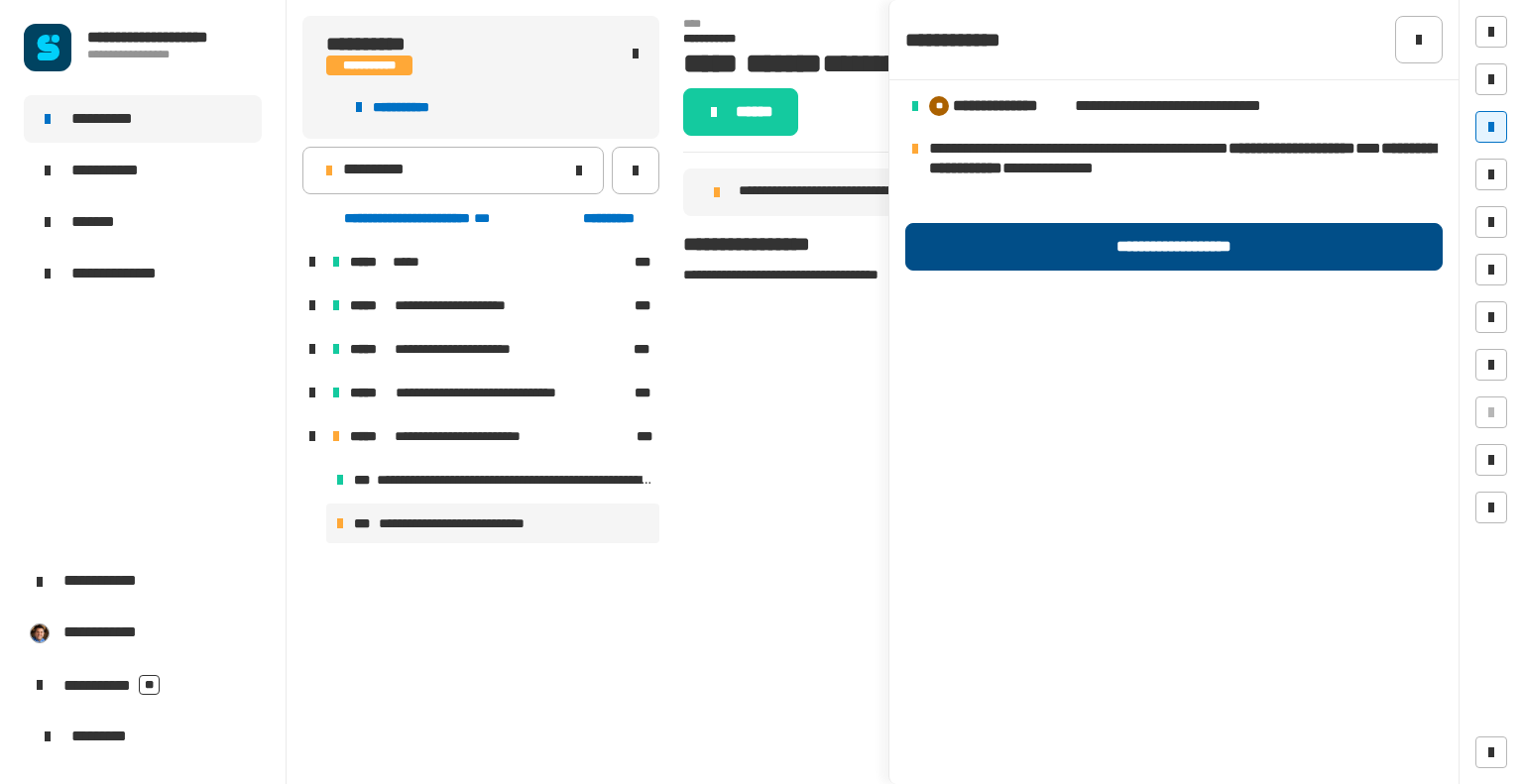 click on "**********" 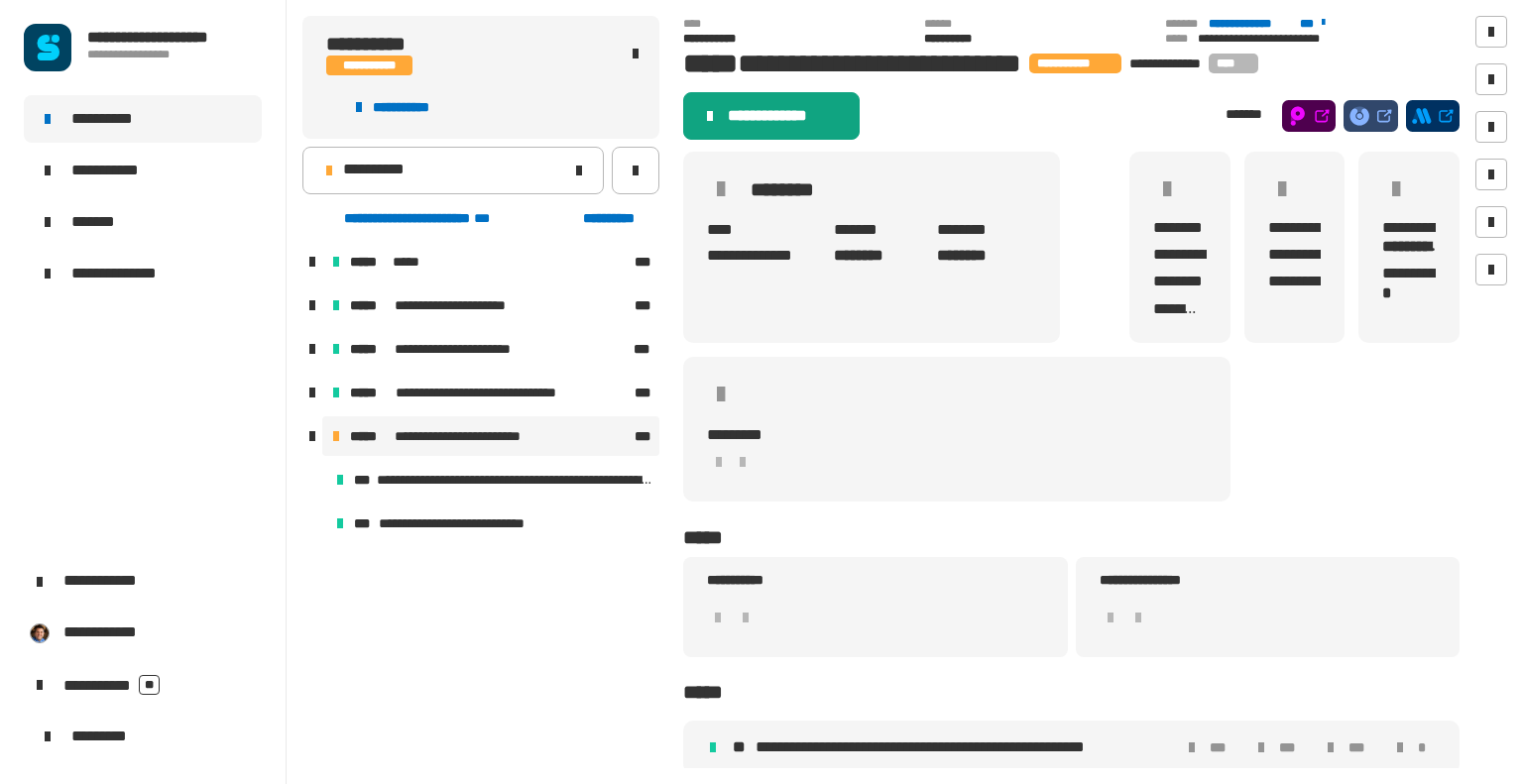 click on "**********" 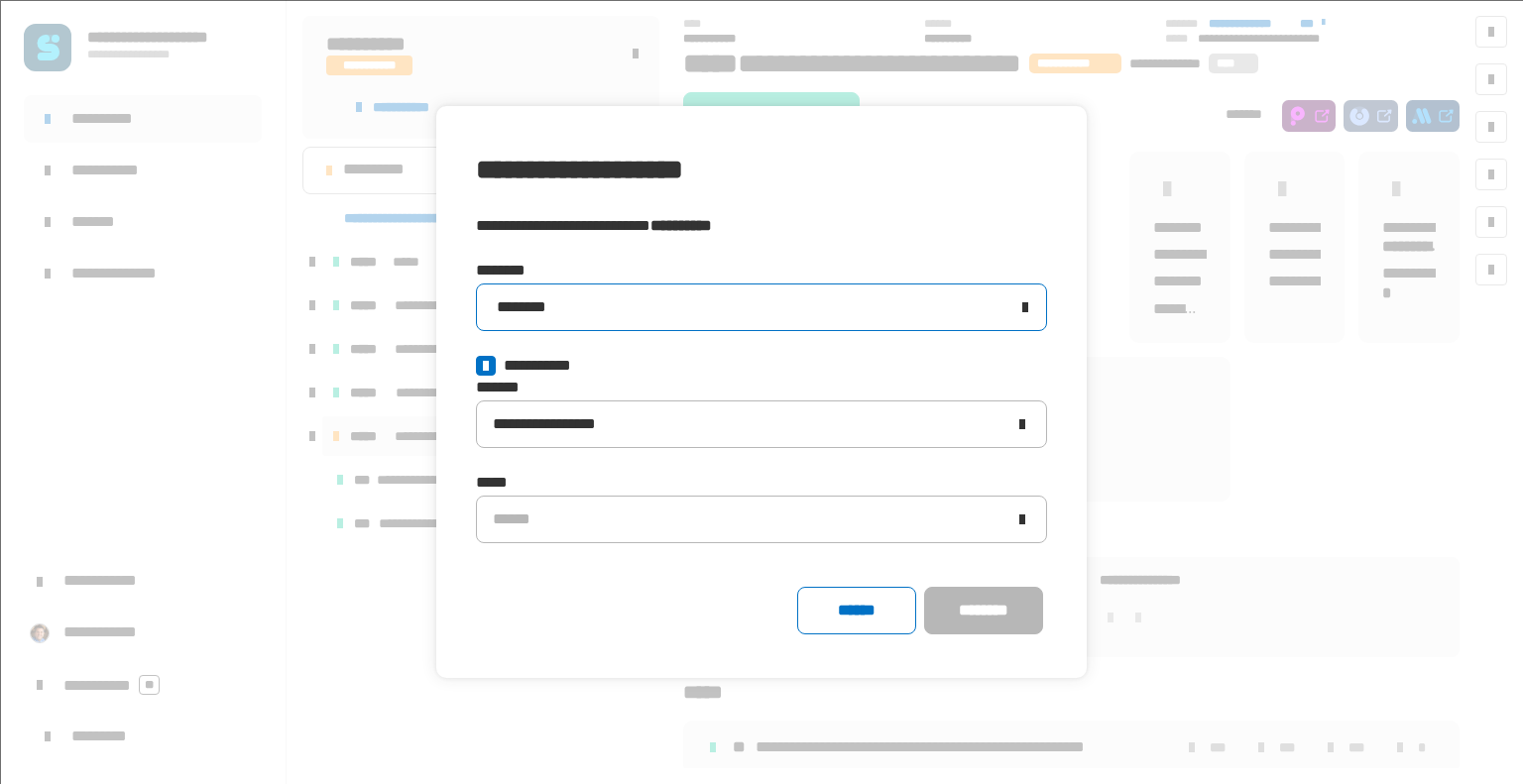 click on "********" 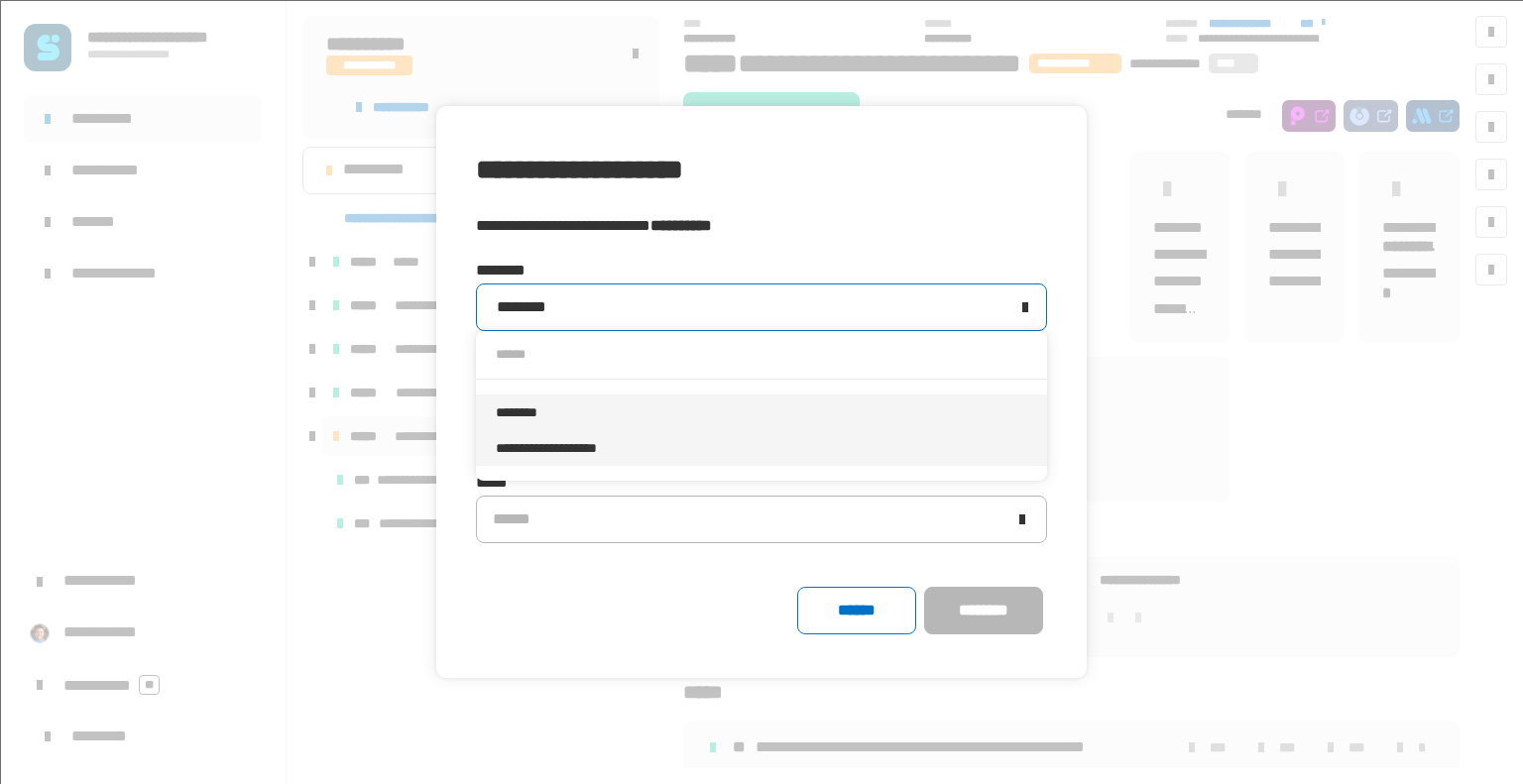 click on "**********" at bounding box center [762, 448] 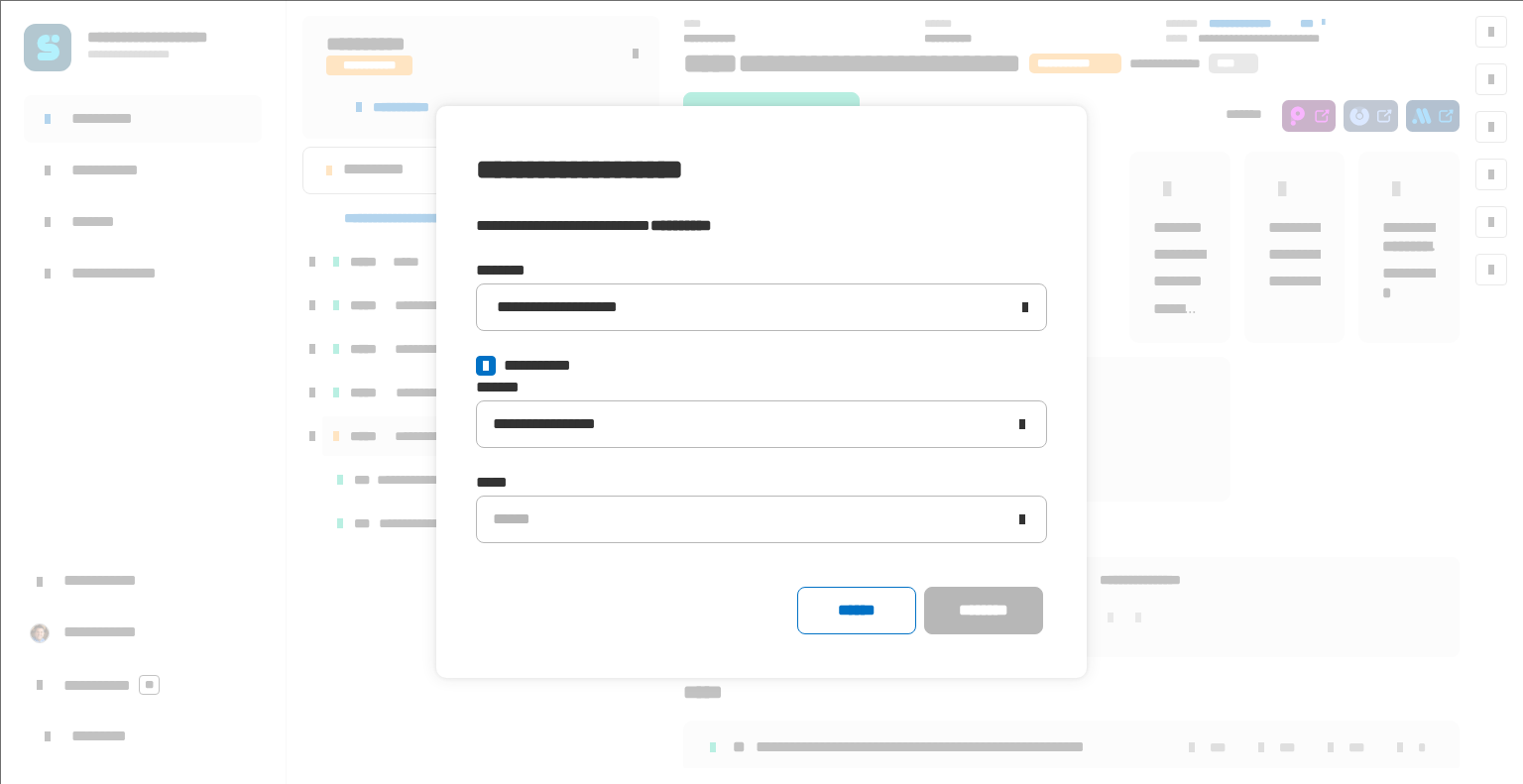 click 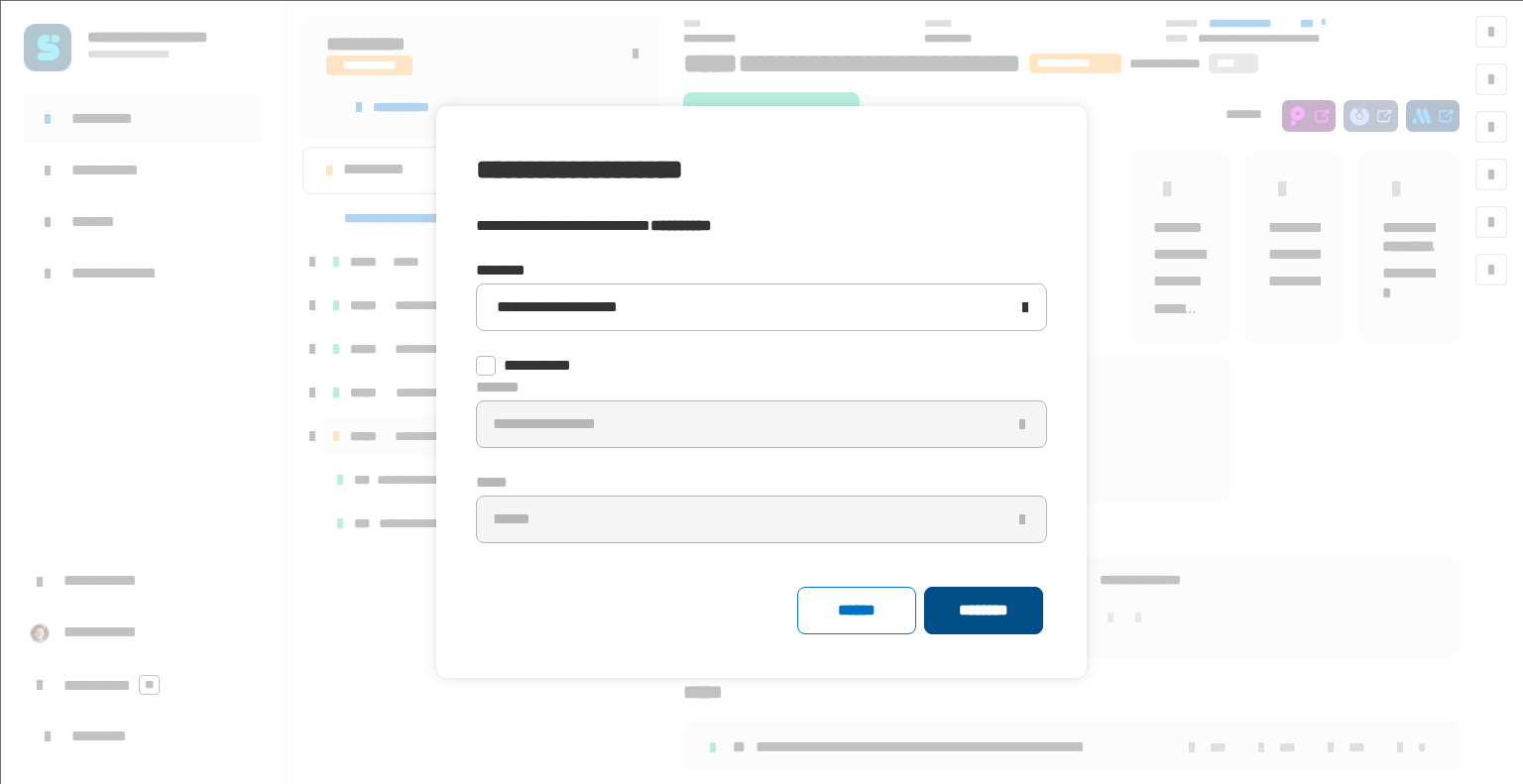click on "********" 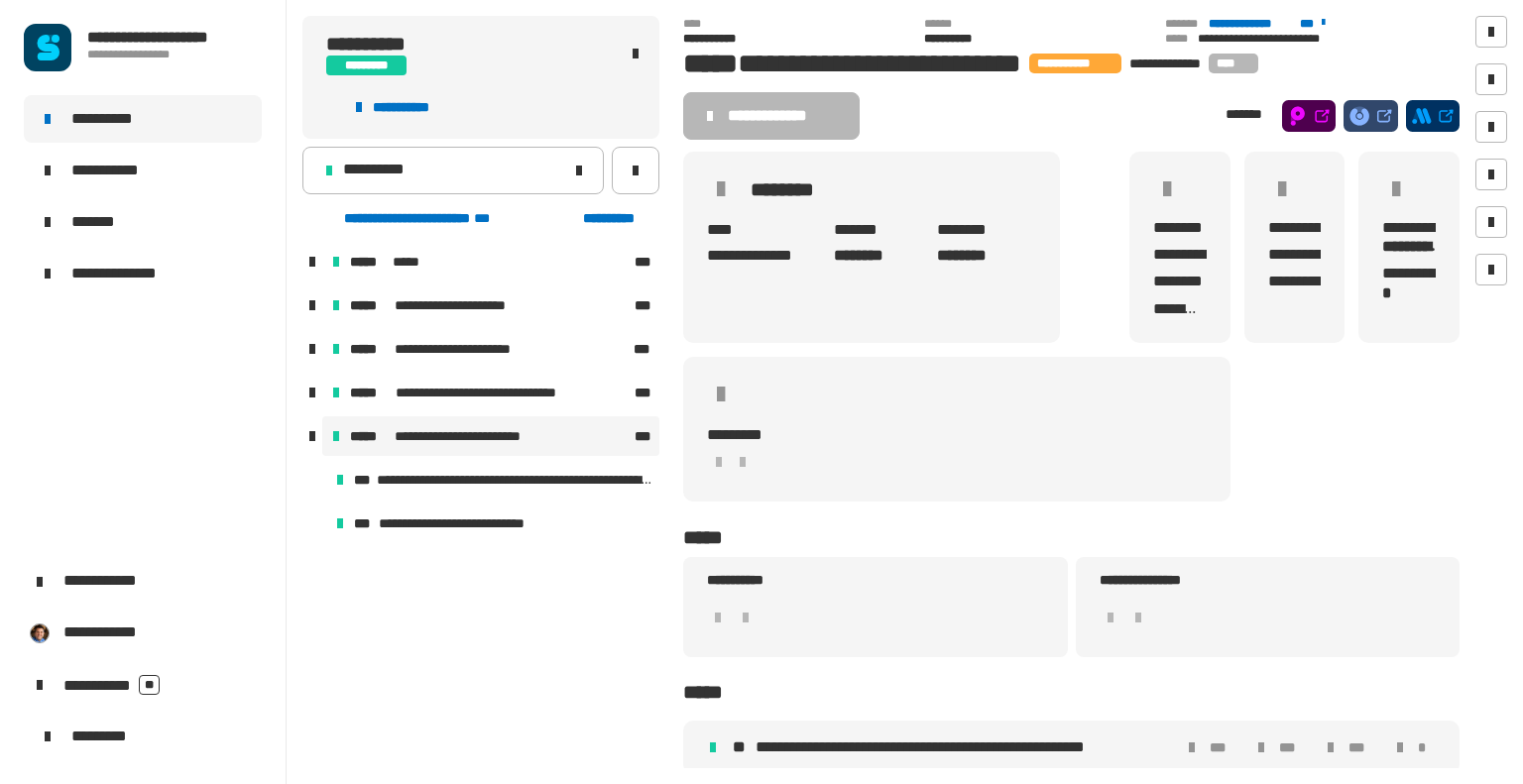 click on "**********" 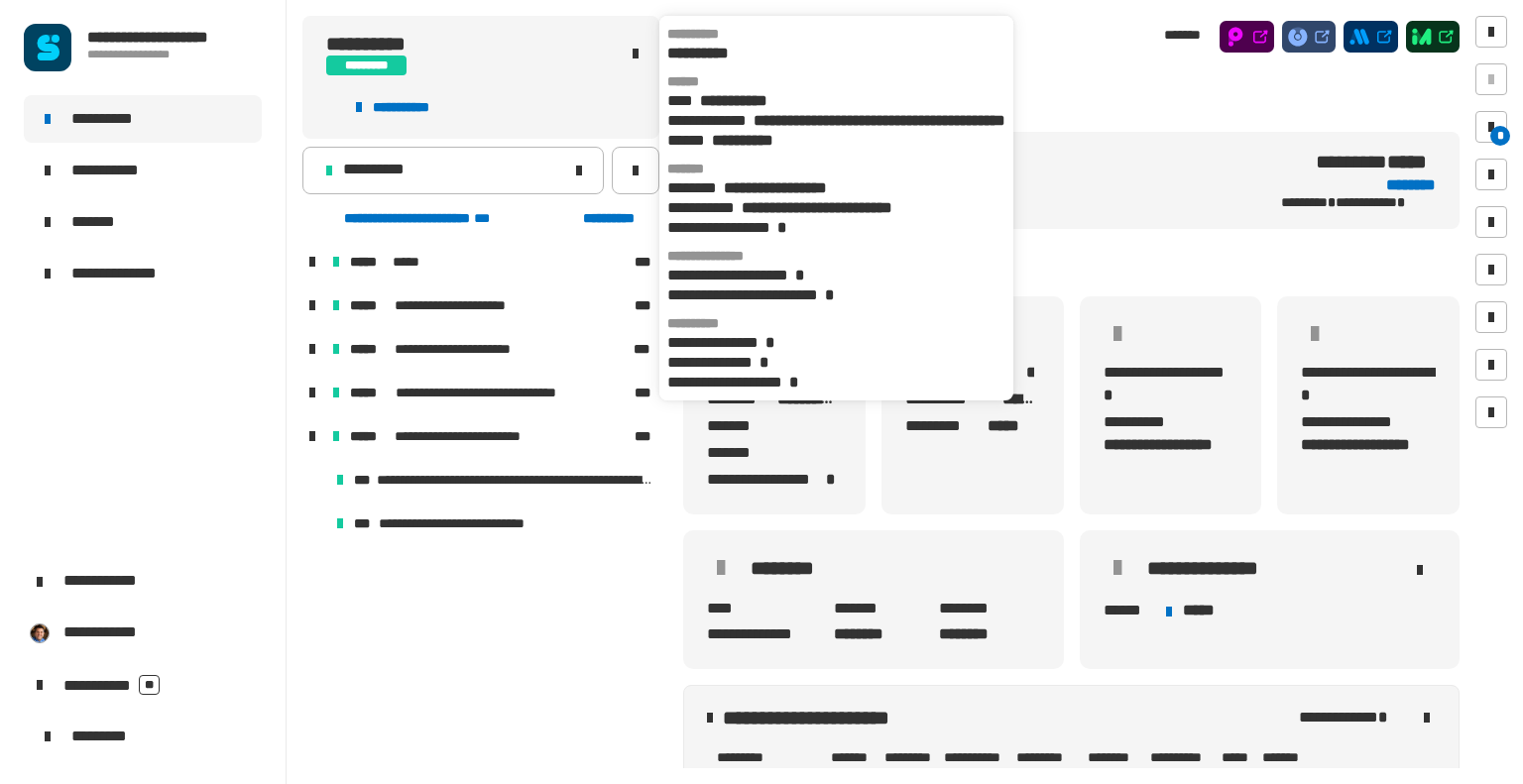 click on "**********" 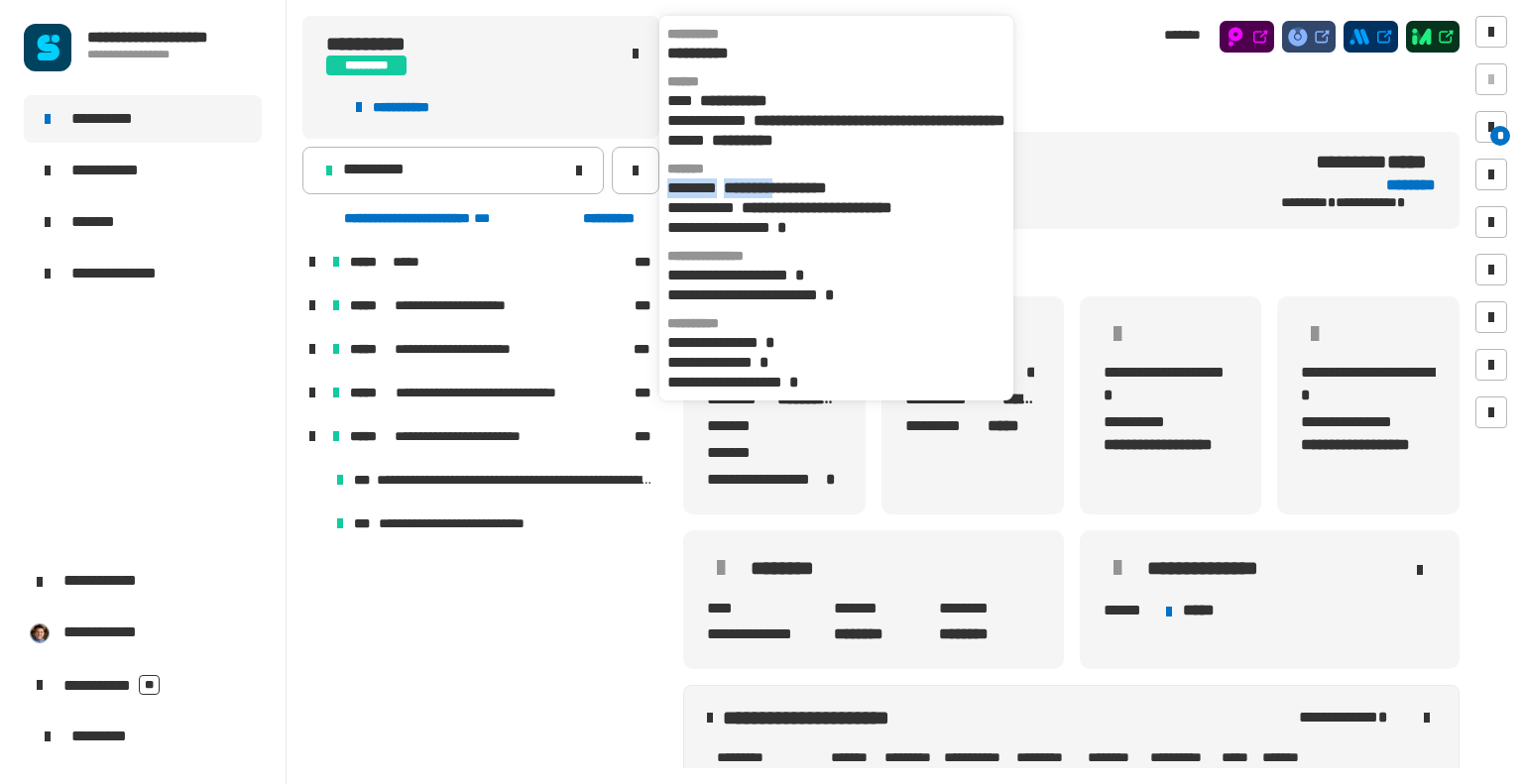 click on "**********" 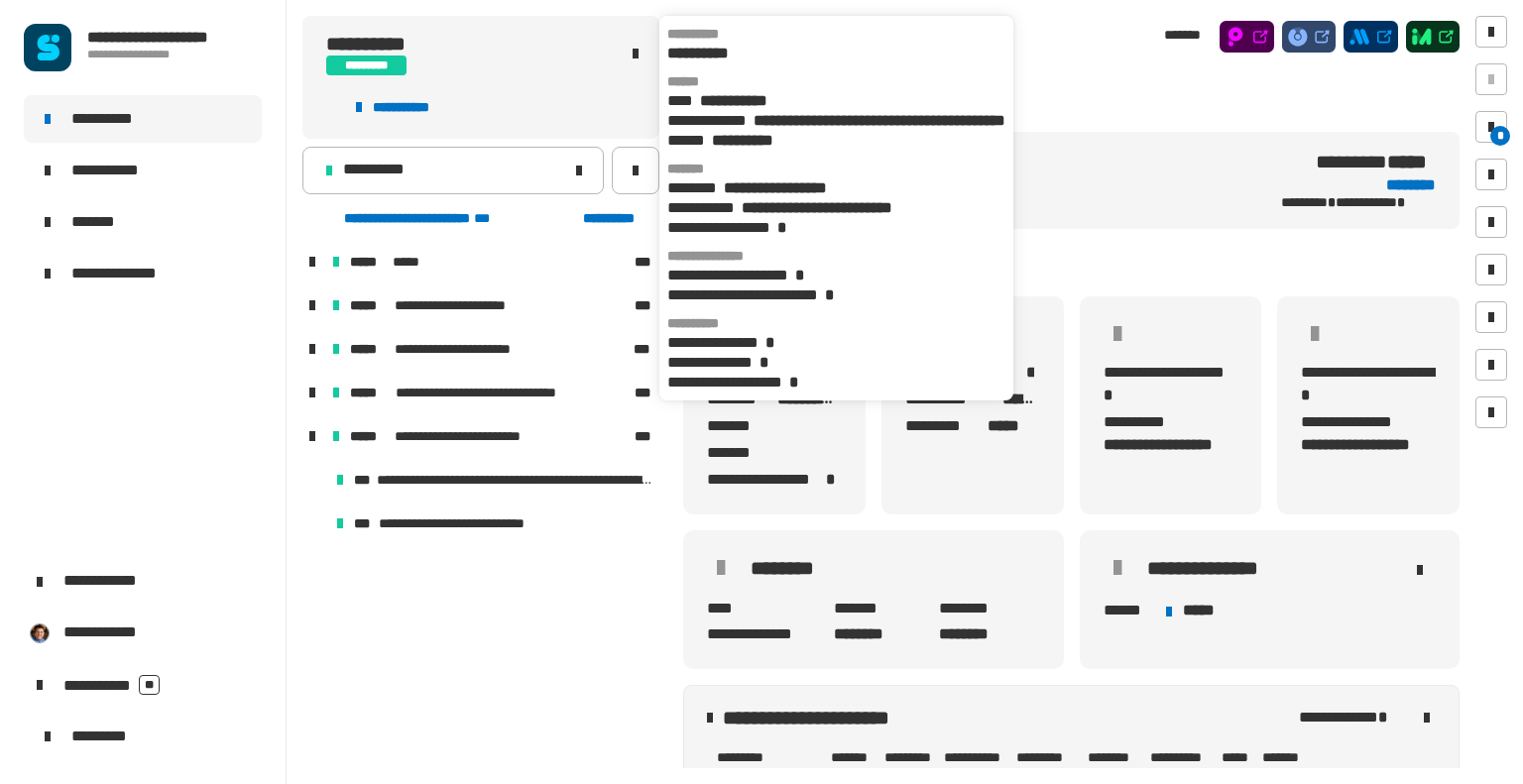 click on "**********" 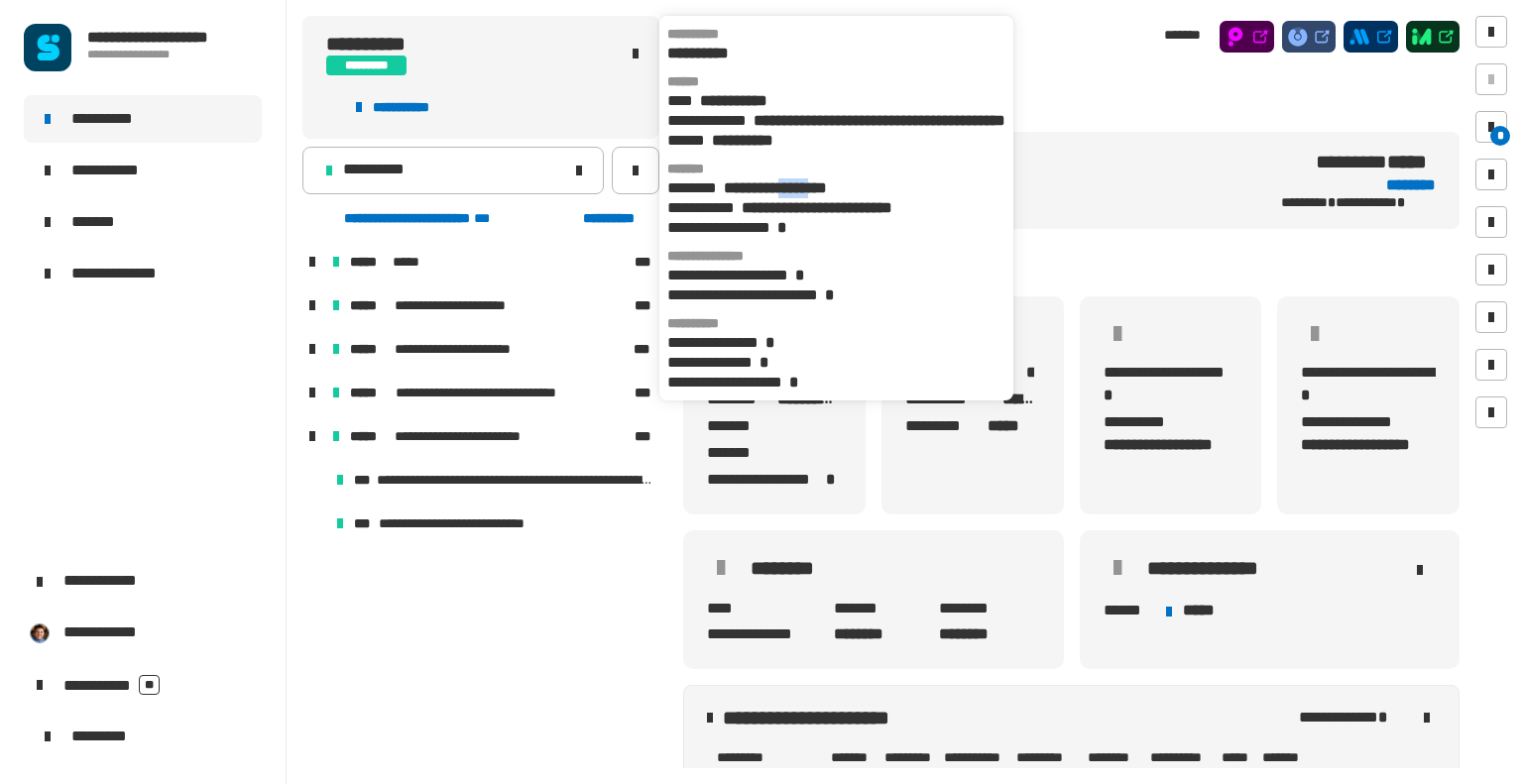 click on "**********" 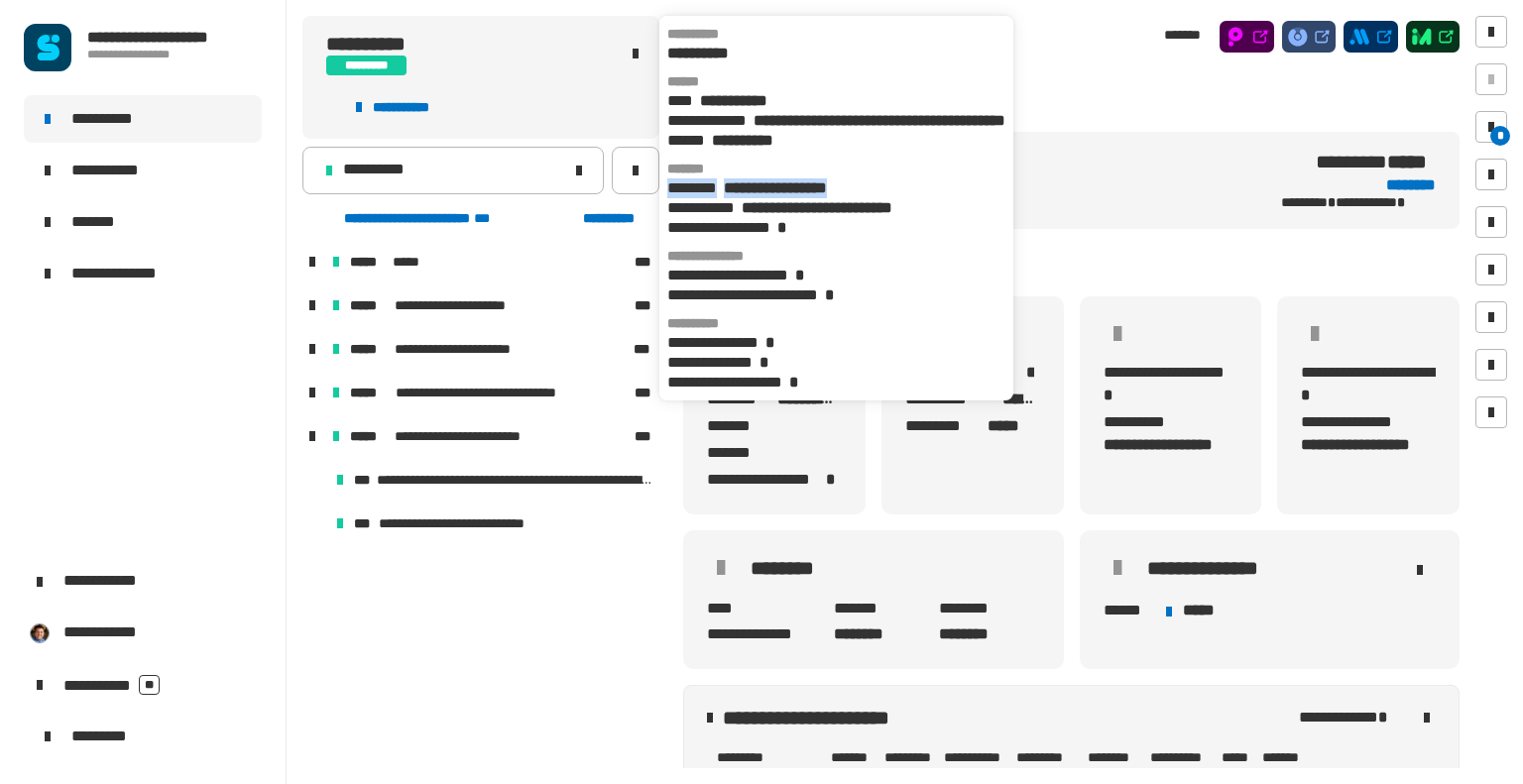 click on "**********" 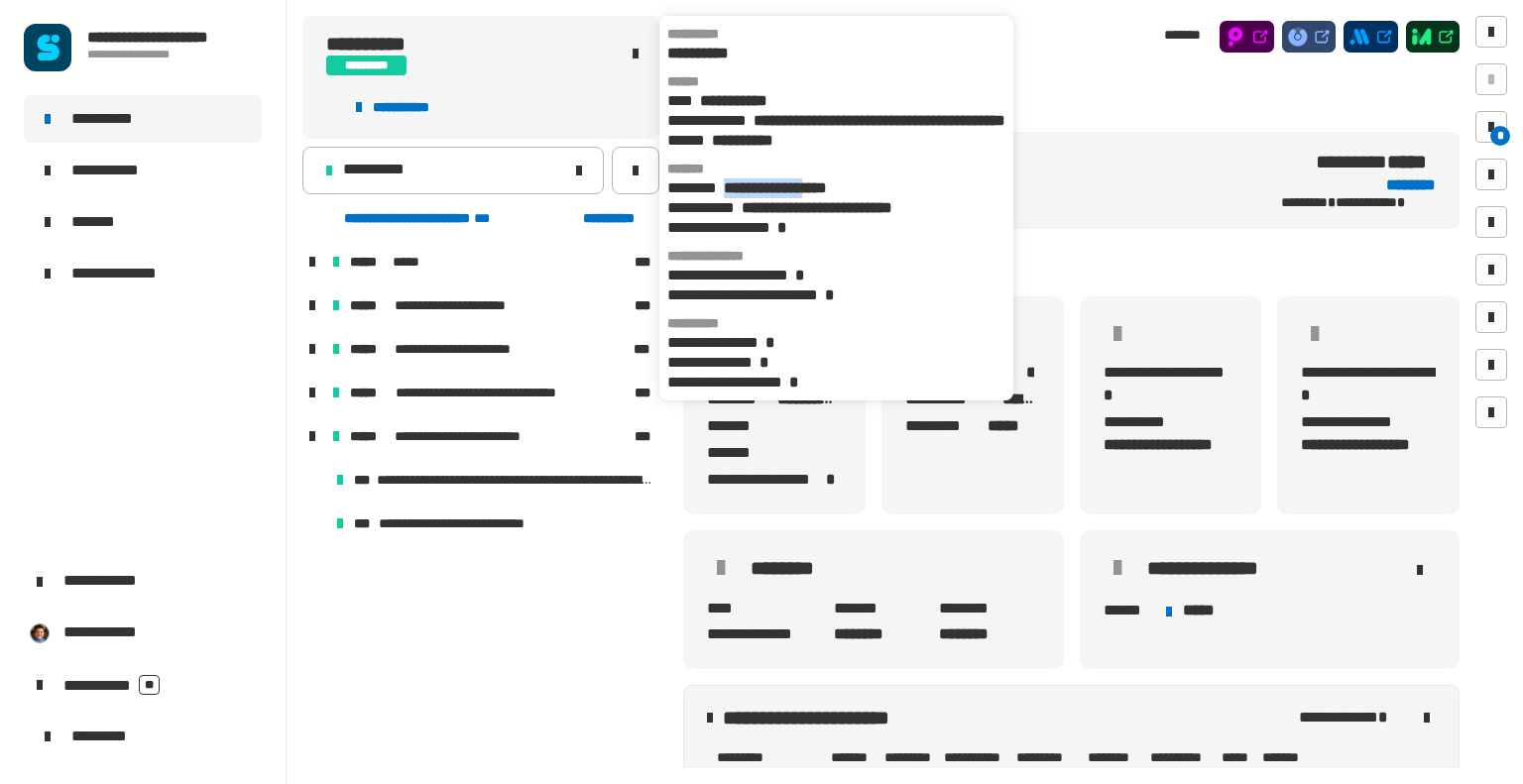 drag, startPoint x: 854, startPoint y: 213, endPoint x: 735, endPoint y: 213, distance: 119 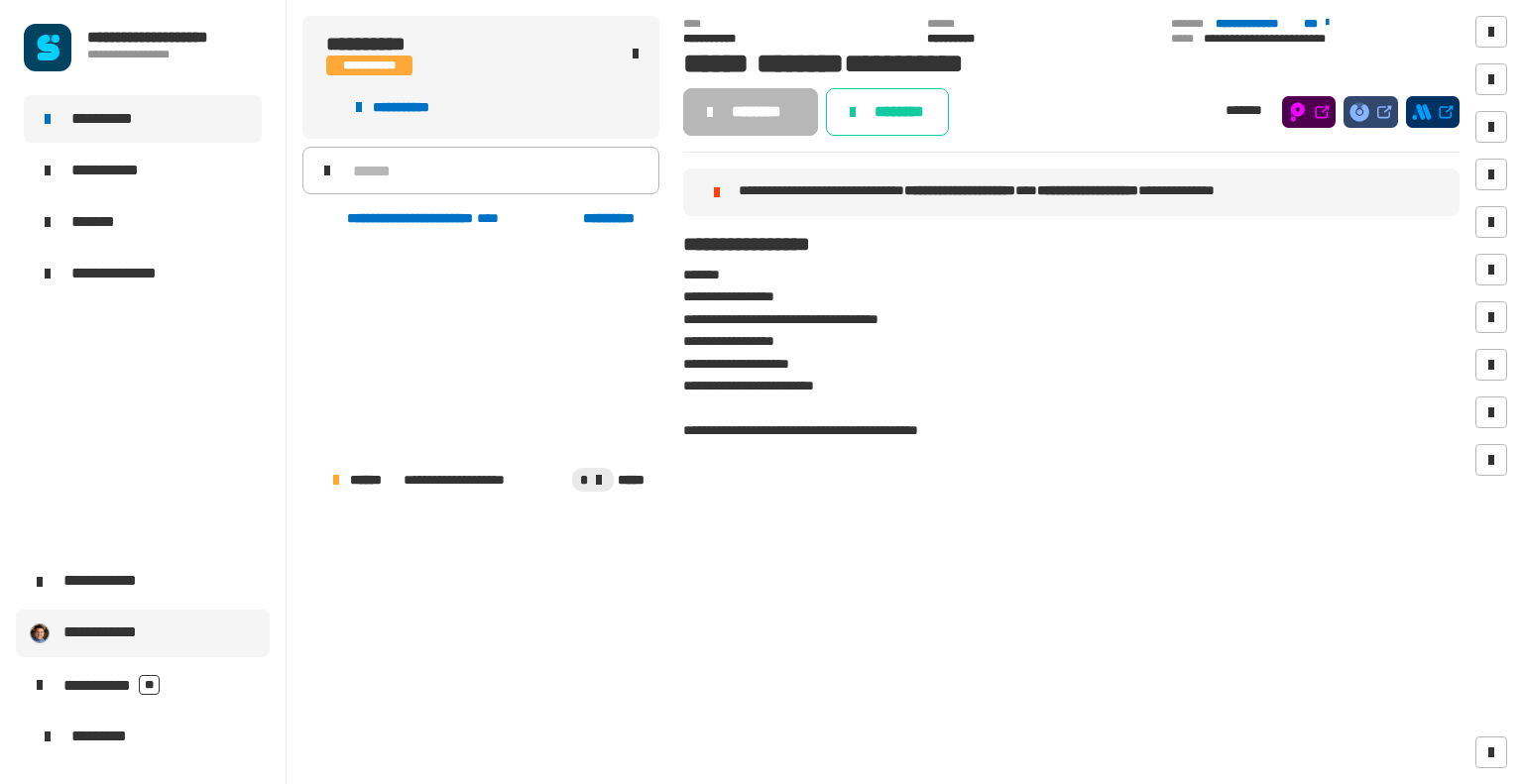 scroll, scrollTop: 0, scrollLeft: 0, axis: both 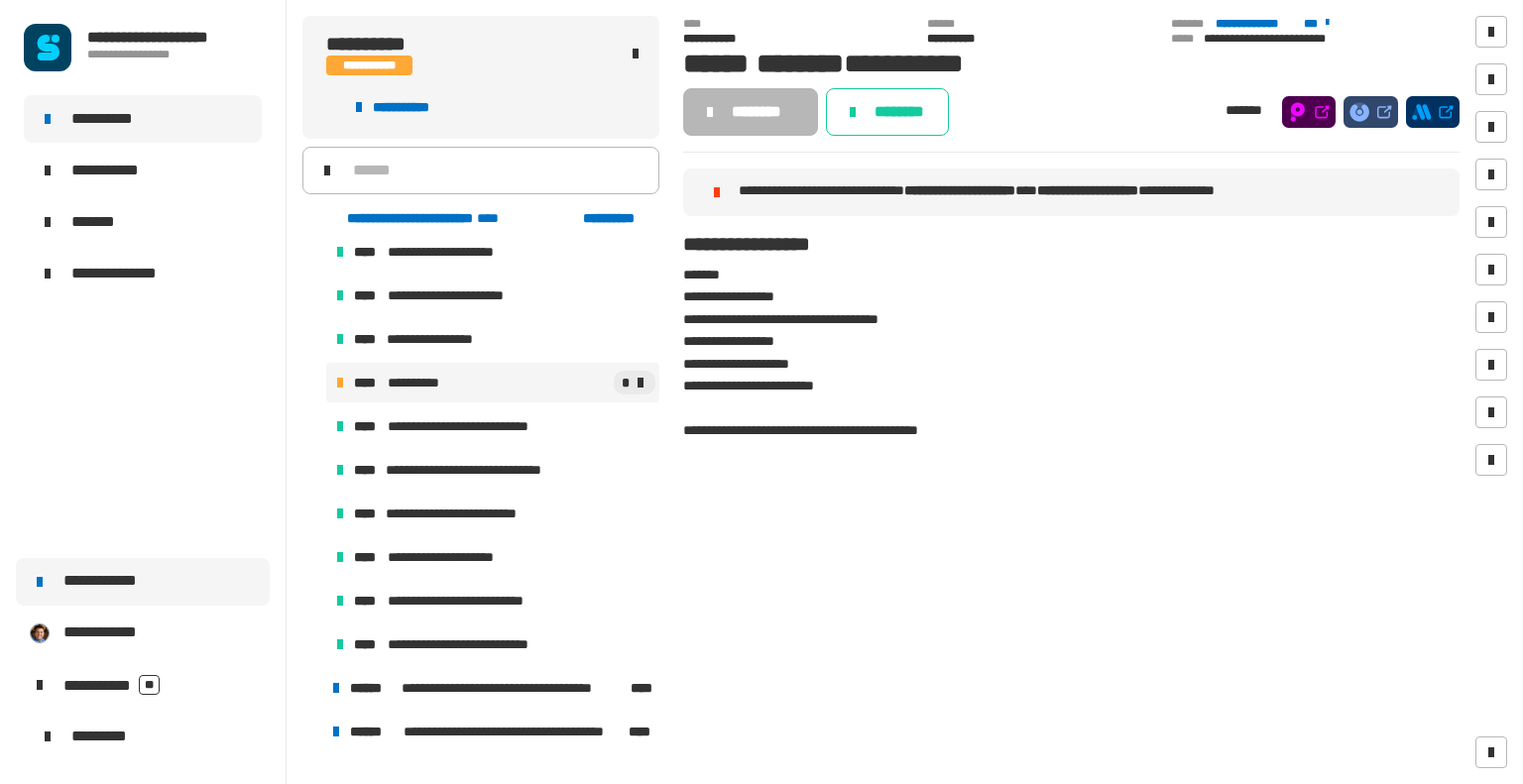 click 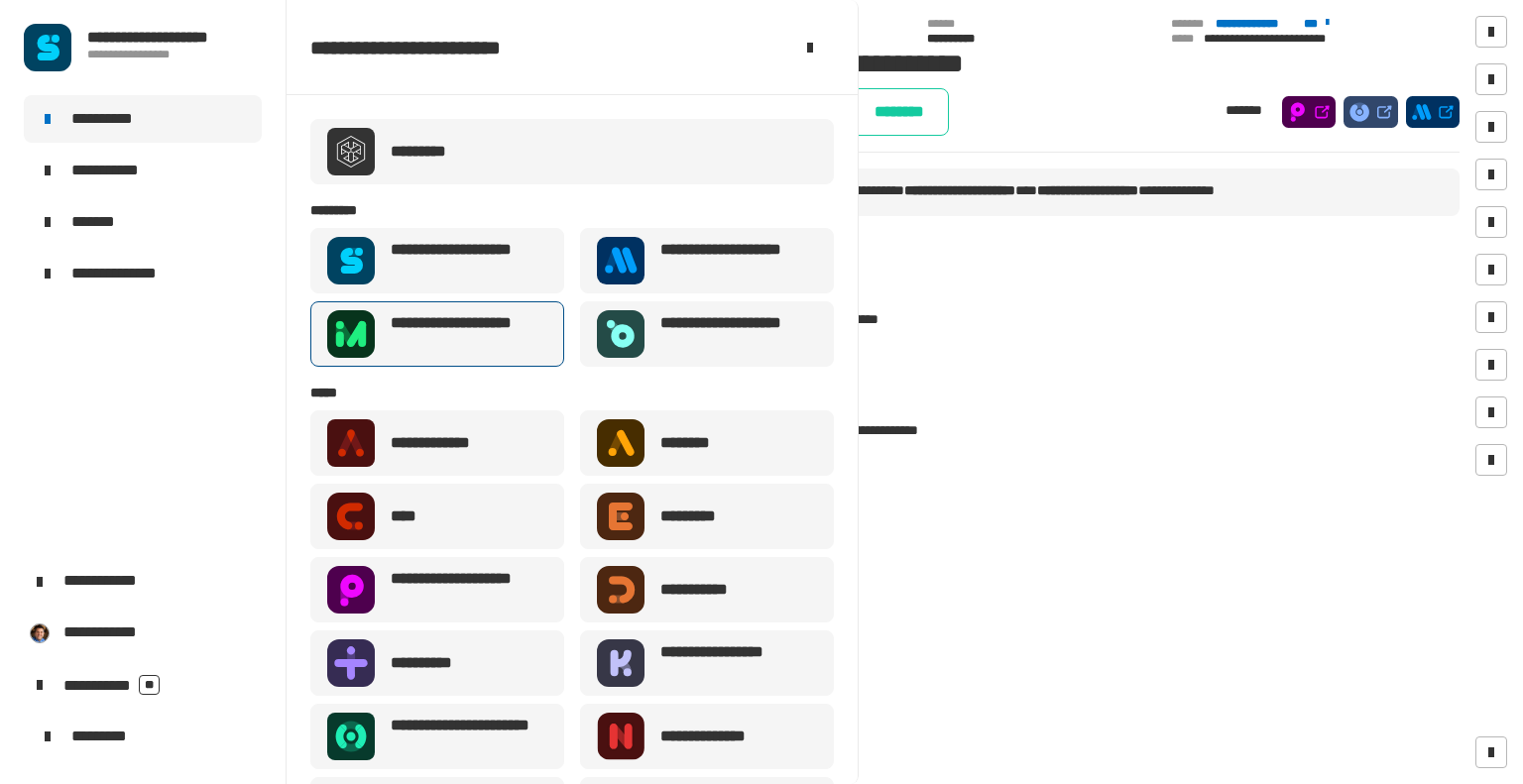 click on "**********" at bounding box center (463, 334) 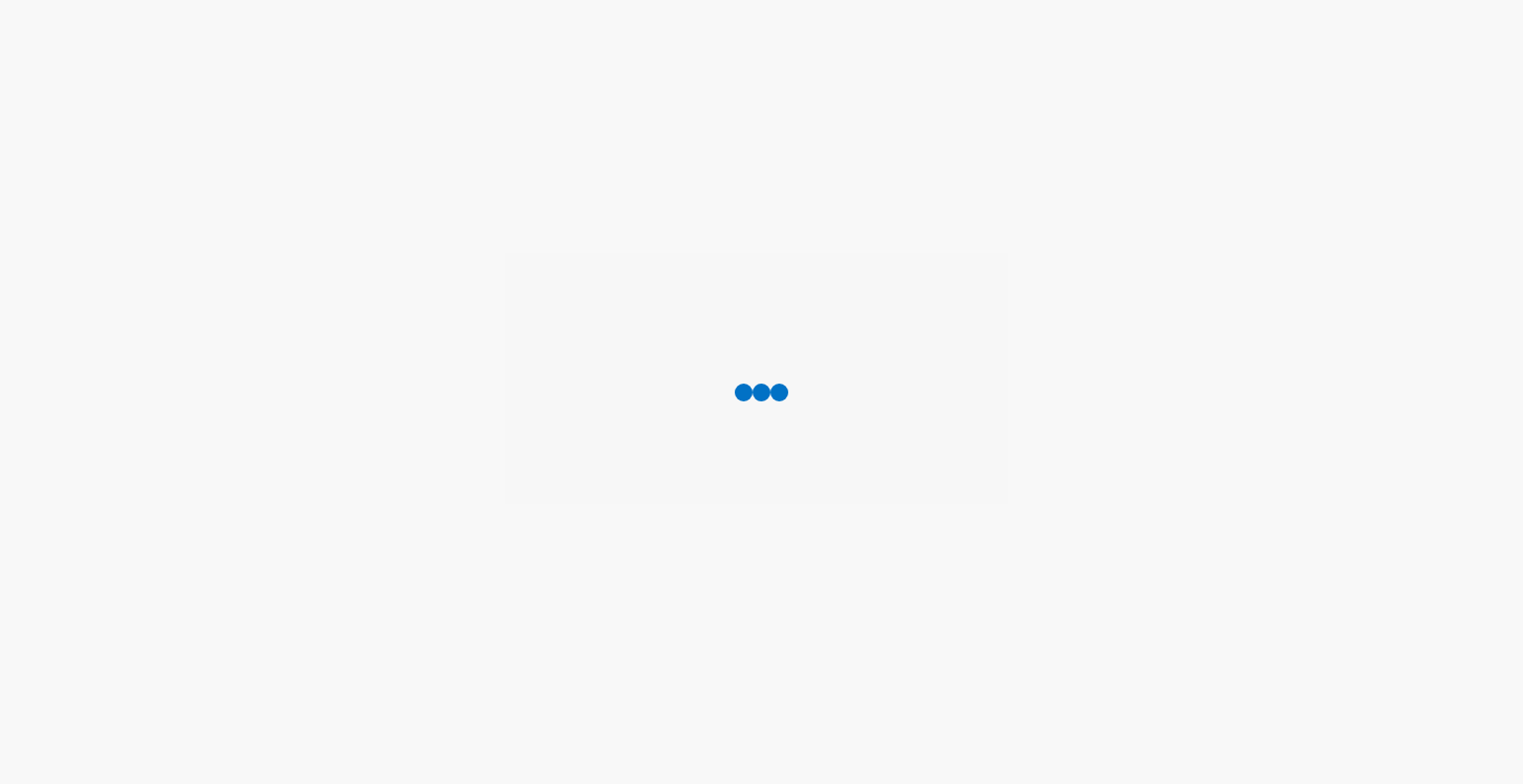 scroll, scrollTop: 0, scrollLeft: 0, axis: both 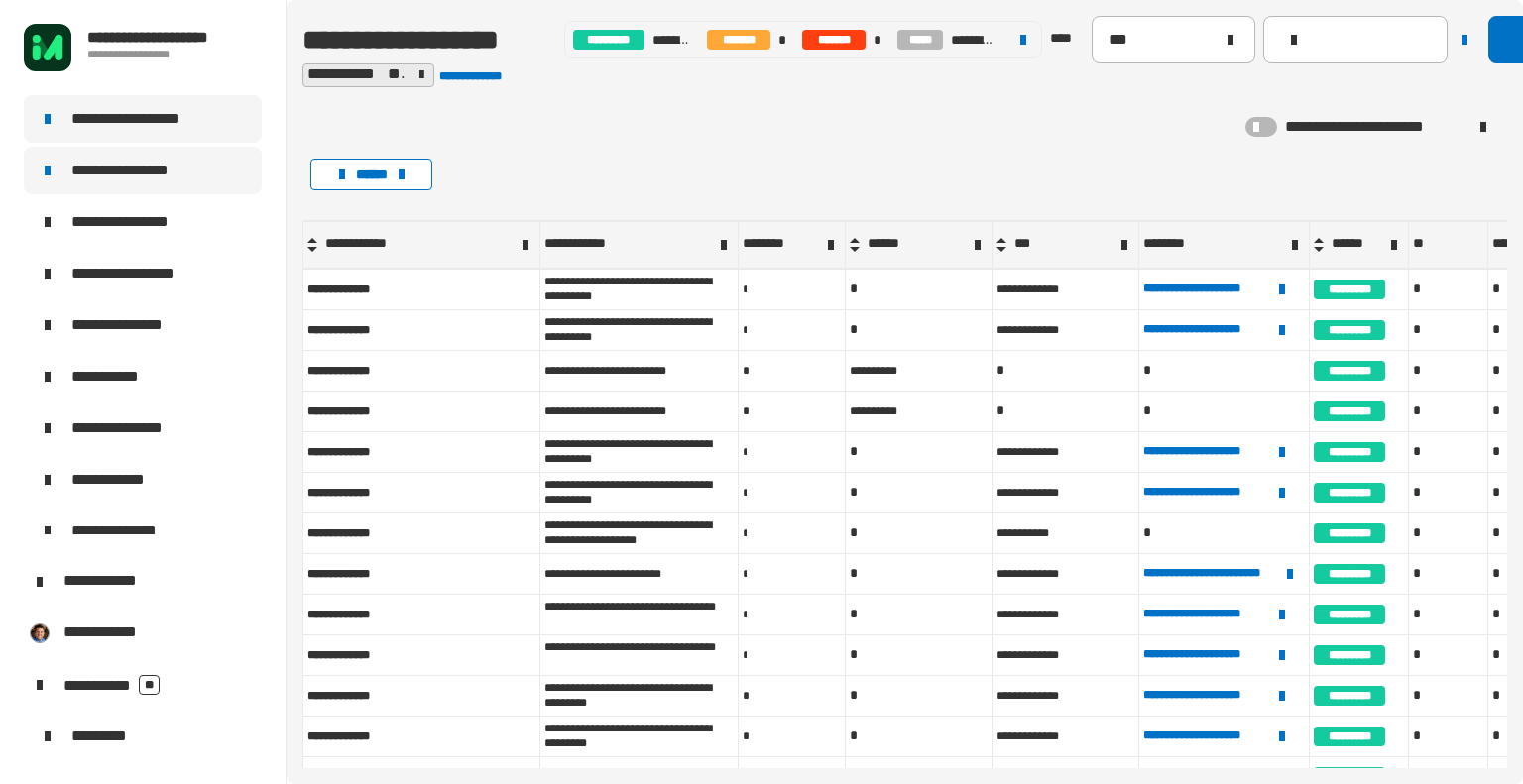 click on "**********" 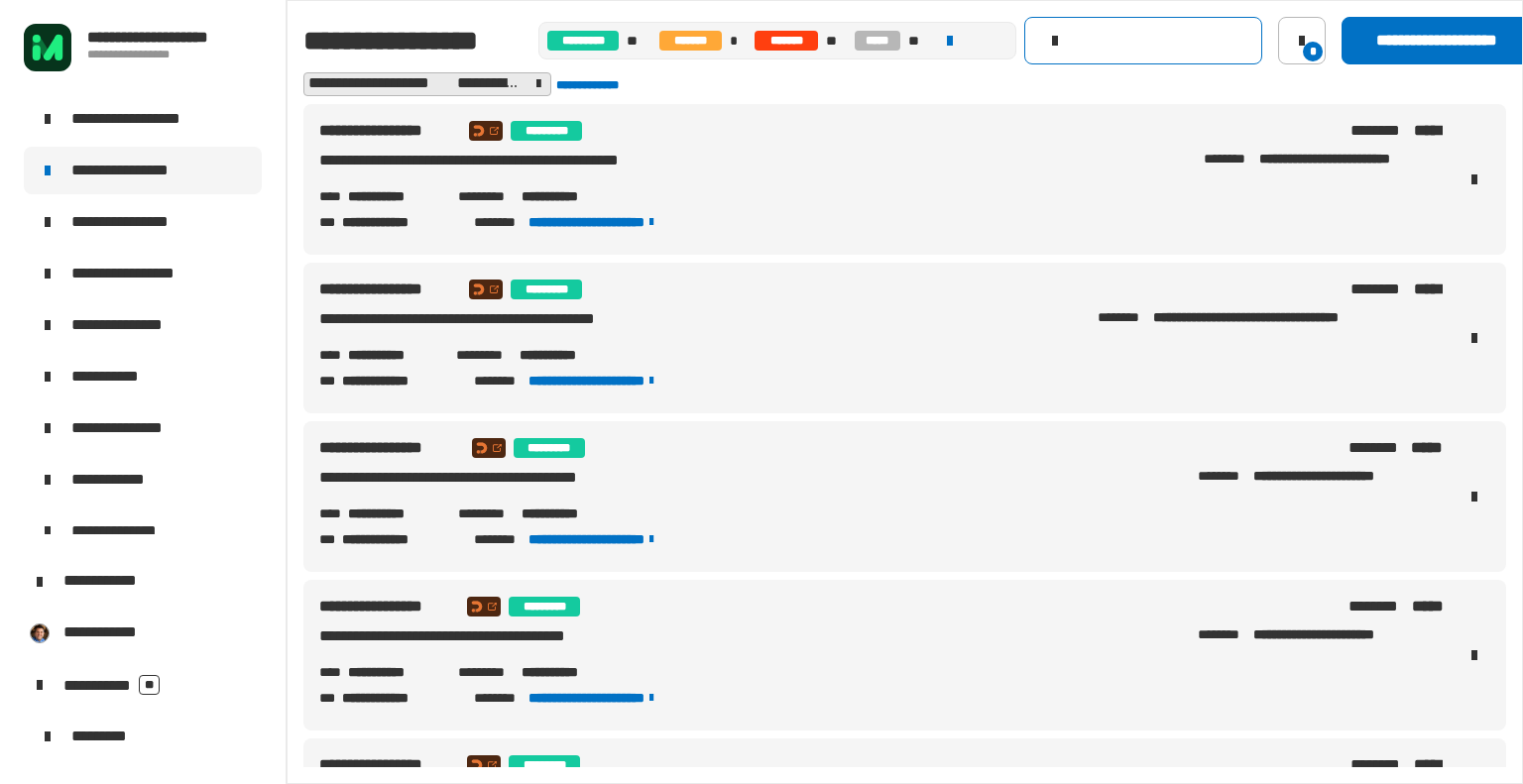 click 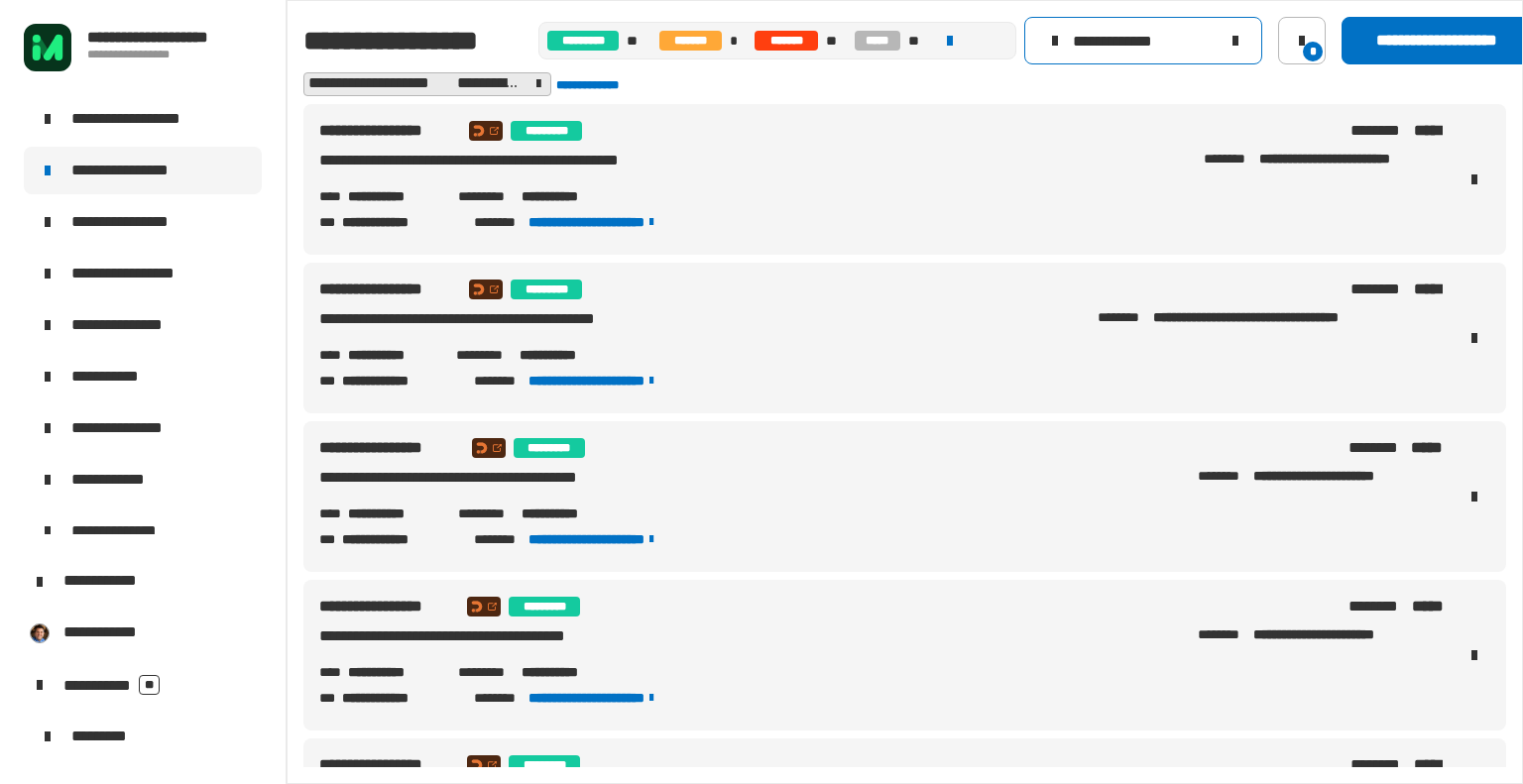 type on "**********" 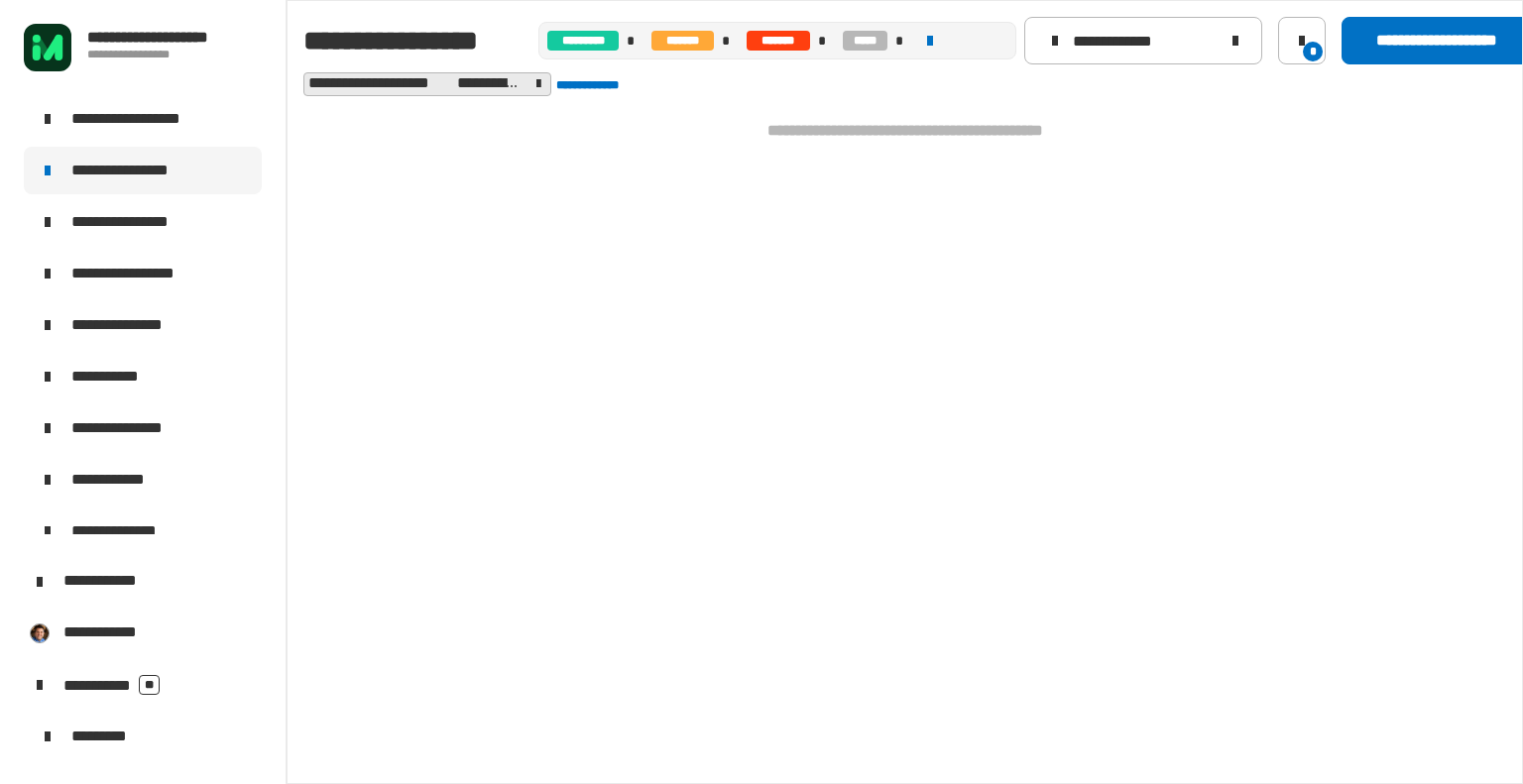 click 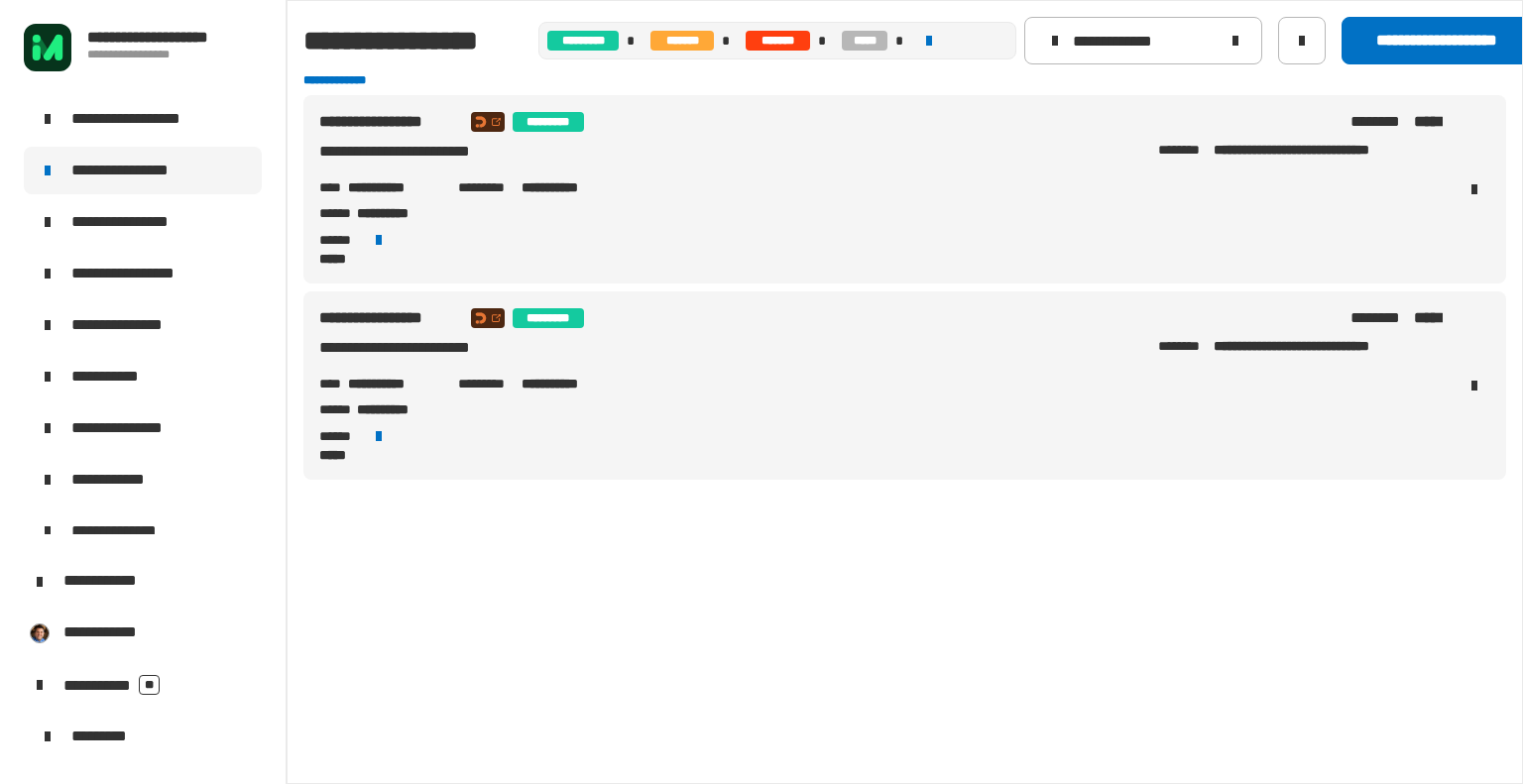 click on "**********" at bounding box center (395, 187) 